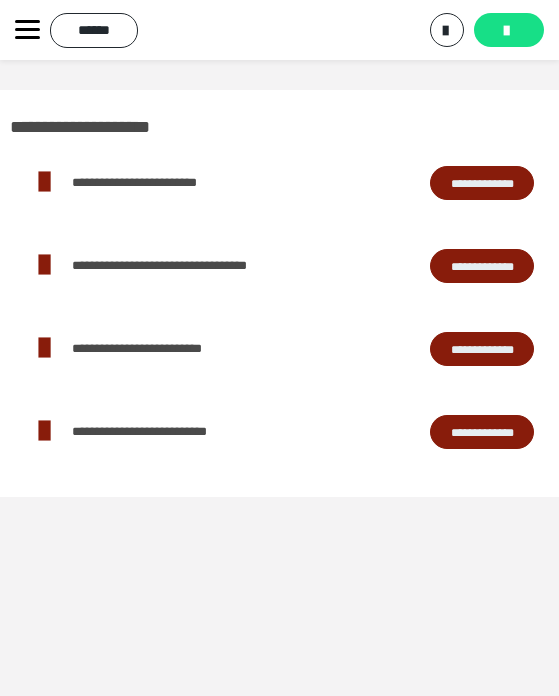 scroll, scrollTop: 0, scrollLeft: 0, axis: both 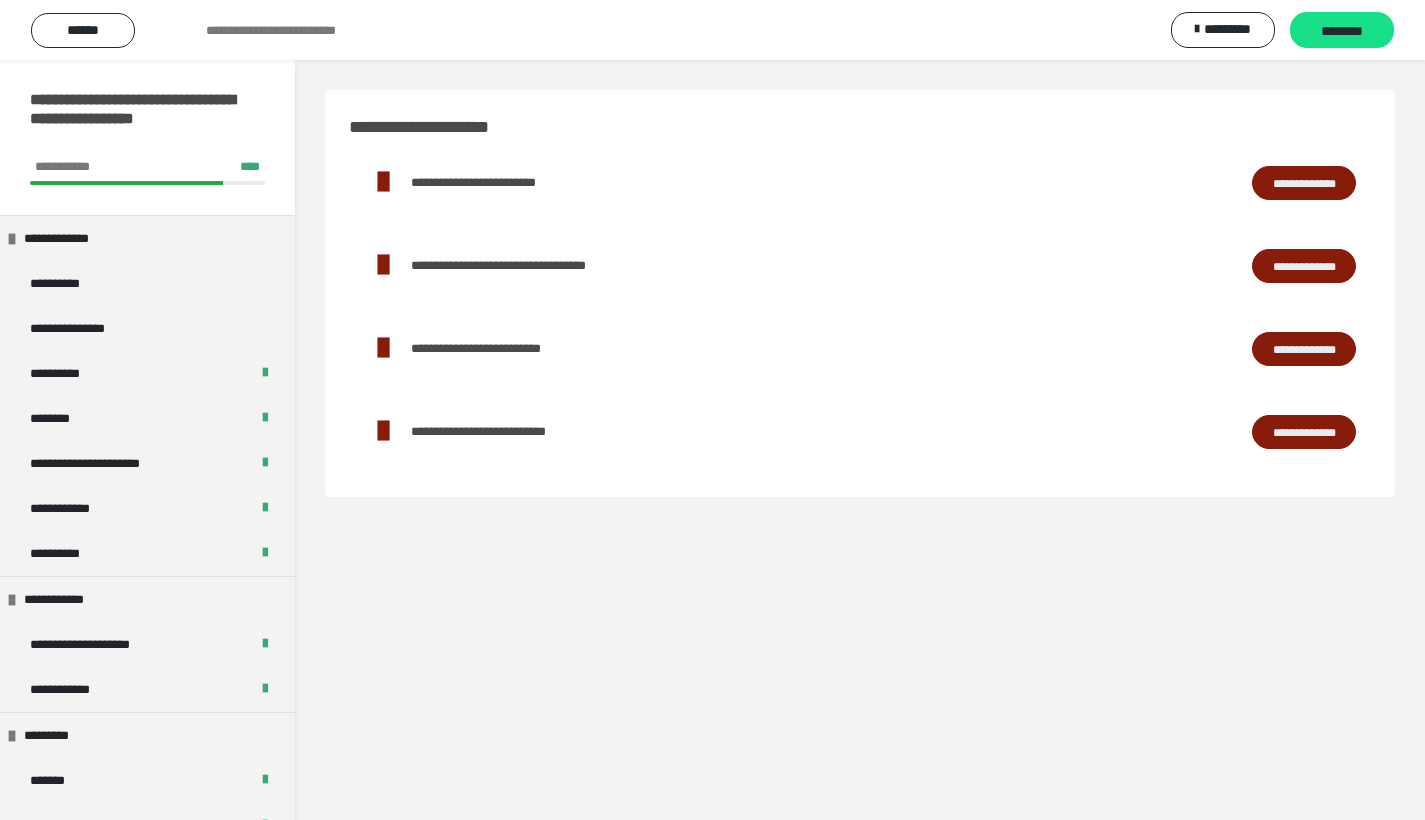 click on "**********" at bounding box center [1304, 432] 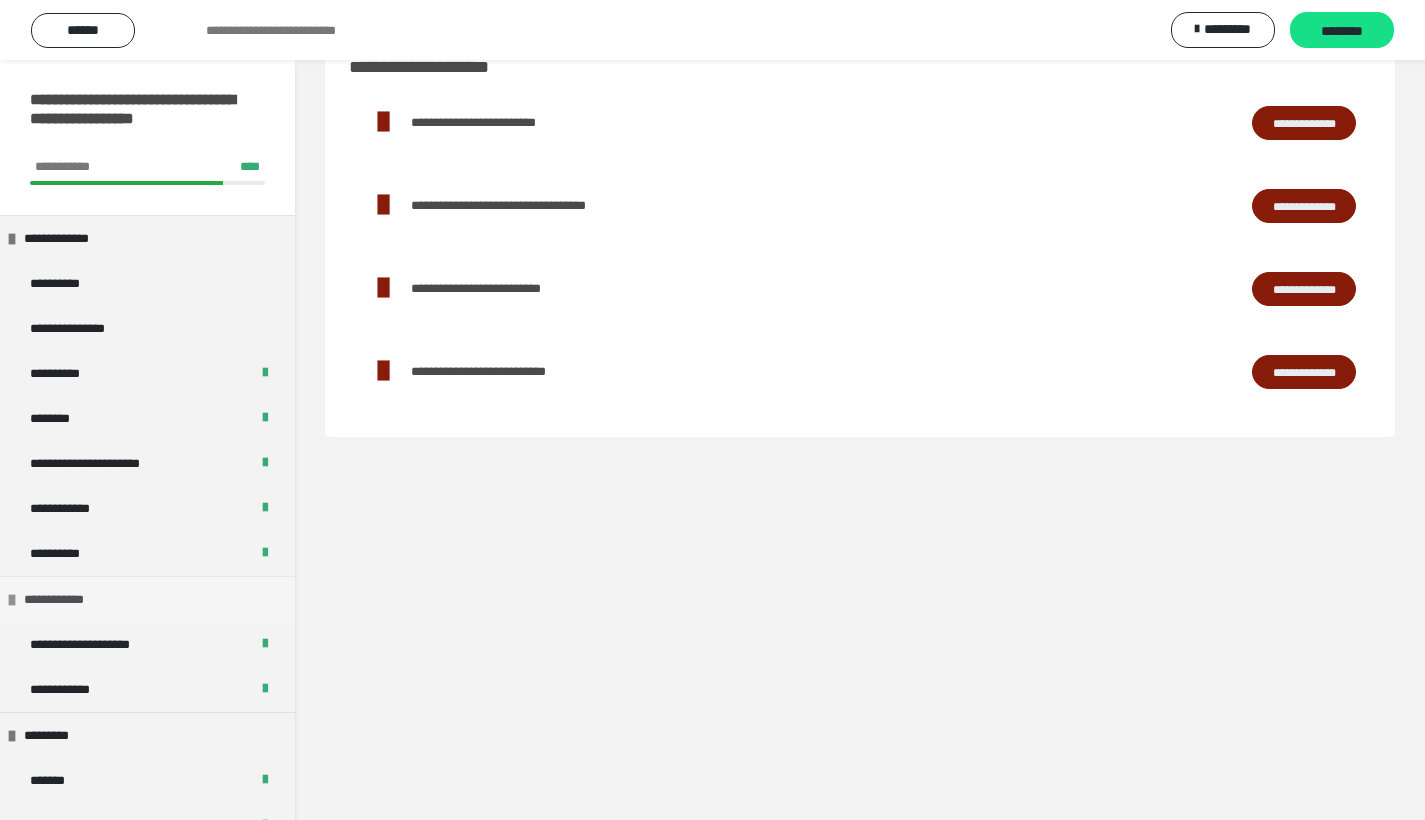 scroll, scrollTop: 60, scrollLeft: 0, axis: vertical 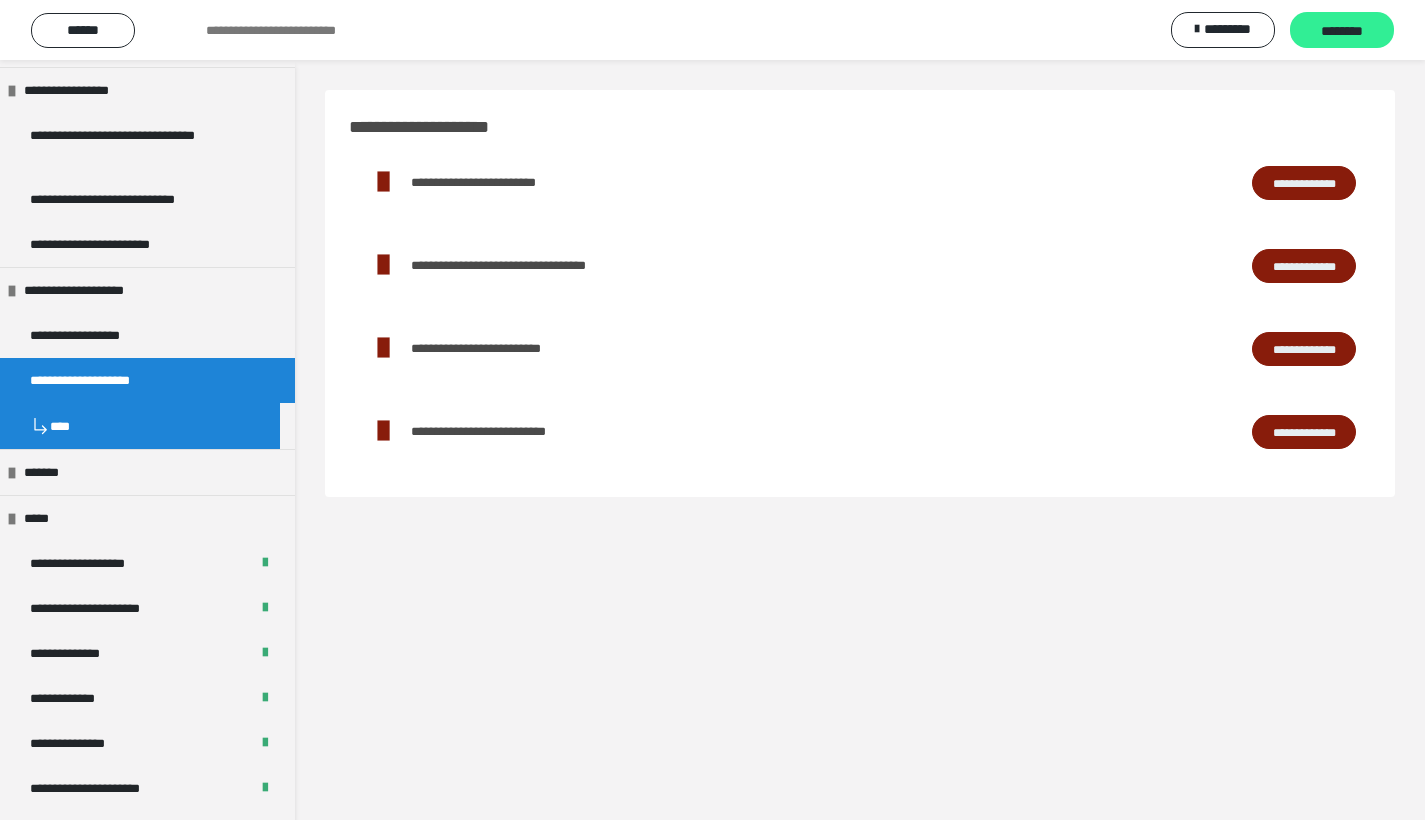 click on "********" at bounding box center [1342, 31] 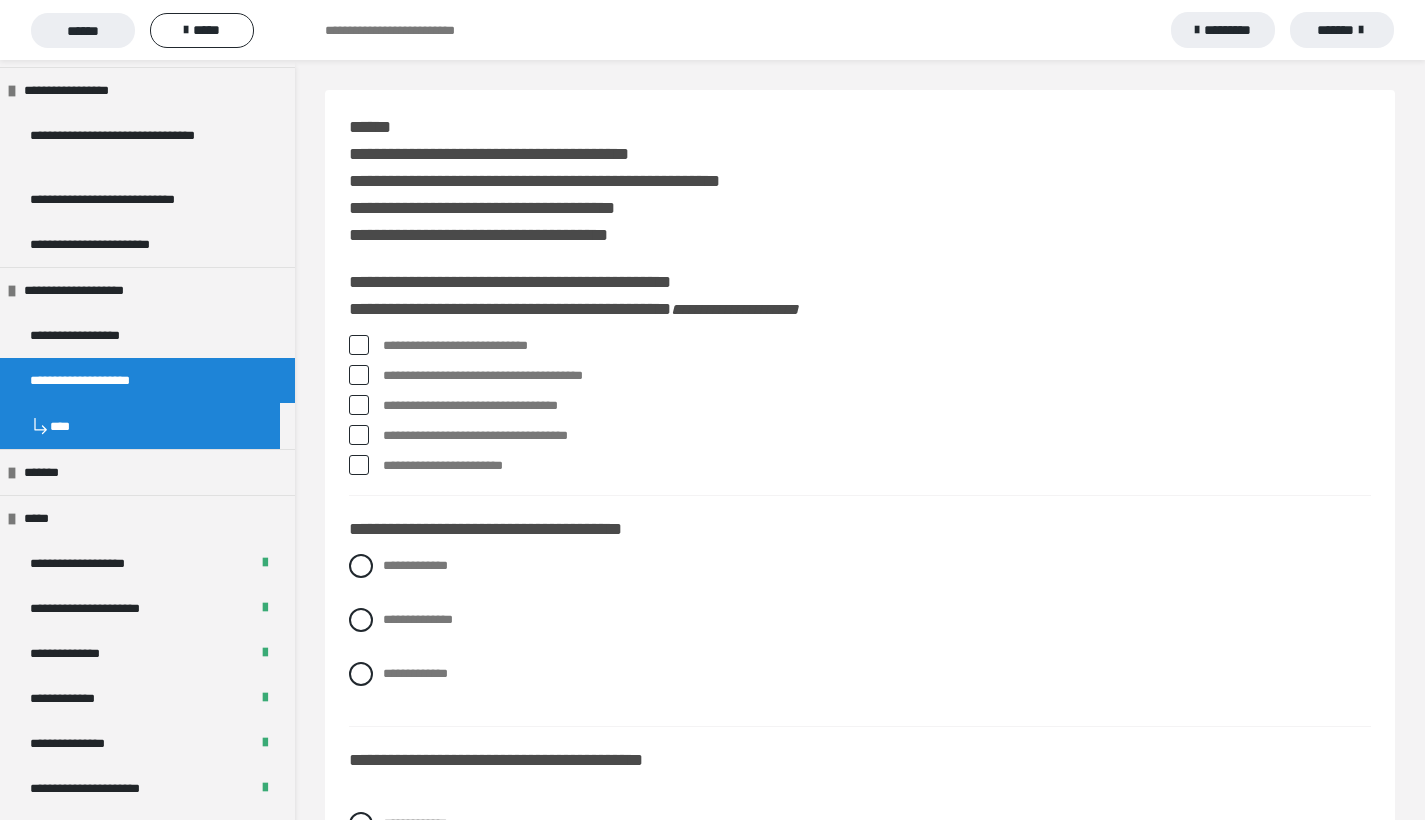 scroll, scrollTop: 0, scrollLeft: 0, axis: both 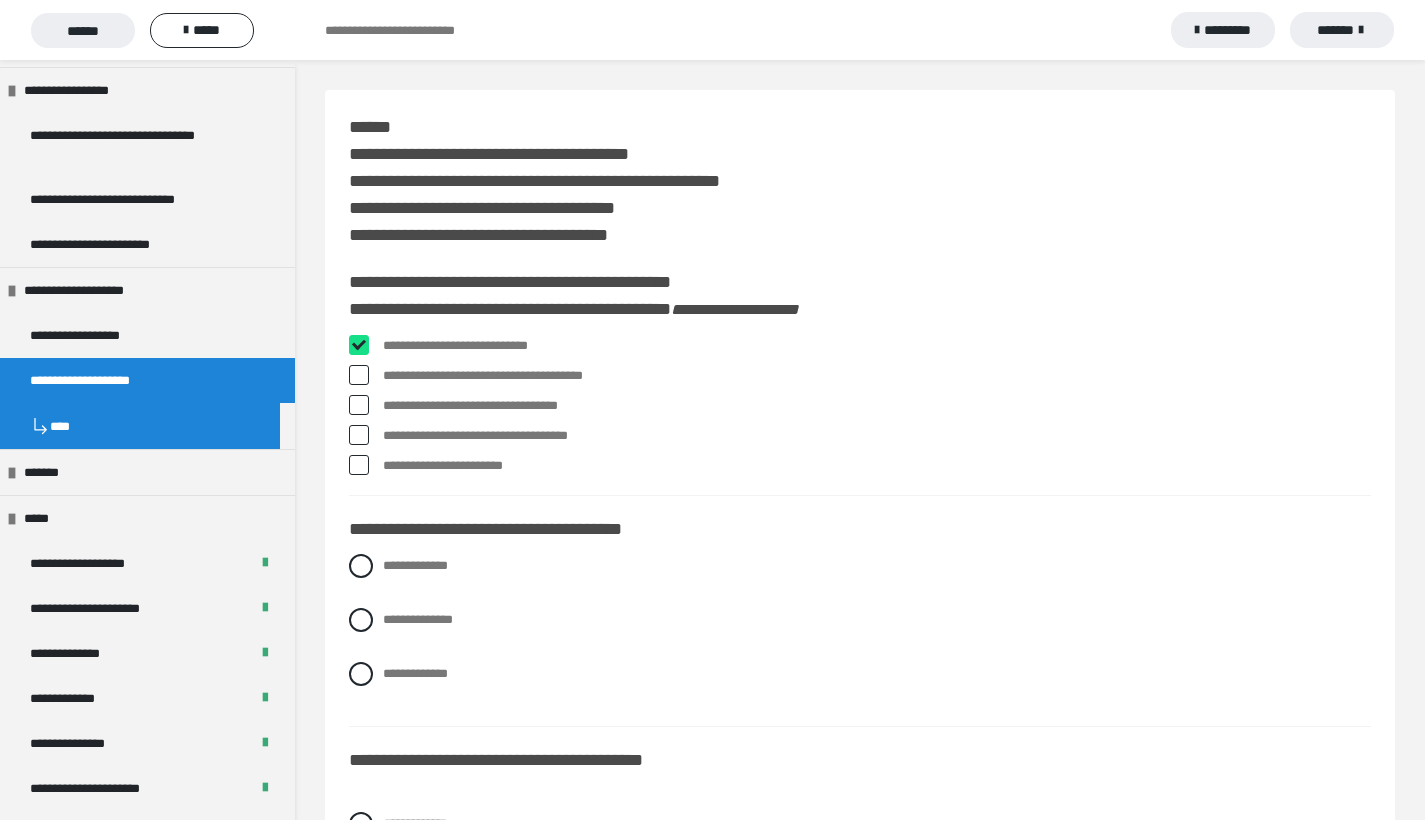 checkbox on "****" 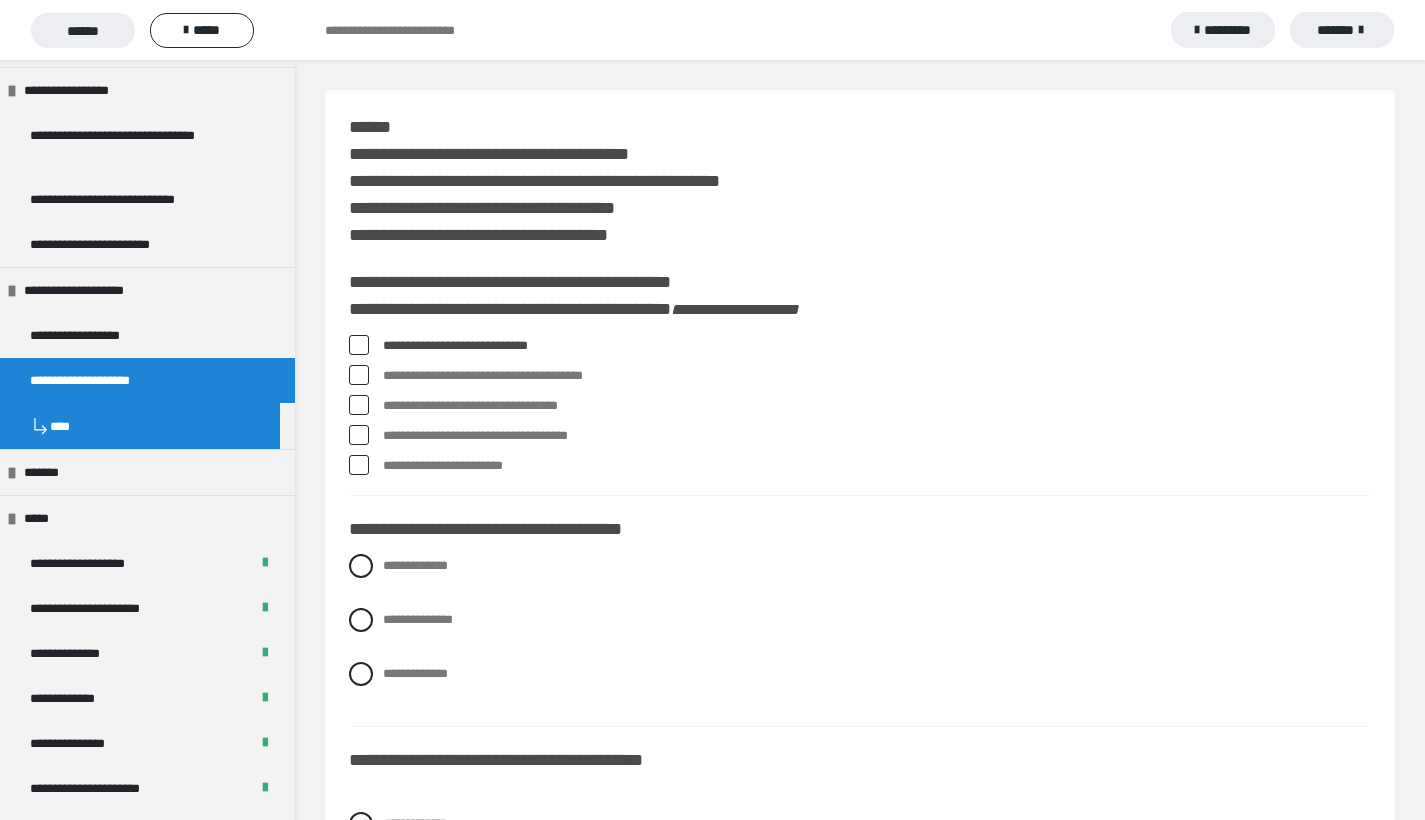 click at bounding box center (359, 435) 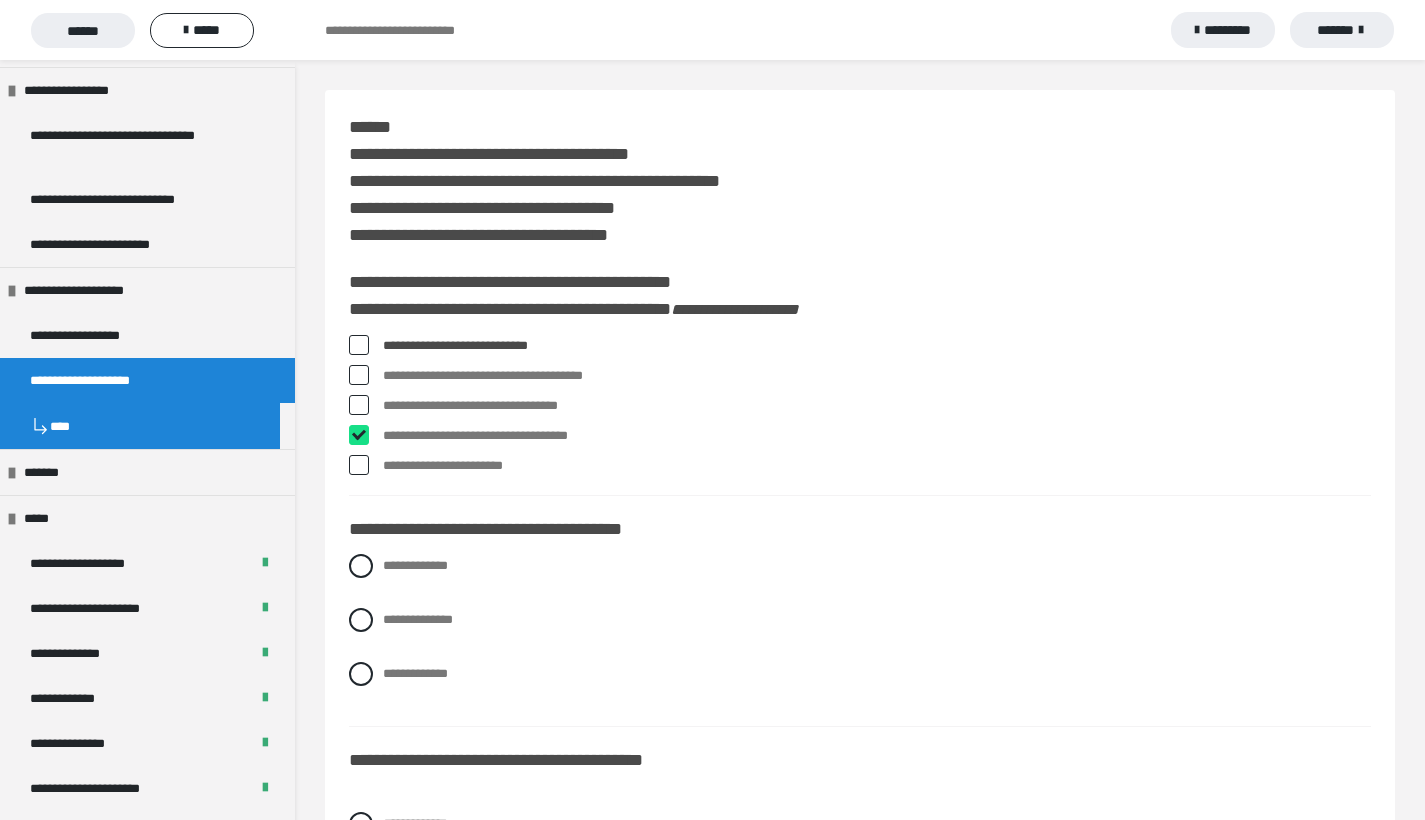checkbox on "****" 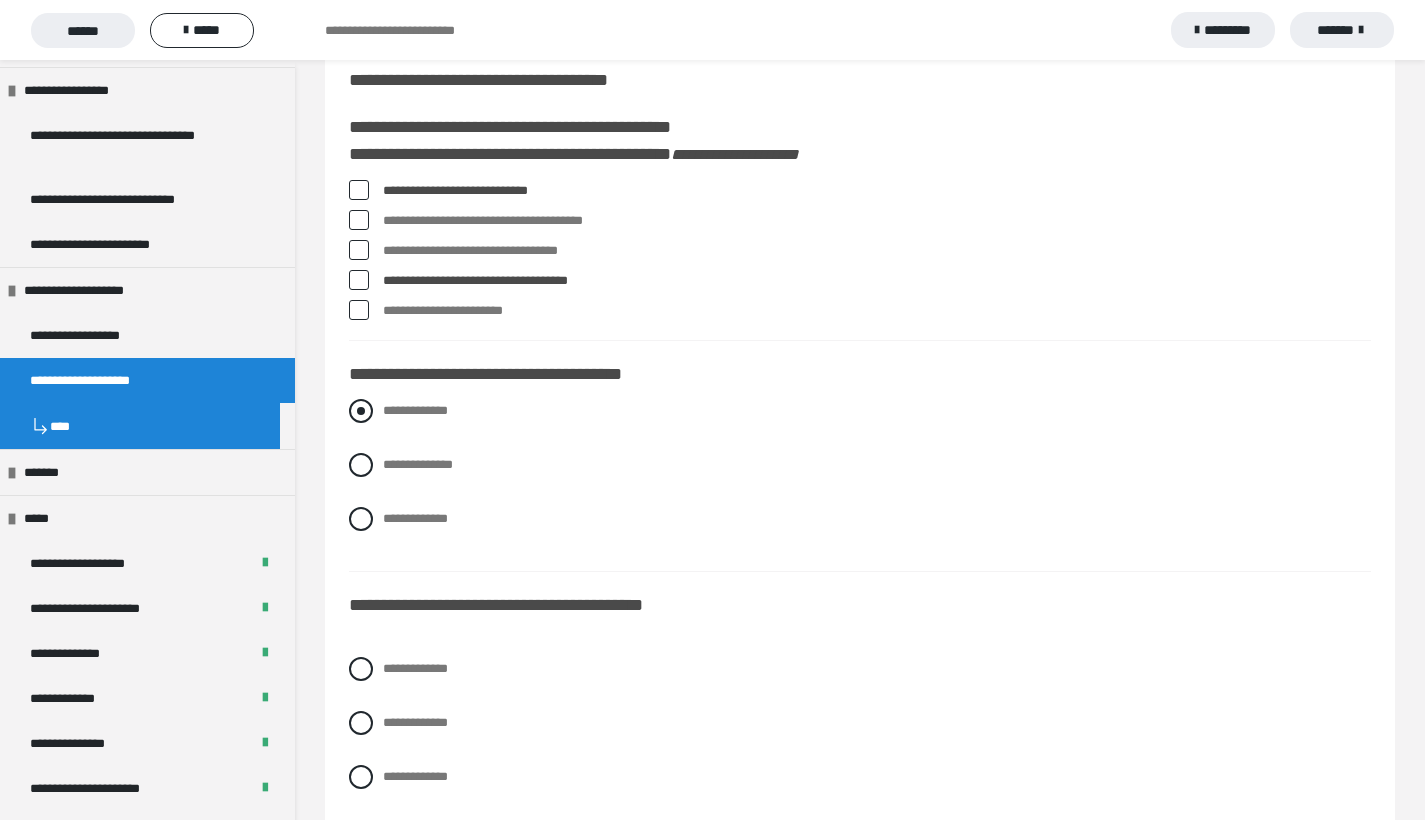 scroll, scrollTop: 158, scrollLeft: 0, axis: vertical 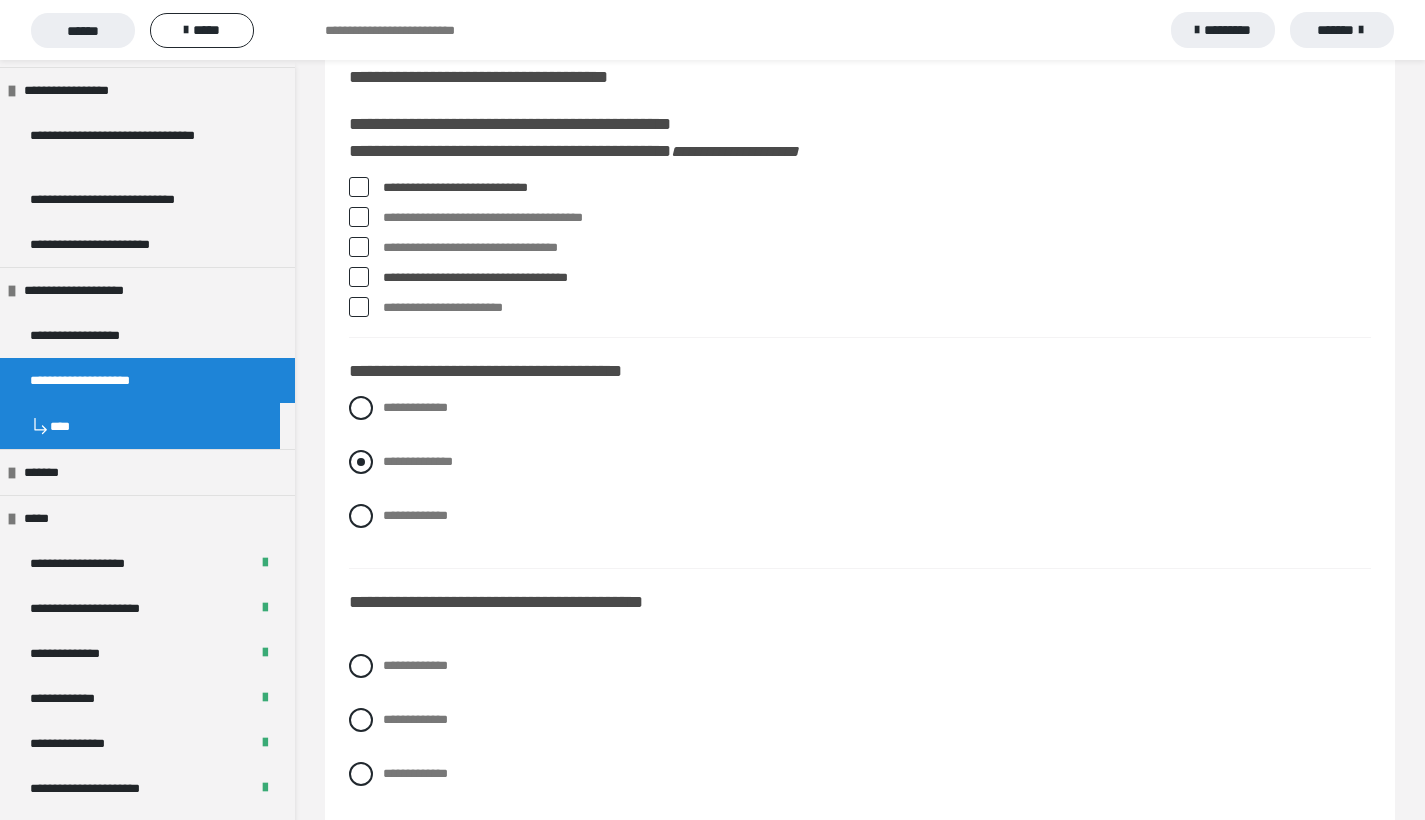 click at bounding box center [361, 462] 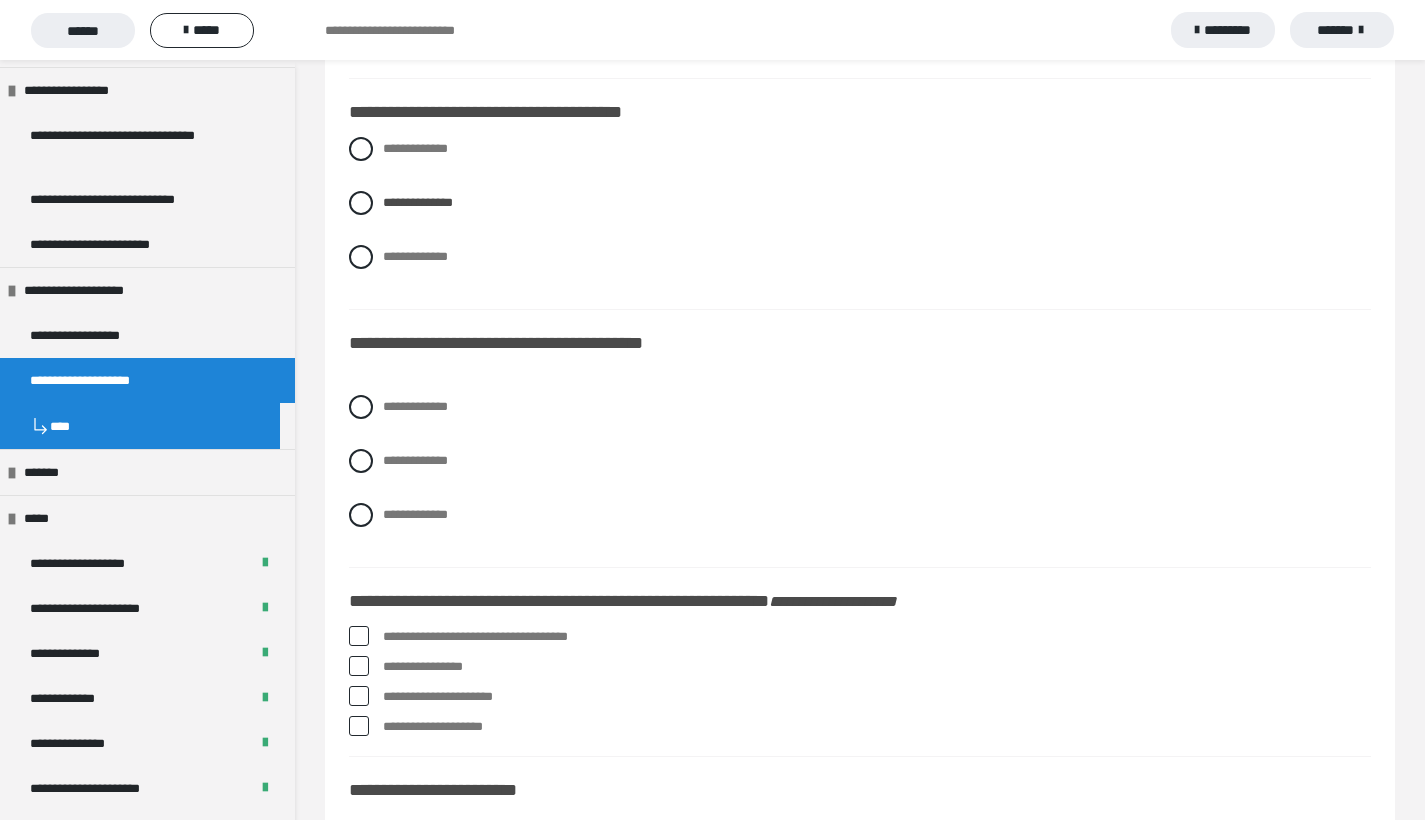 scroll, scrollTop: 449, scrollLeft: 0, axis: vertical 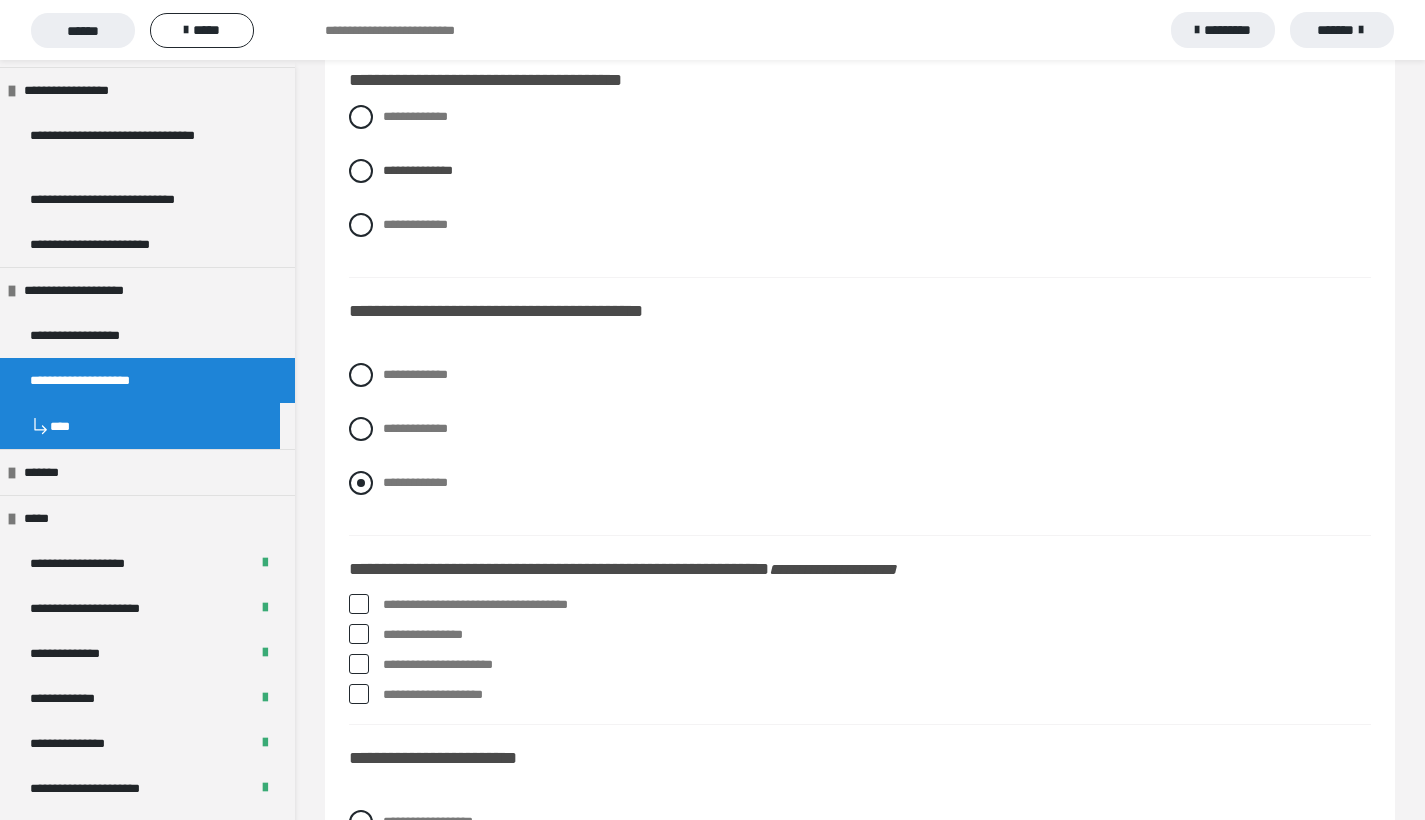 click at bounding box center [361, 483] 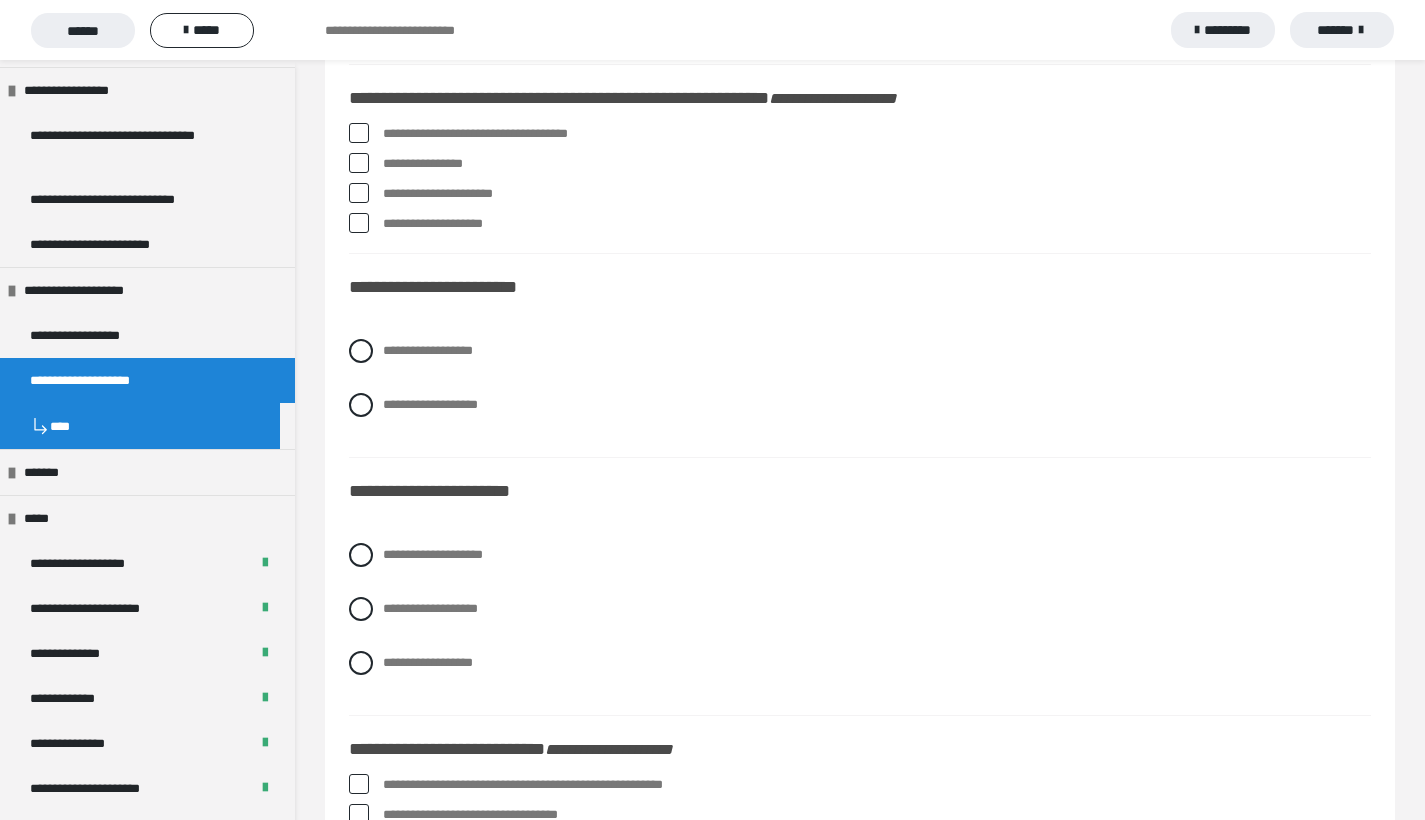 scroll, scrollTop: 918, scrollLeft: 0, axis: vertical 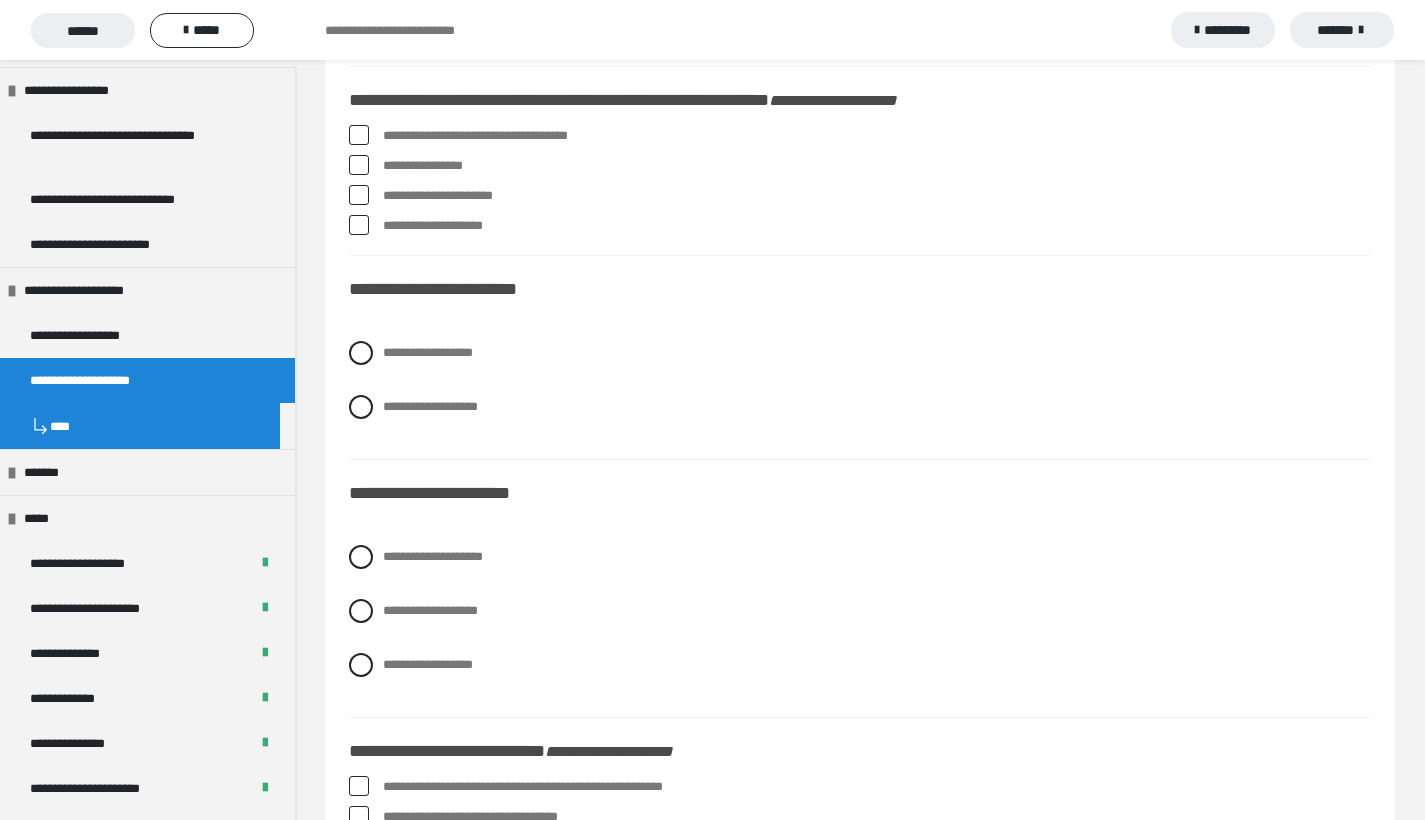 click at bounding box center (359, 165) 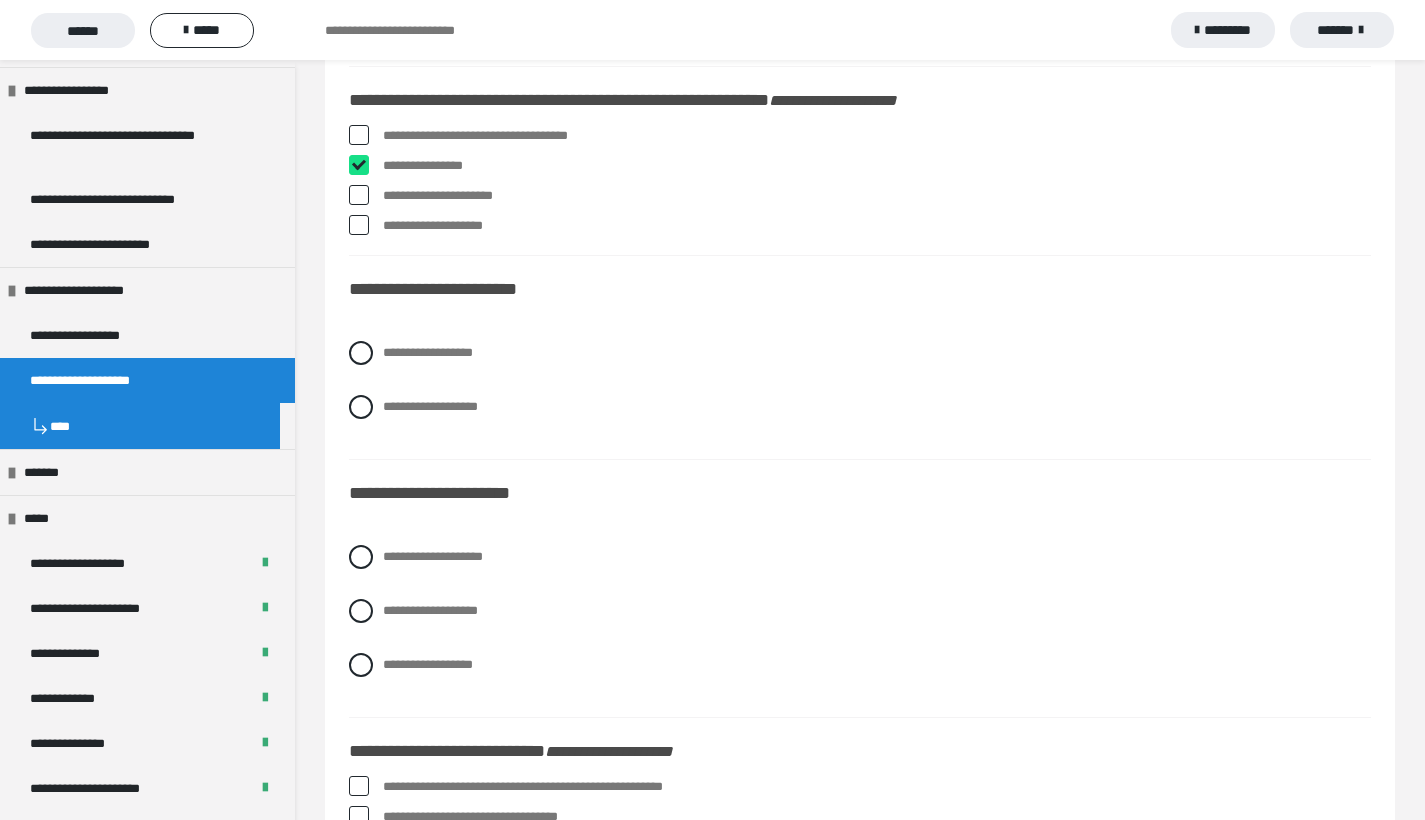 checkbox on "****" 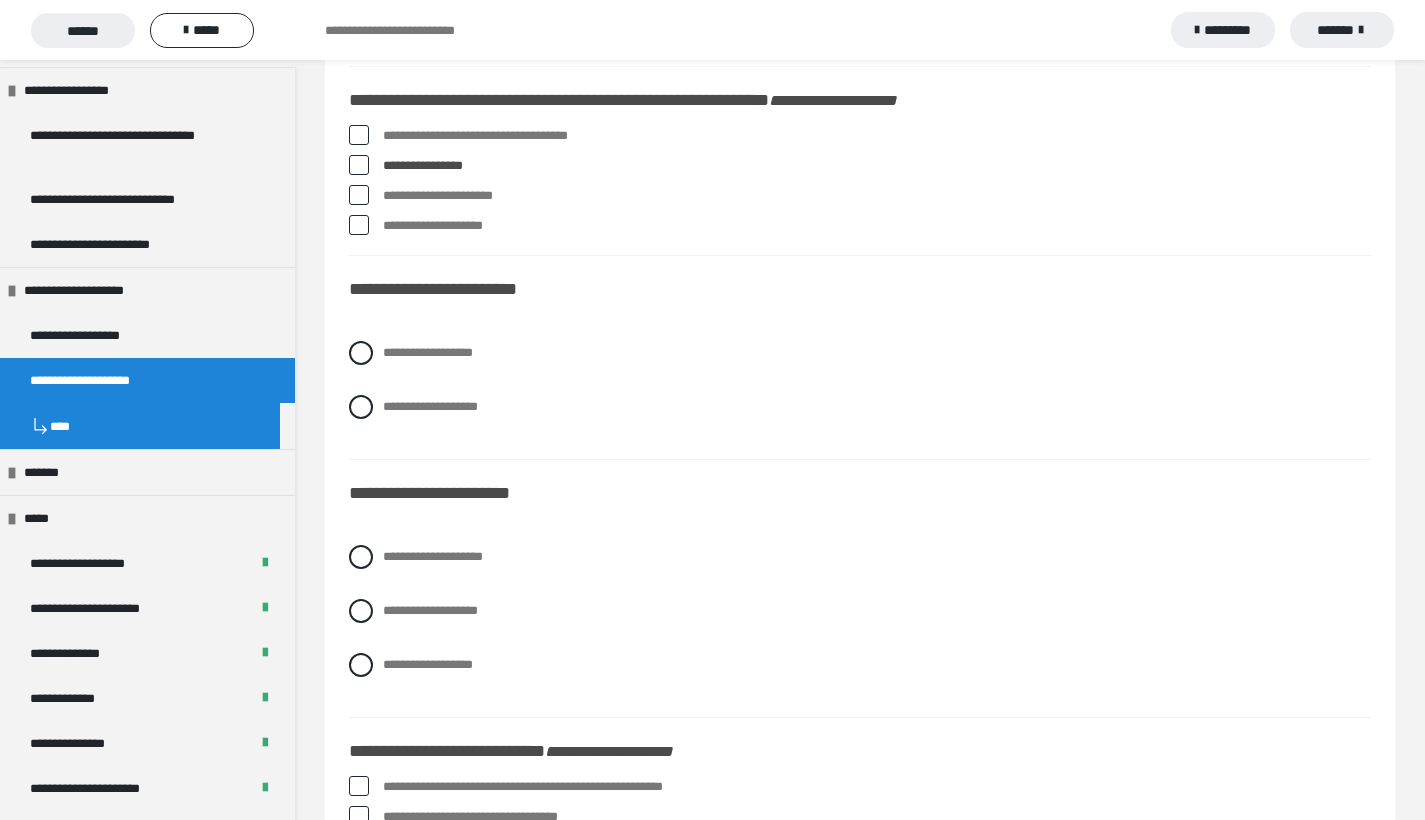 click at bounding box center (359, 225) 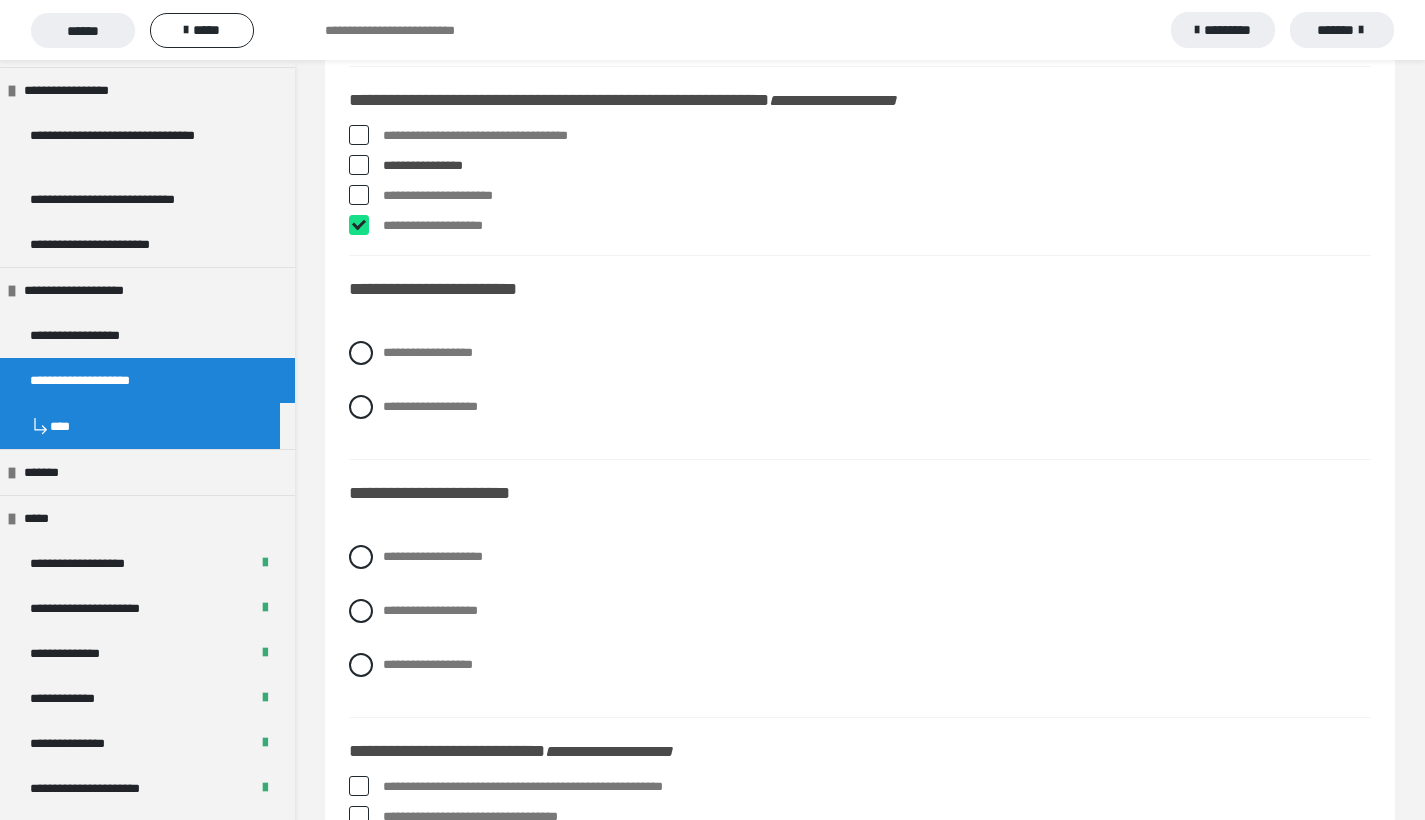 checkbox on "****" 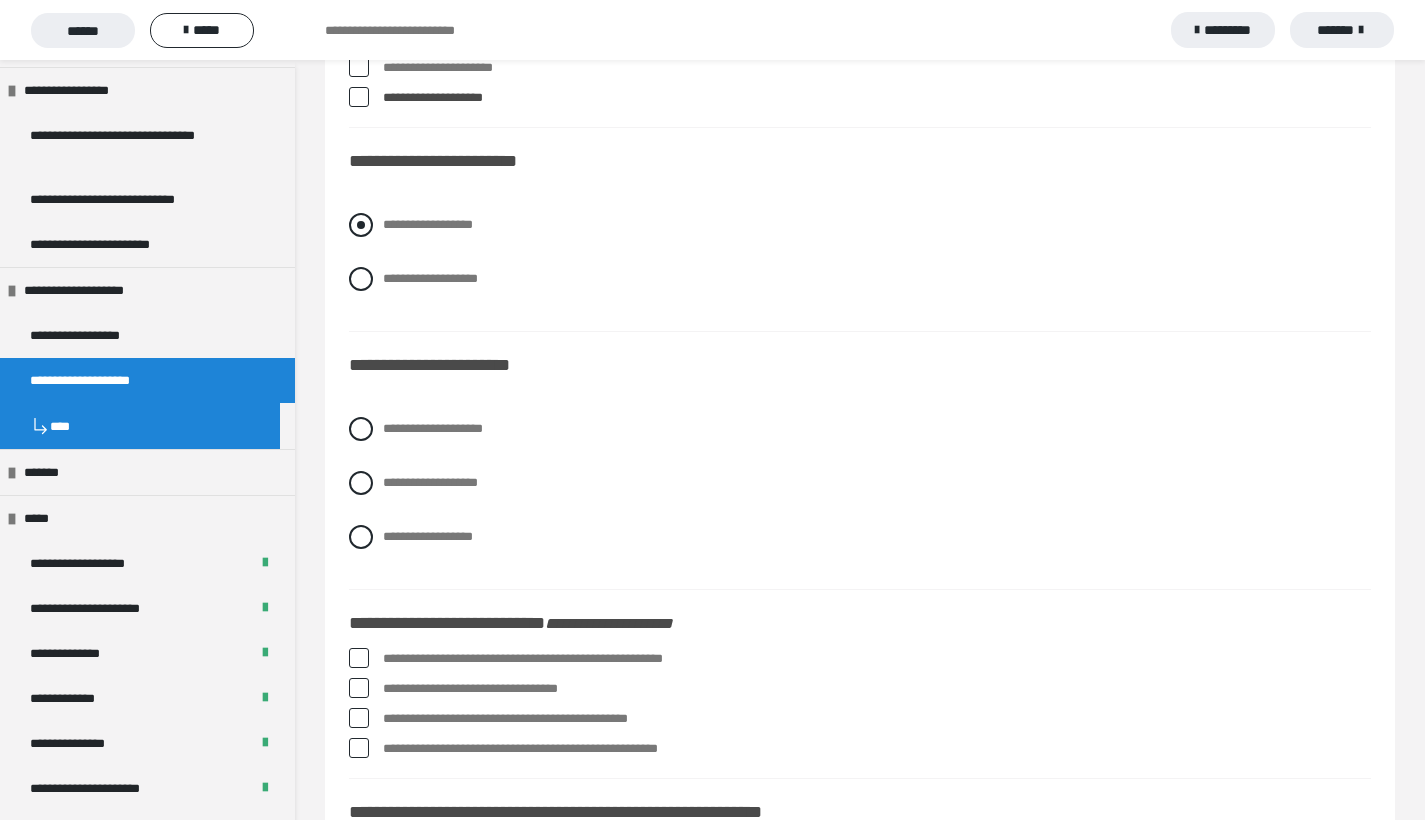 scroll, scrollTop: 1047, scrollLeft: 0, axis: vertical 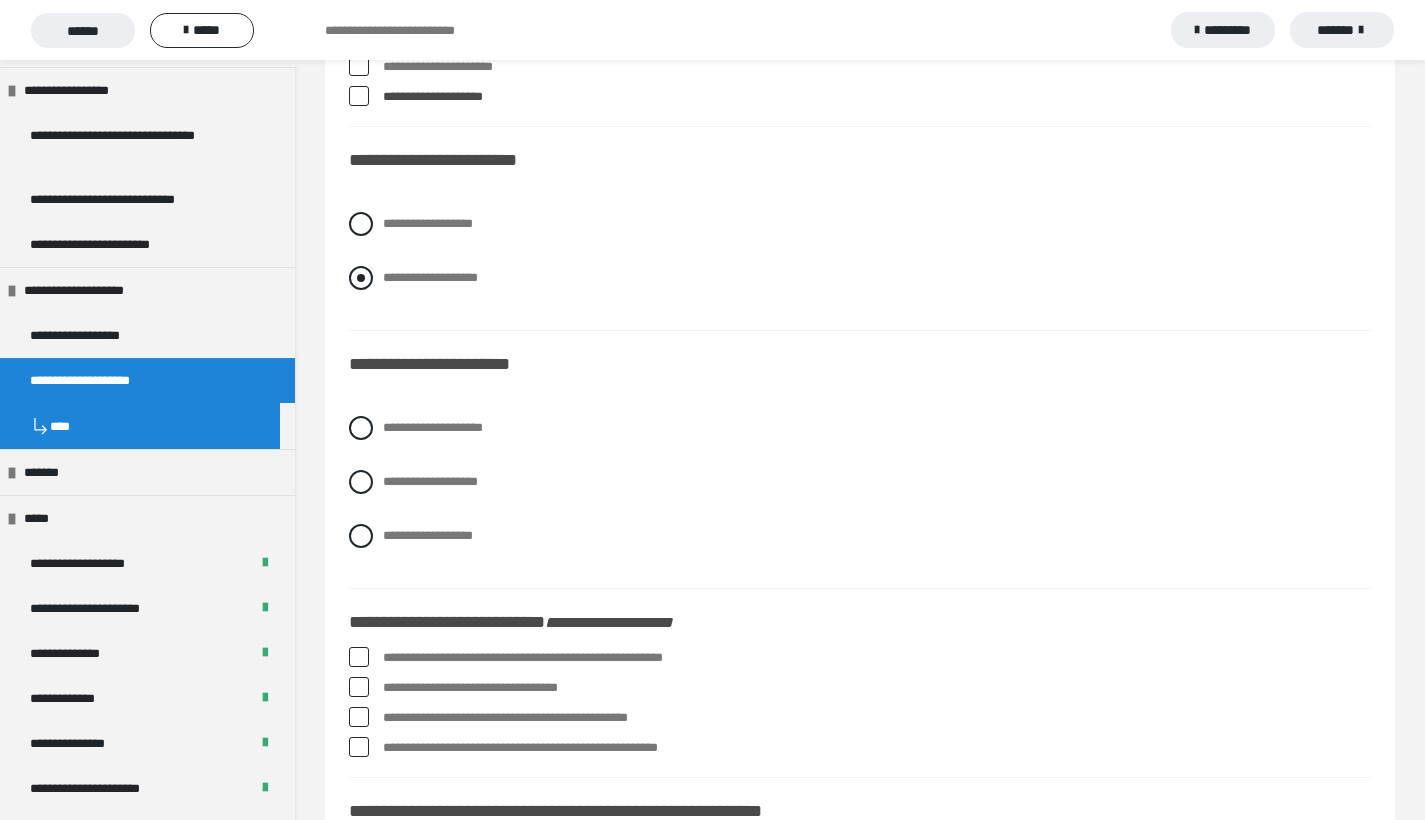 click at bounding box center [361, 278] 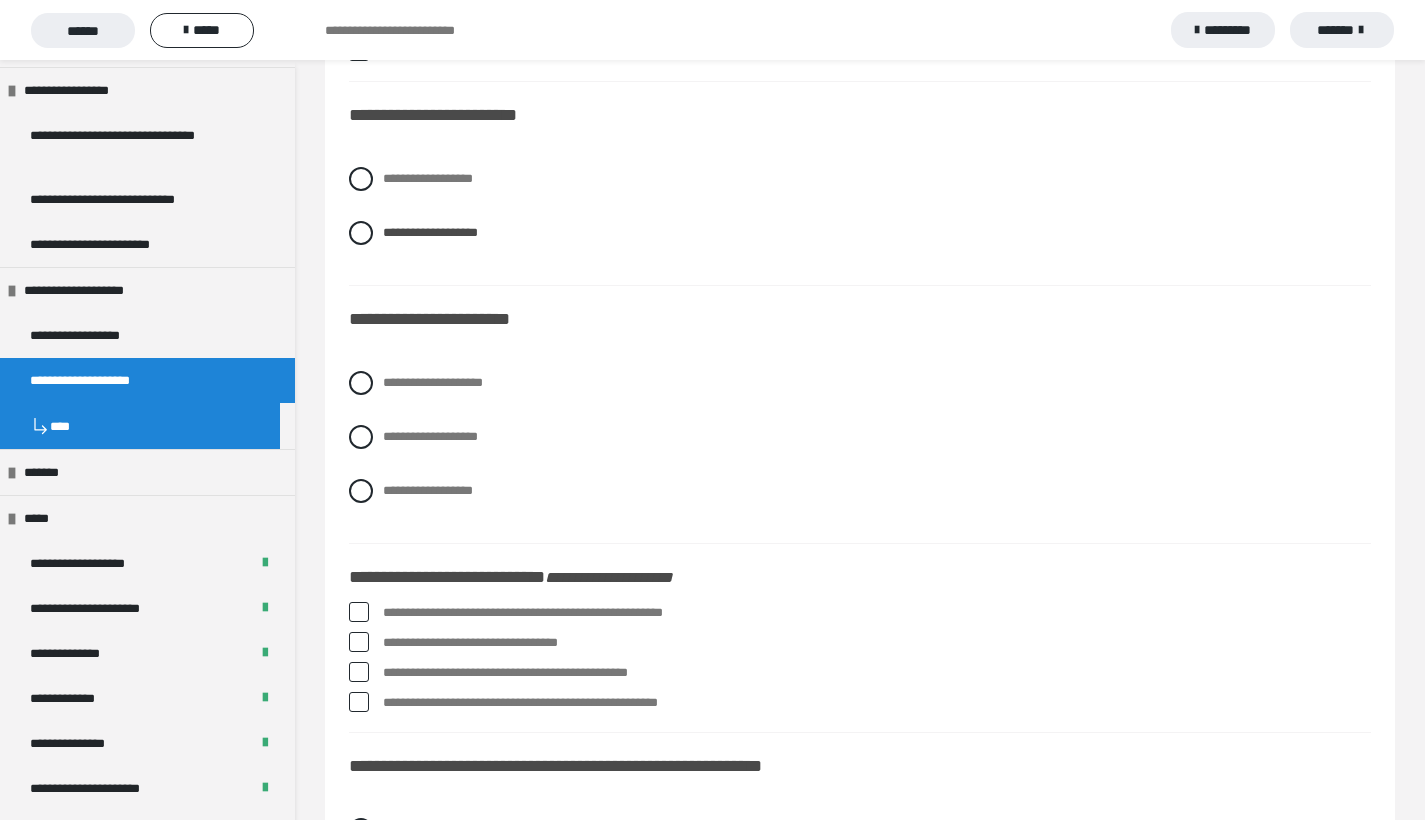 scroll, scrollTop: 1104, scrollLeft: 0, axis: vertical 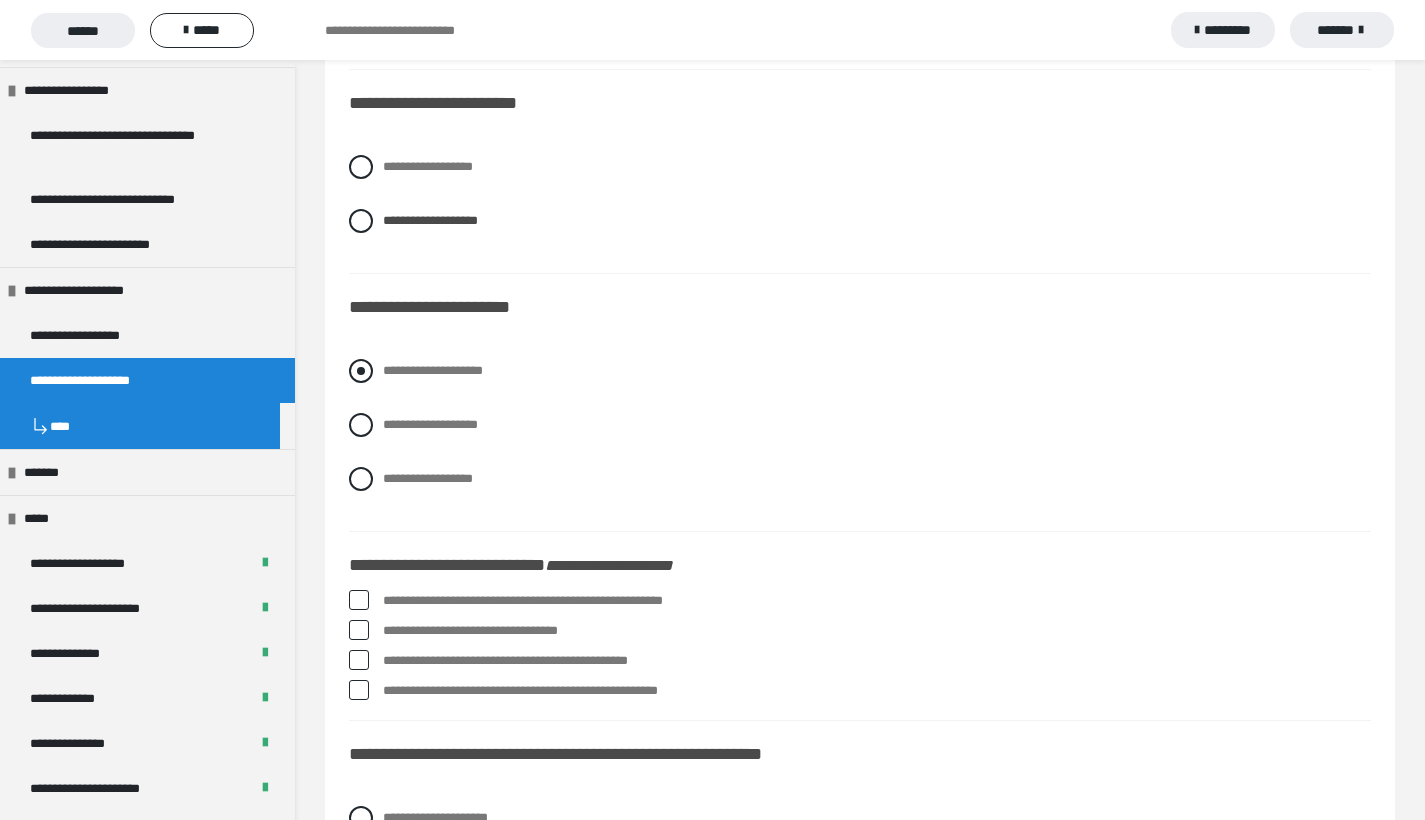 click at bounding box center (361, 371) 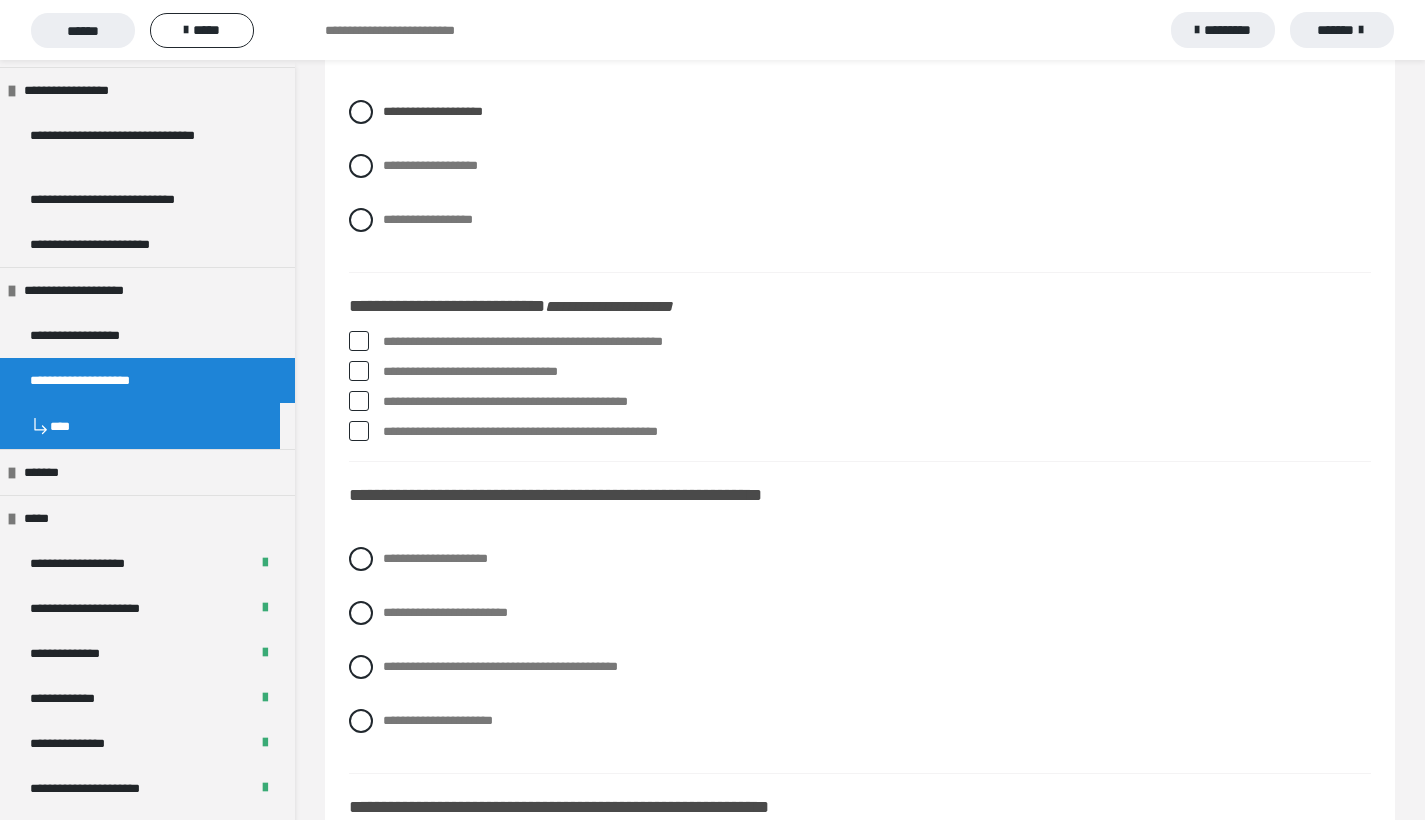 scroll, scrollTop: 1364, scrollLeft: 0, axis: vertical 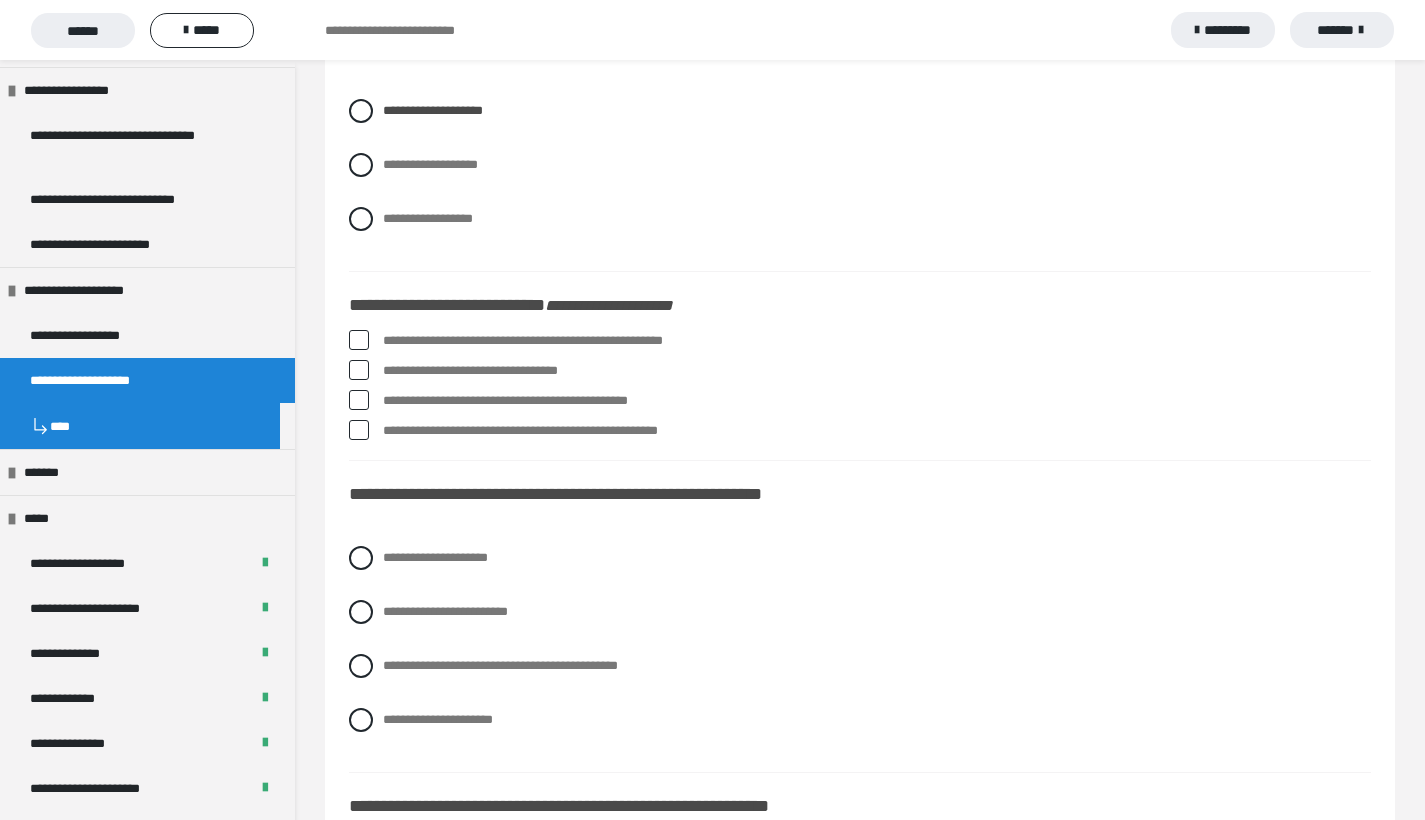 click at bounding box center [359, 340] 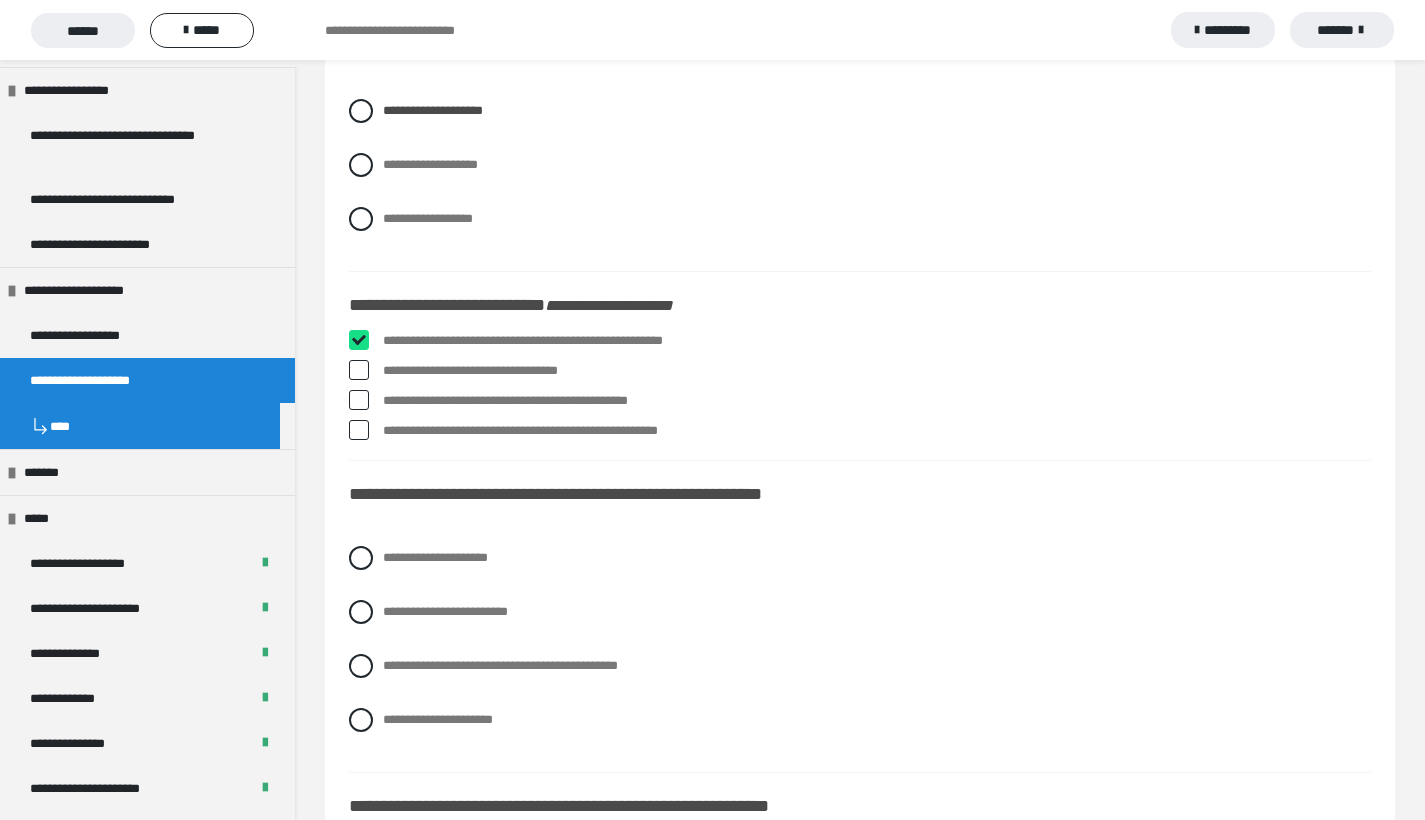 checkbox on "****" 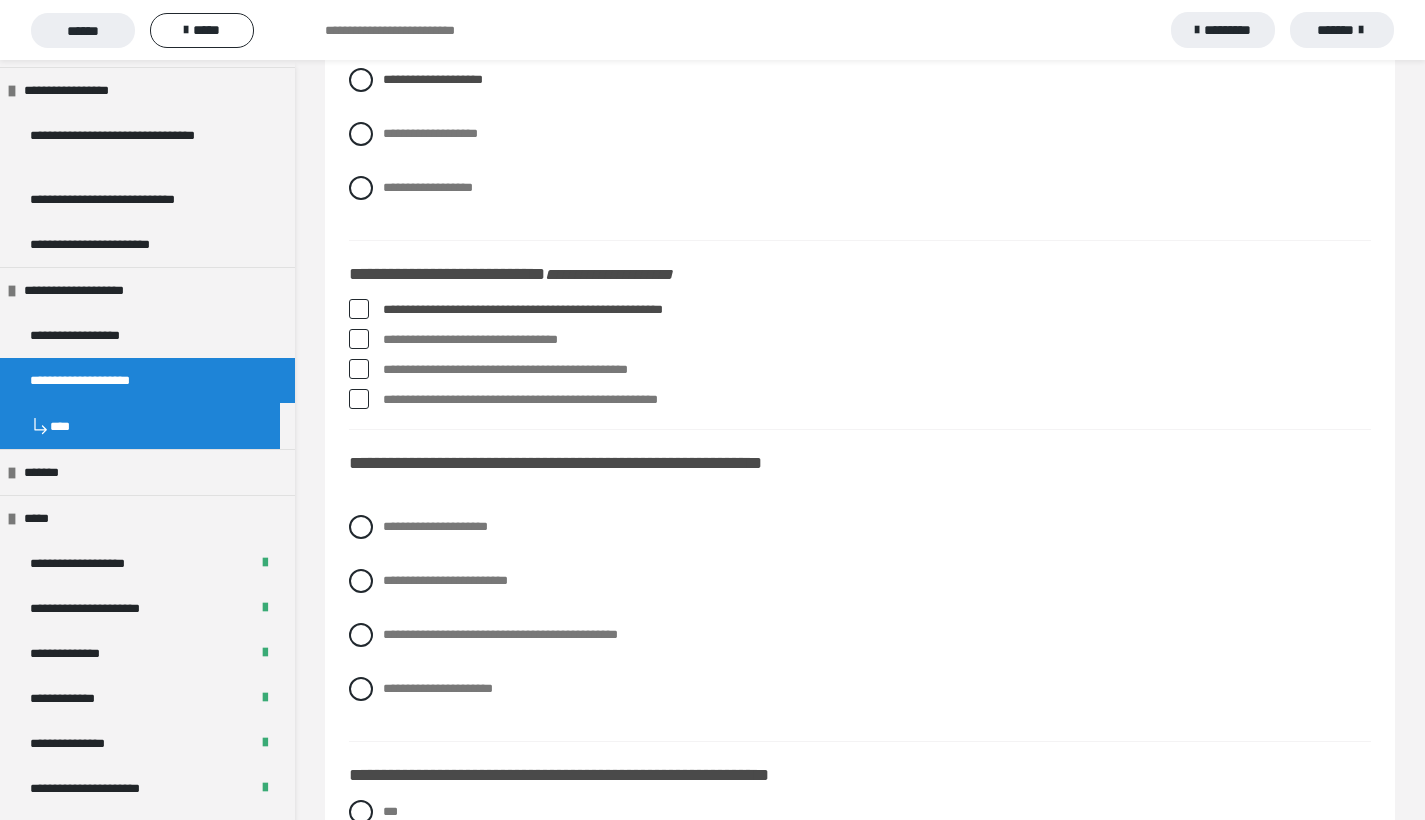 scroll, scrollTop: 1404, scrollLeft: 0, axis: vertical 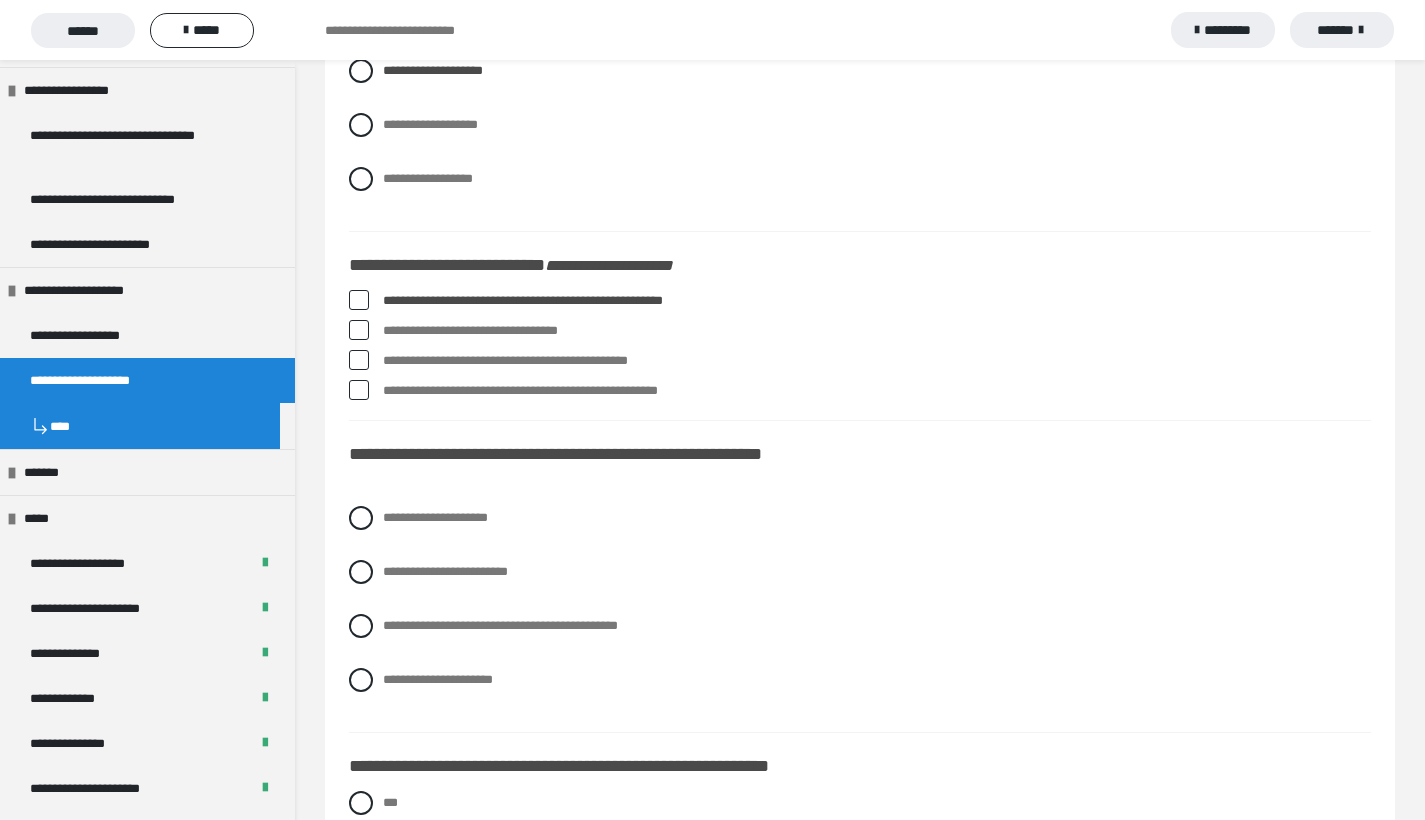 click at bounding box center (359, 330) 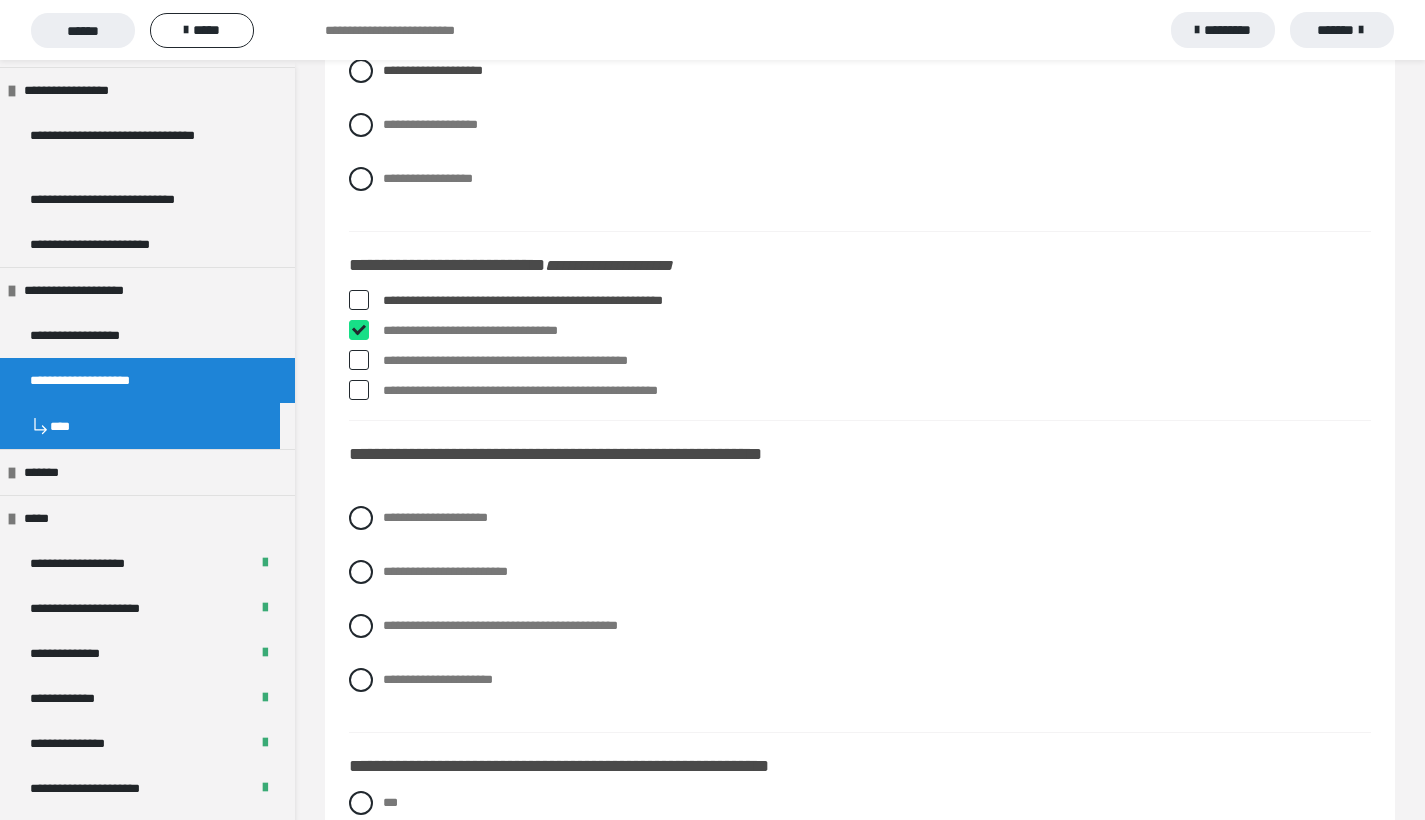 checkbox on "****" 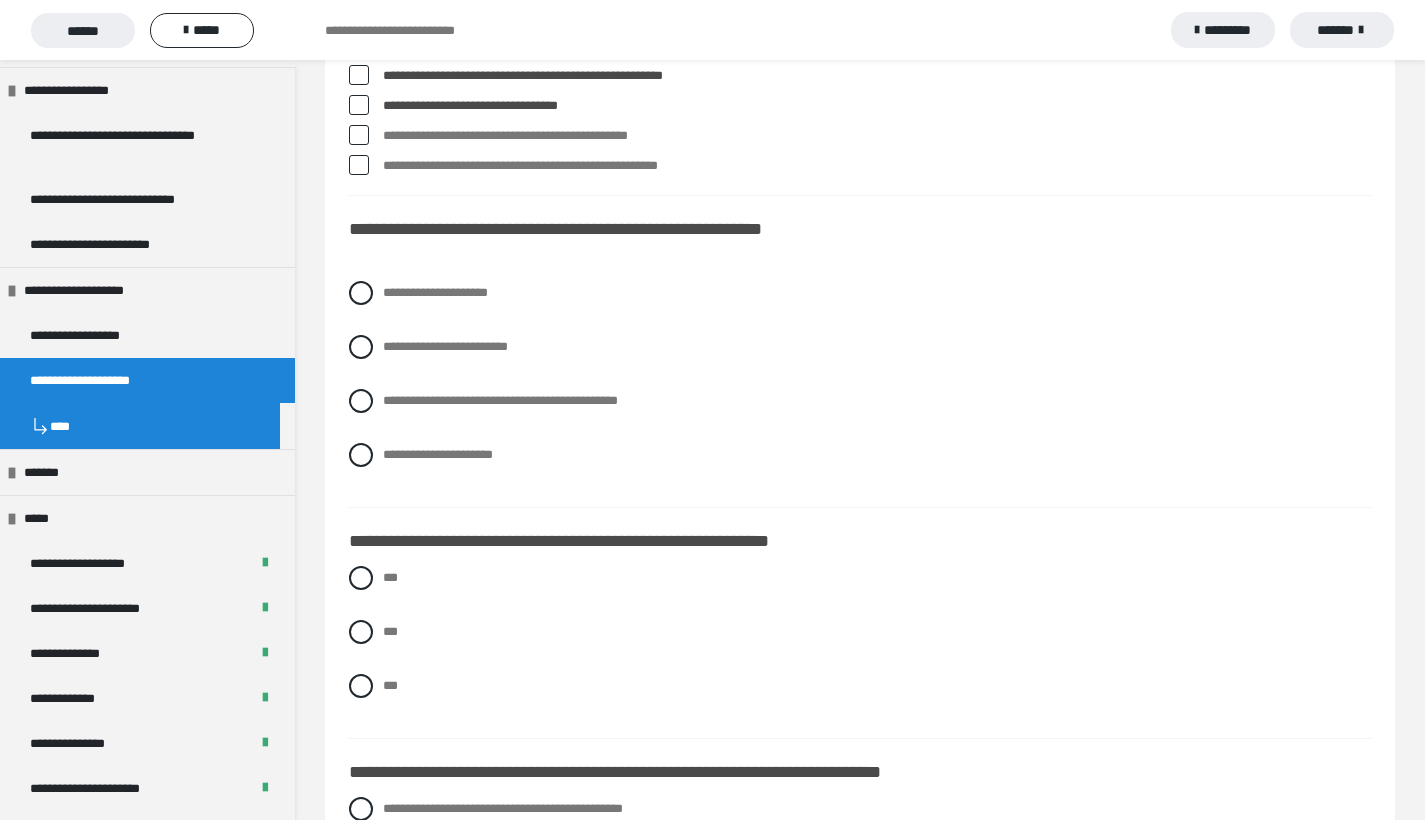 scroll, scrollTop: 1632, scrollLeft: 0, axis: vertical 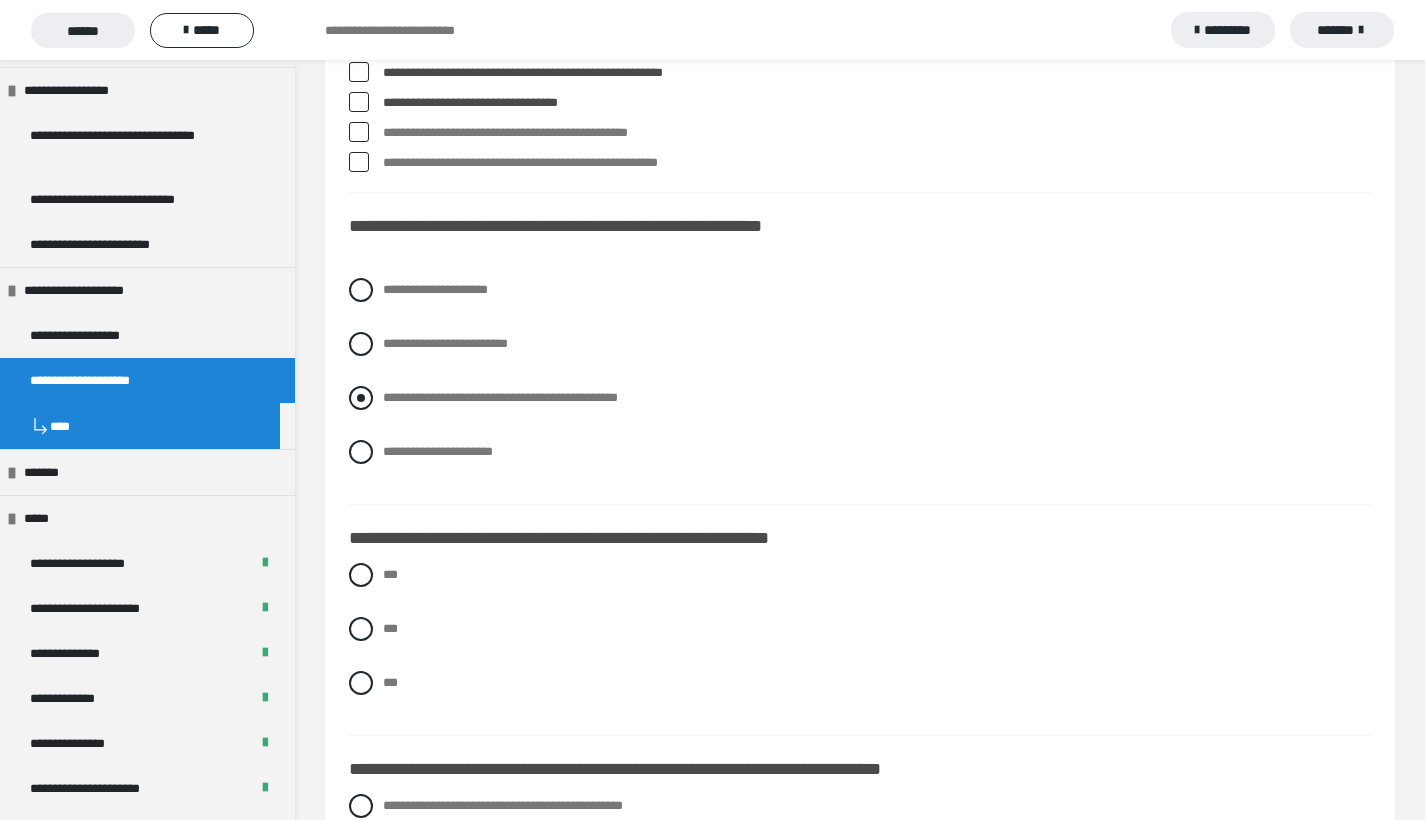 click at bounding box center (361, 398) 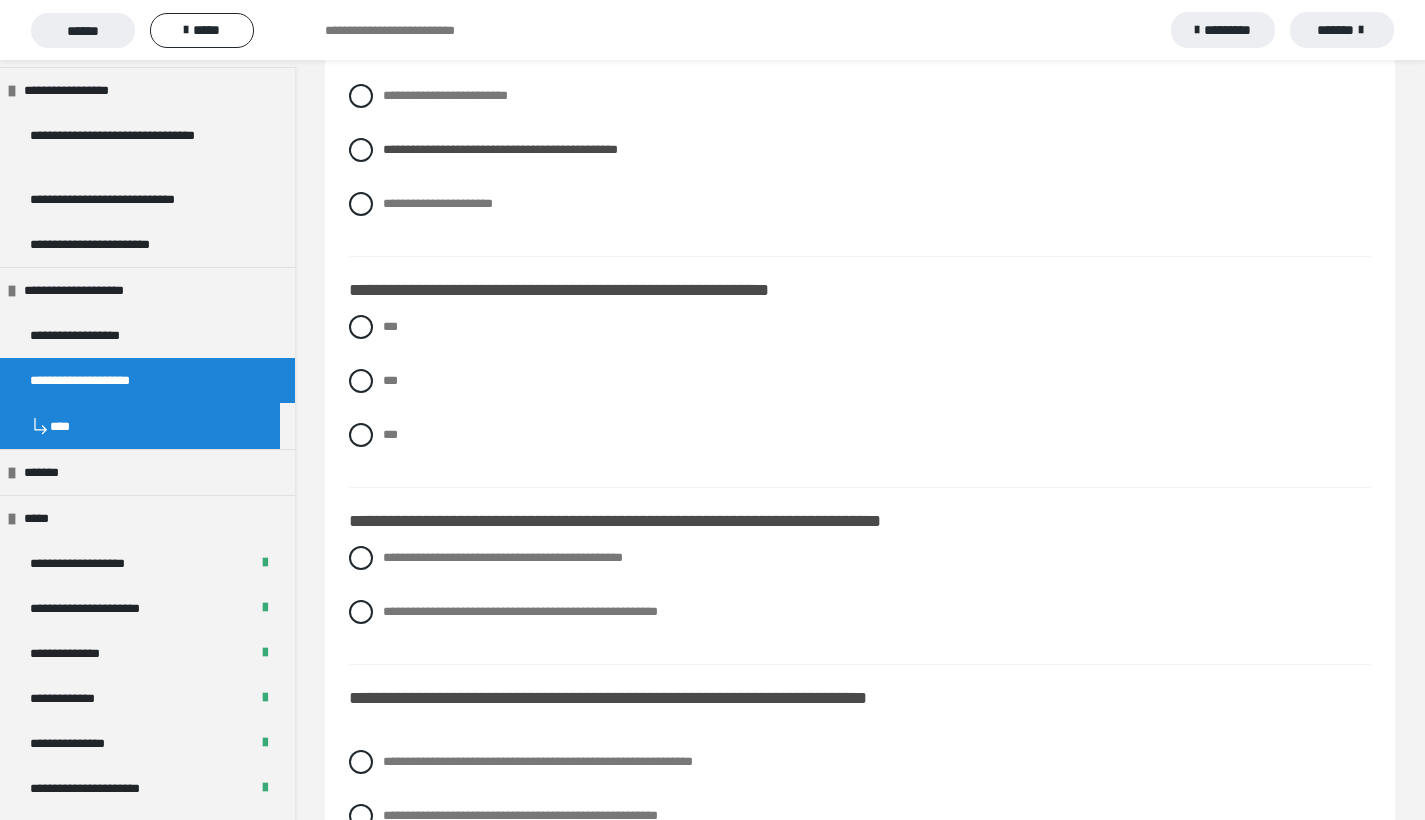 scroll, scrollTop: 1893, scrollLeft: 0, axis: vertical 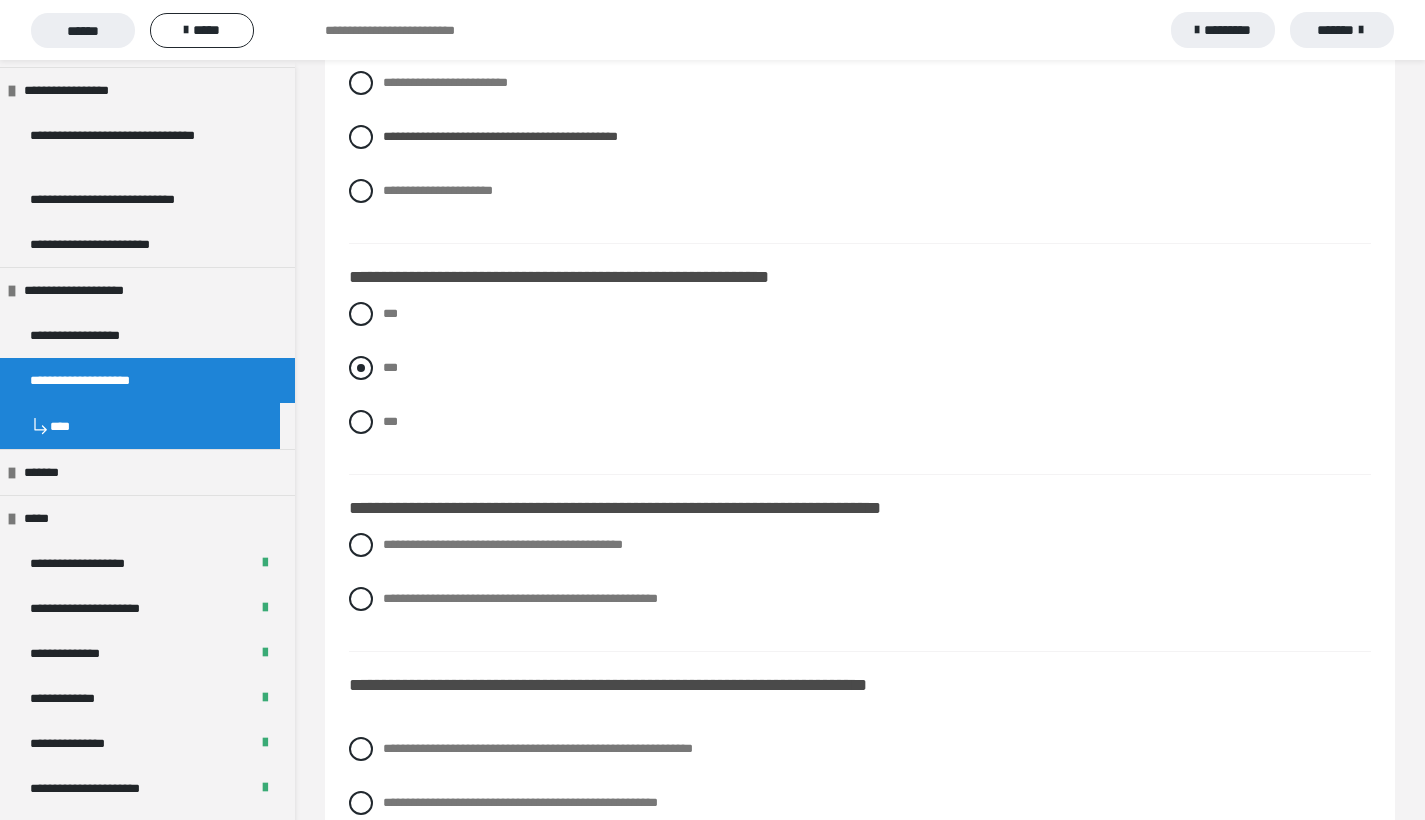 click at bounding box center (361, 368) 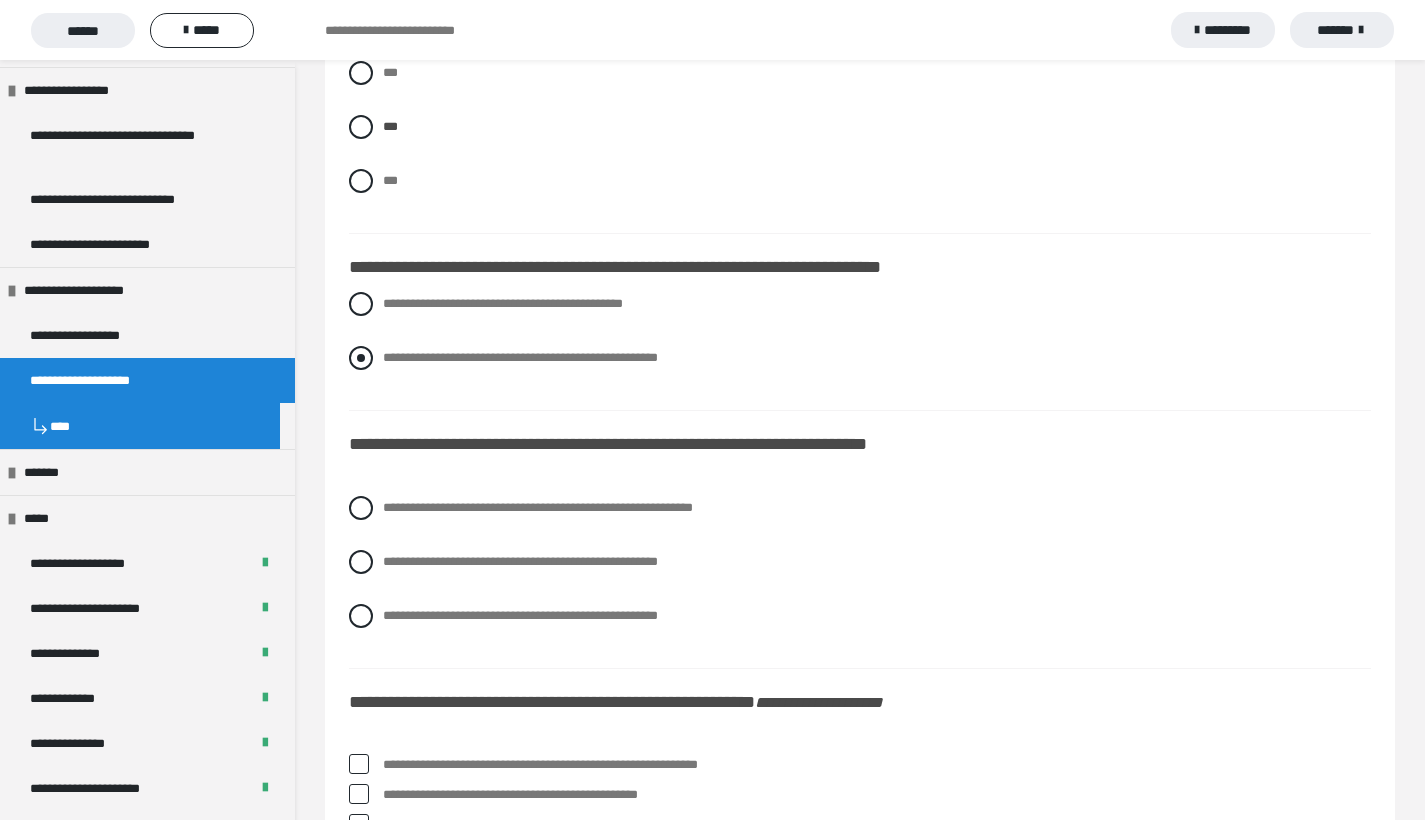 scroll, scrollTop: 2145, scrollLeft: 0, axis: vertical 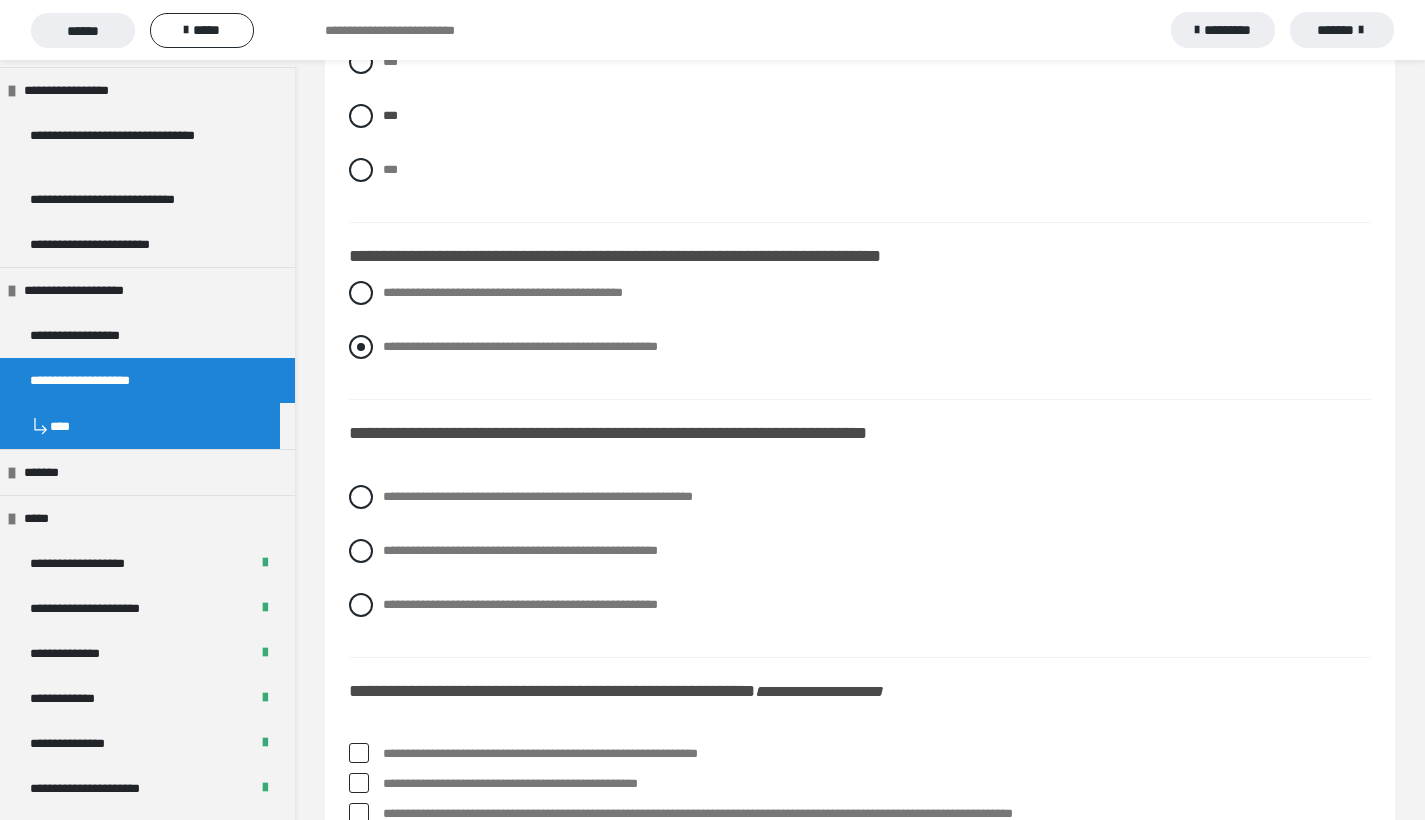 click at bounding box center (361, 347) 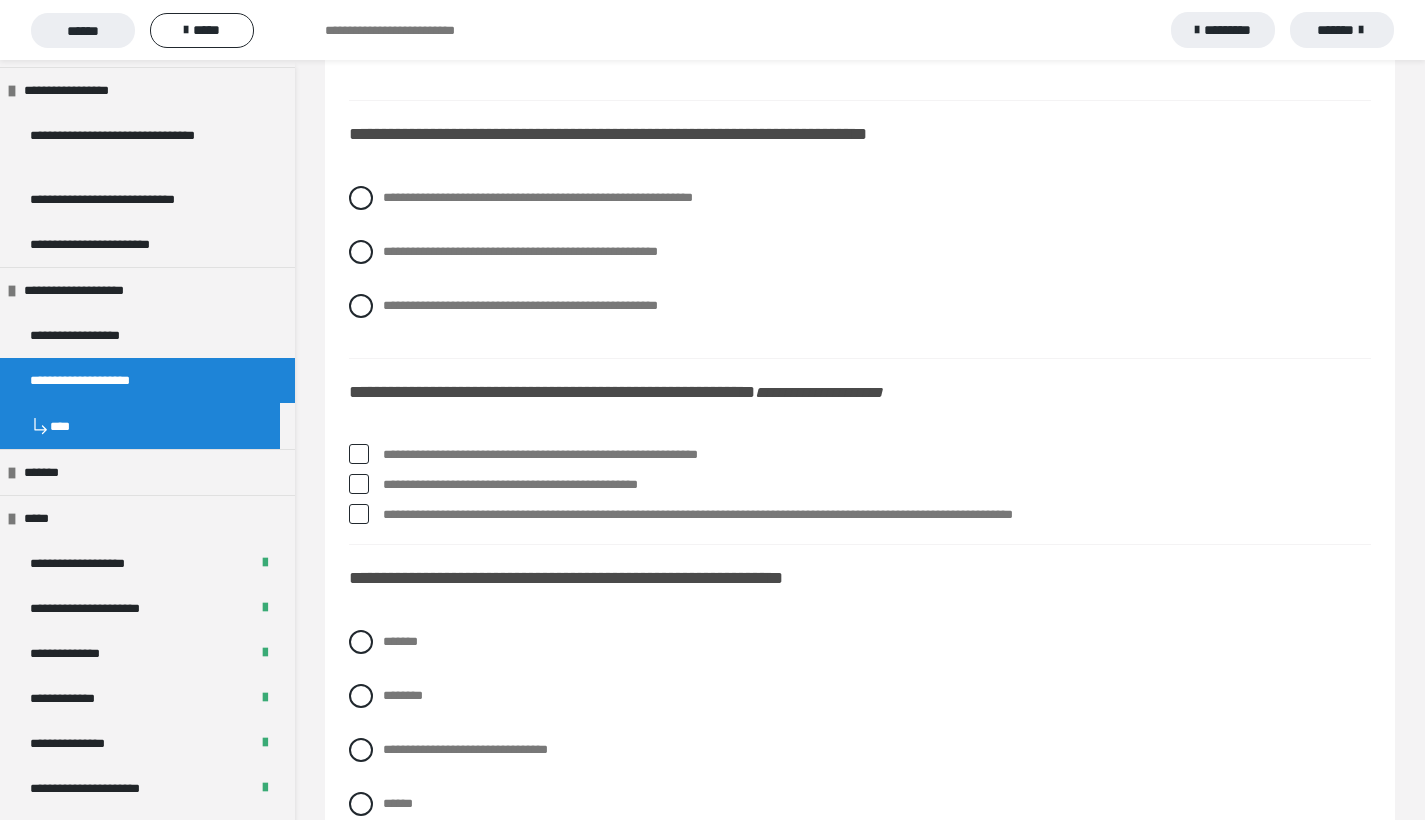 scroll, scrollTop: 2446, scrollLeft: 0, axis: vertical 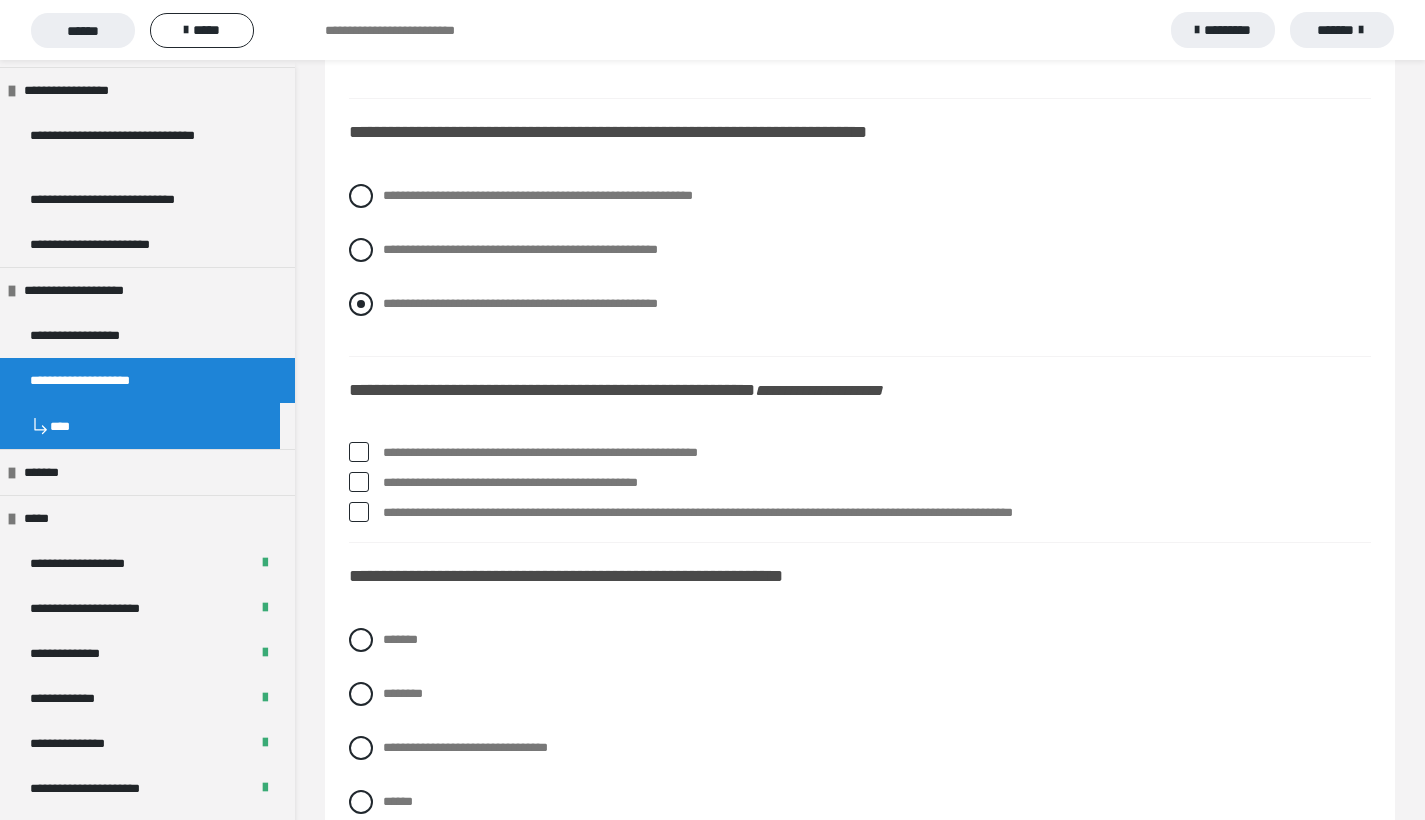 click at bounding box center (361, 304) 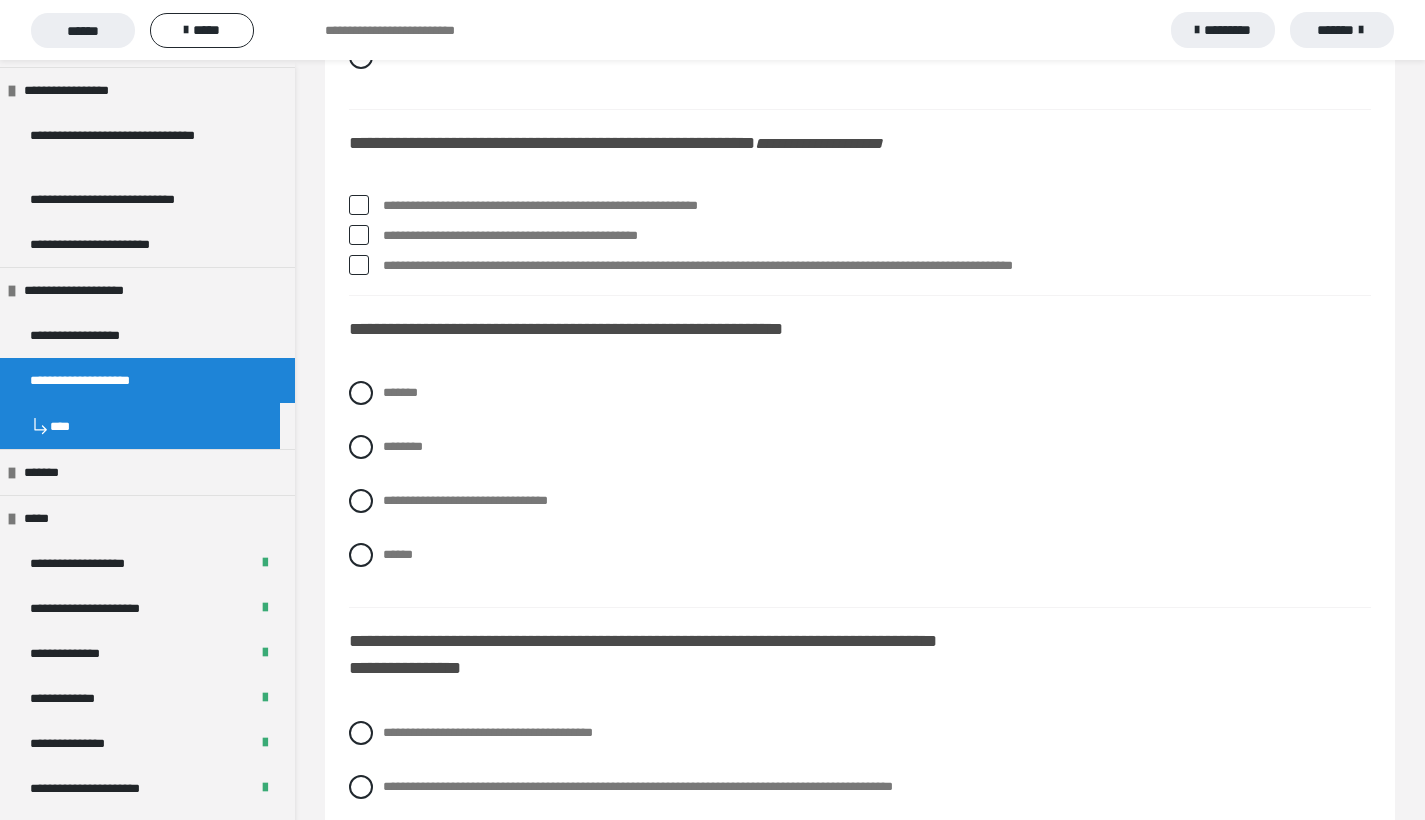 scroll, scrollTop: 2697, scrollLeft: 0, axis: vertical 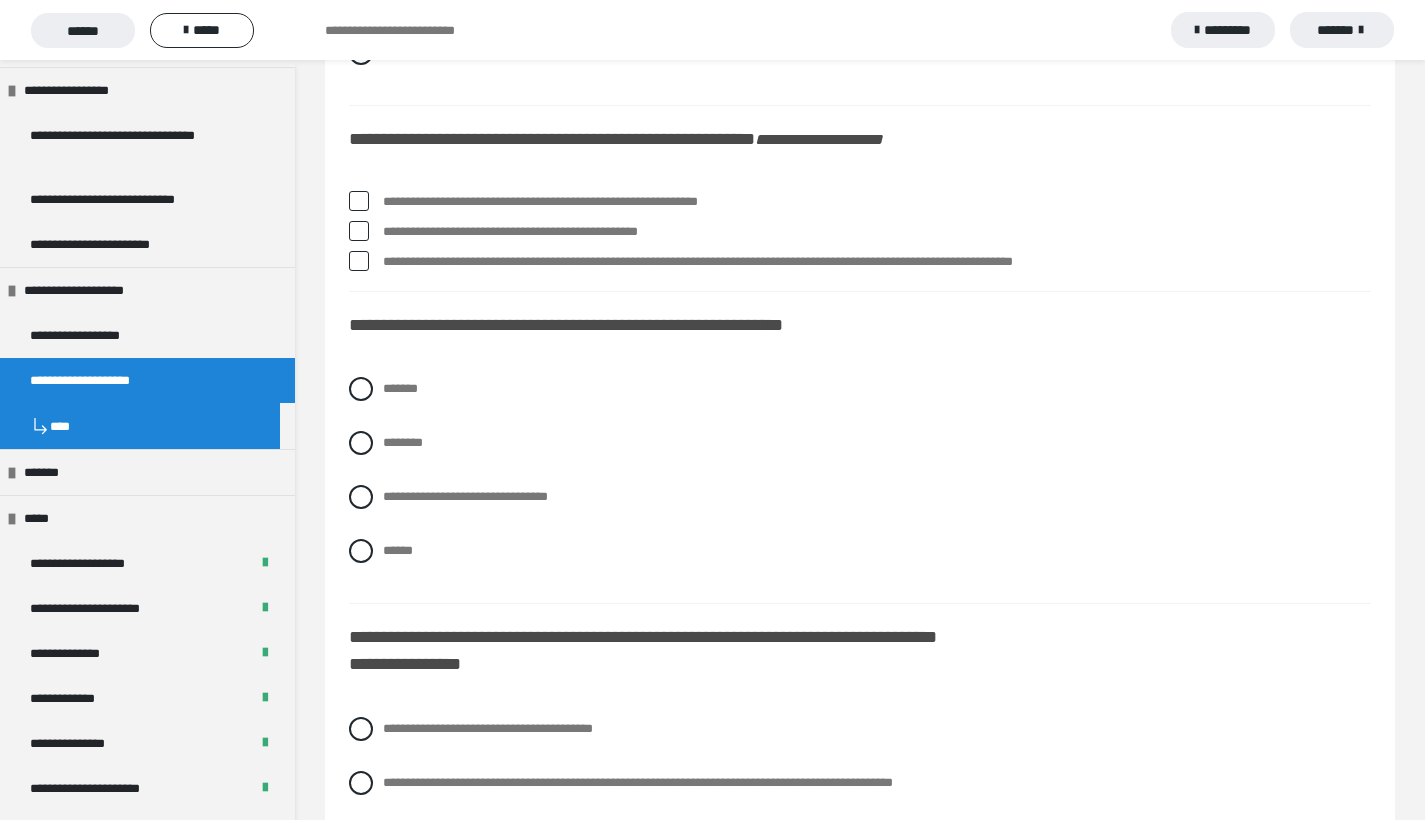 click at bounding box center [359, 201] 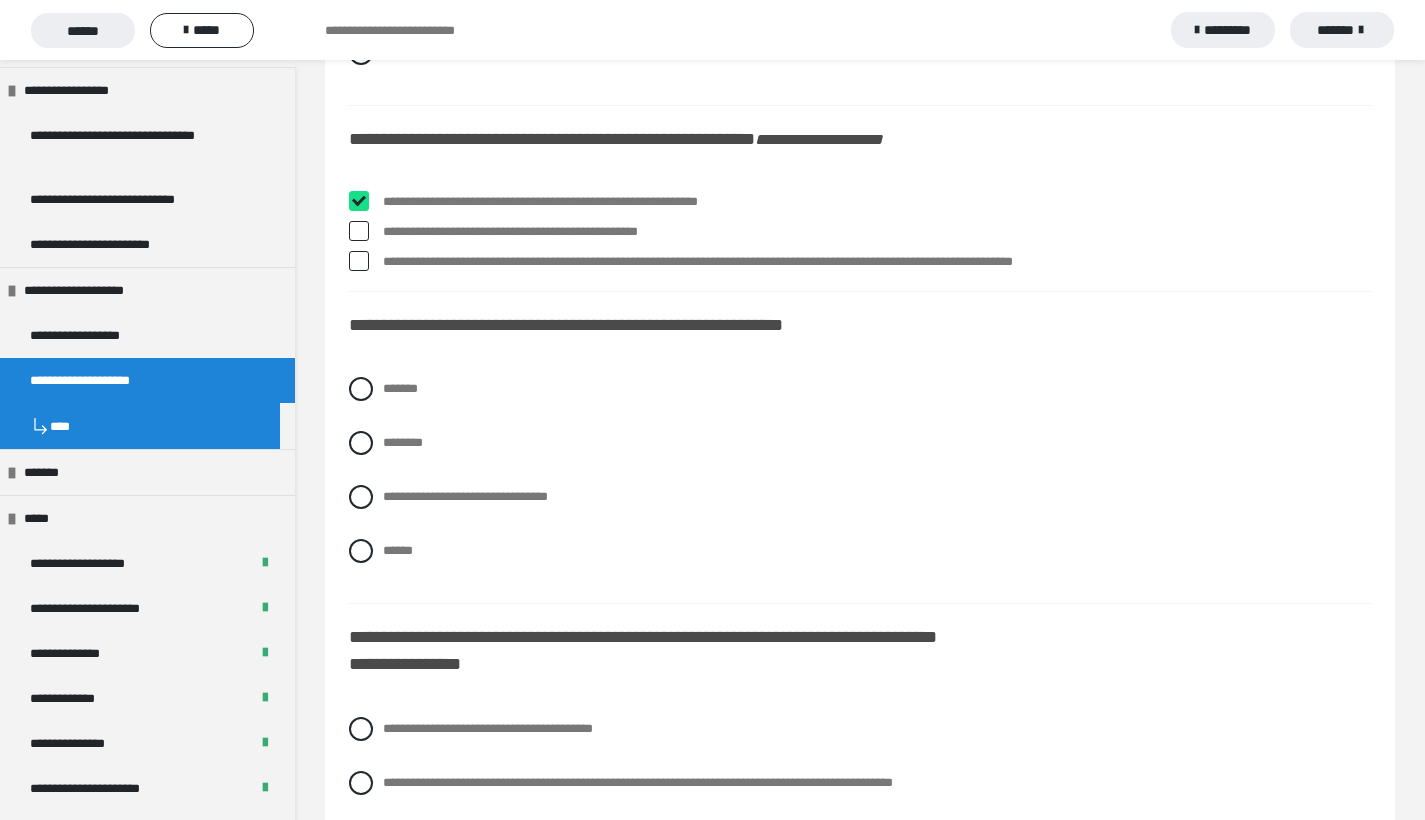 checkbox on "****" 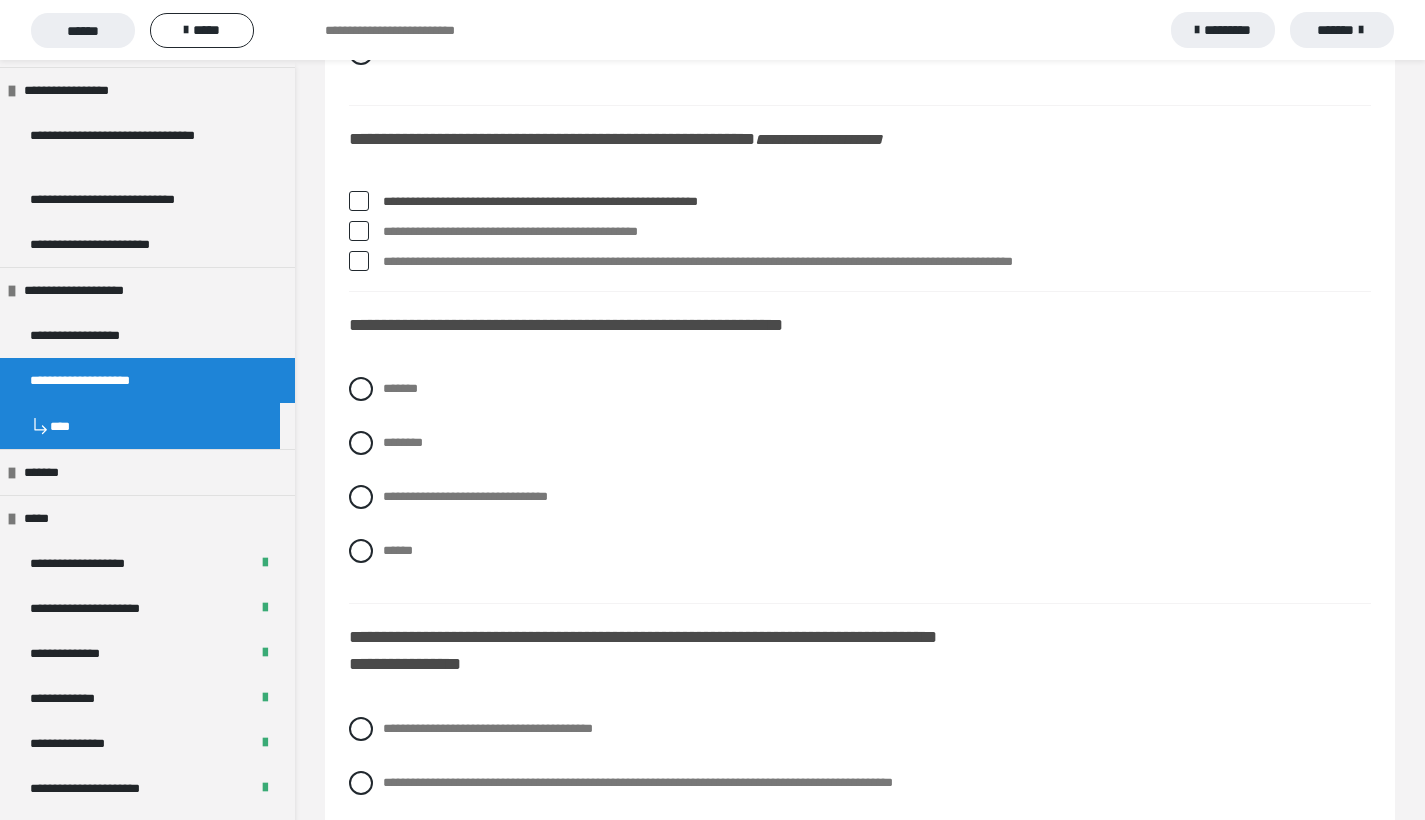click at bounding box center (359, 231) 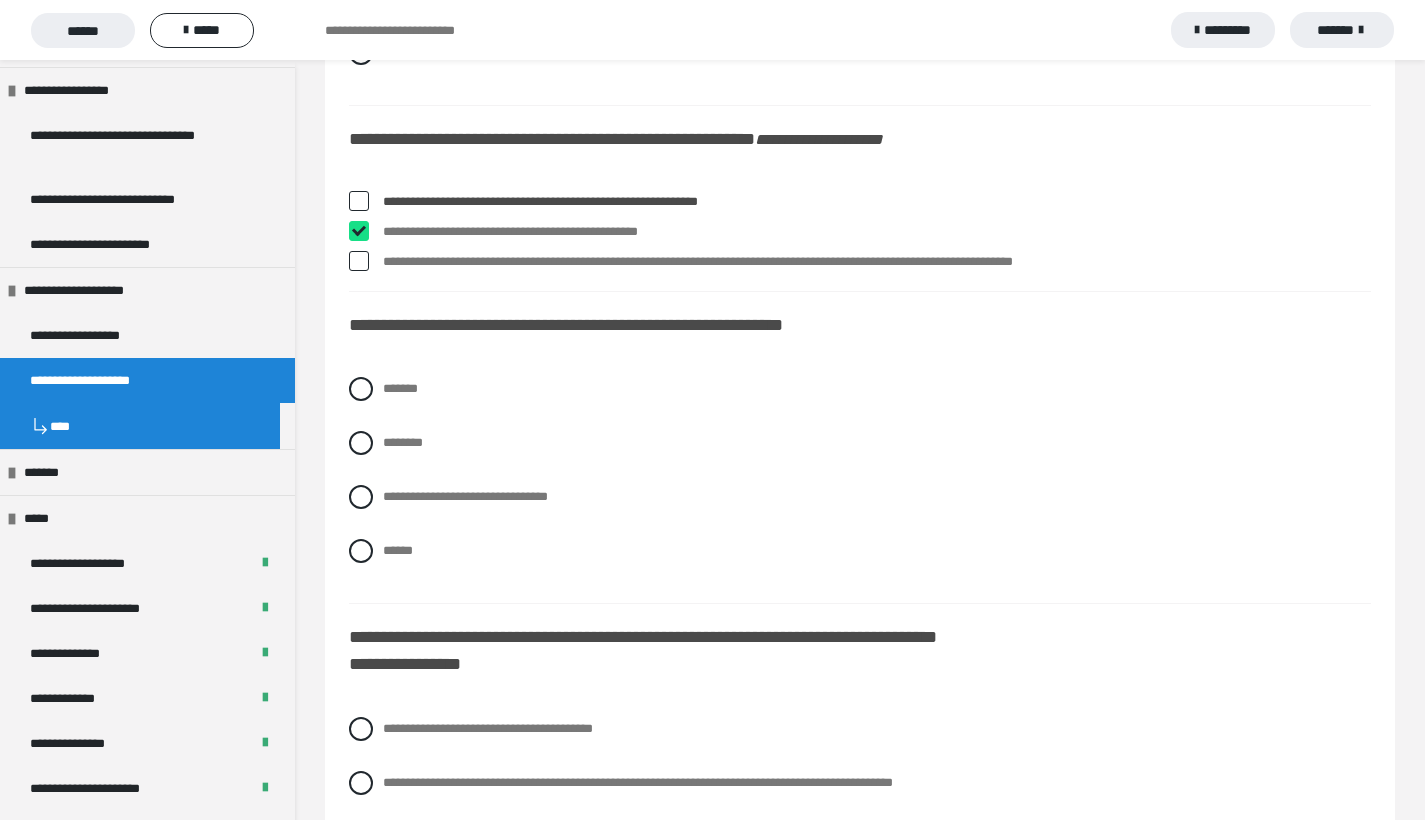 checkbox on "****" 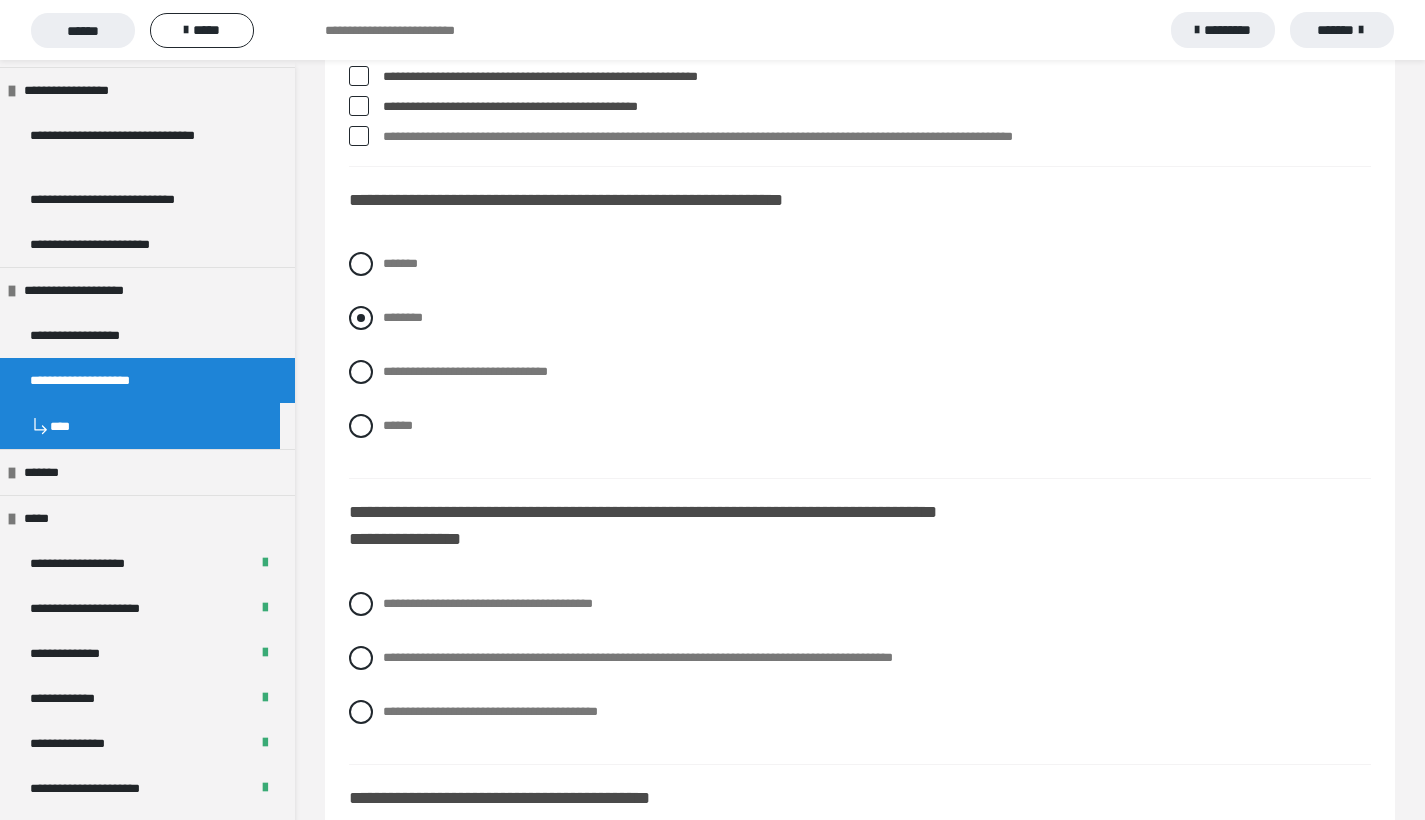 scroll, scrollTop: 2830, scrollLeft: 0, axis: vertical 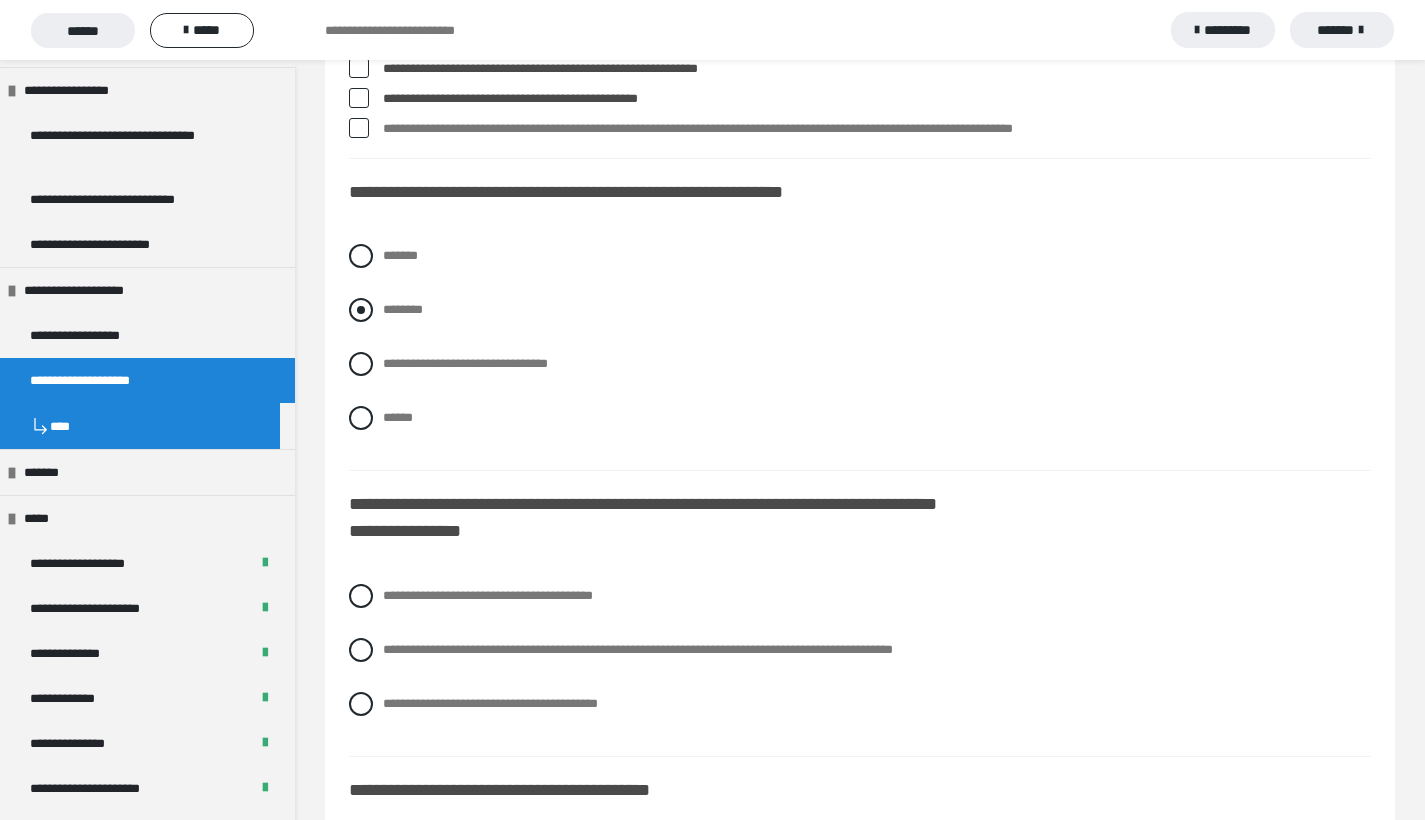 click at bounding box center (361, 310) 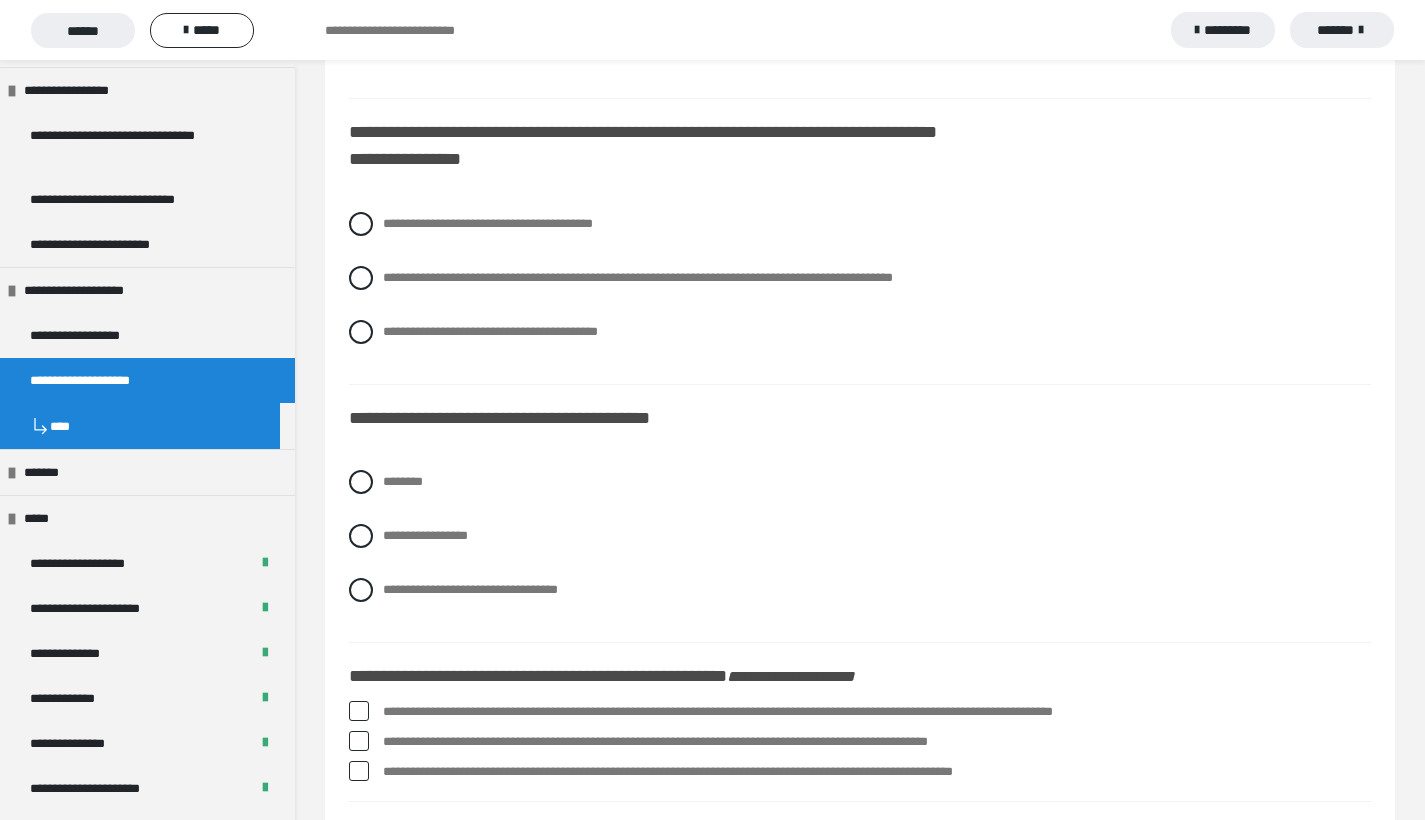 scroll, scrollTop: 3223, scrollLeft: 0, axis: vertical 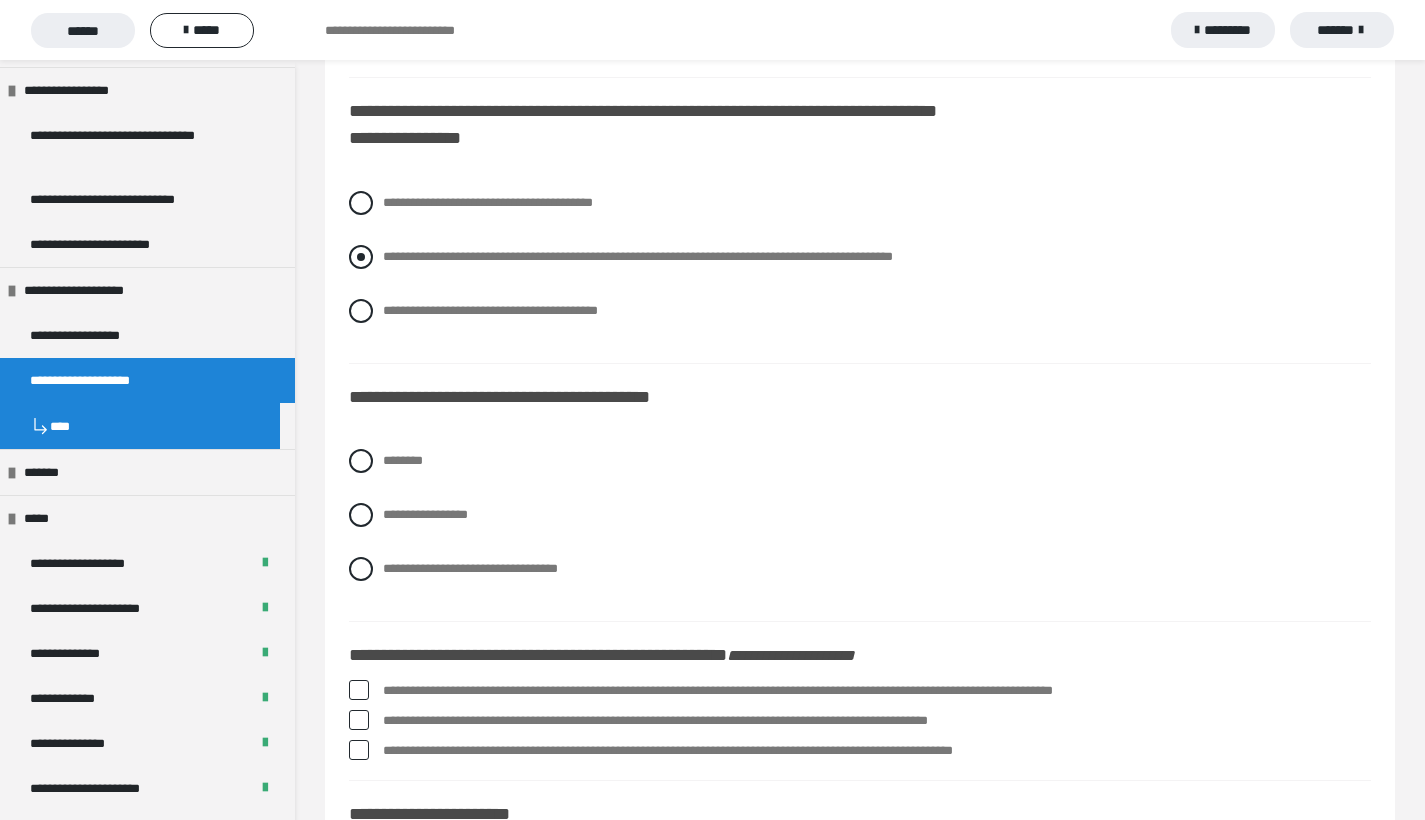 click at bounding box center (361, 257) 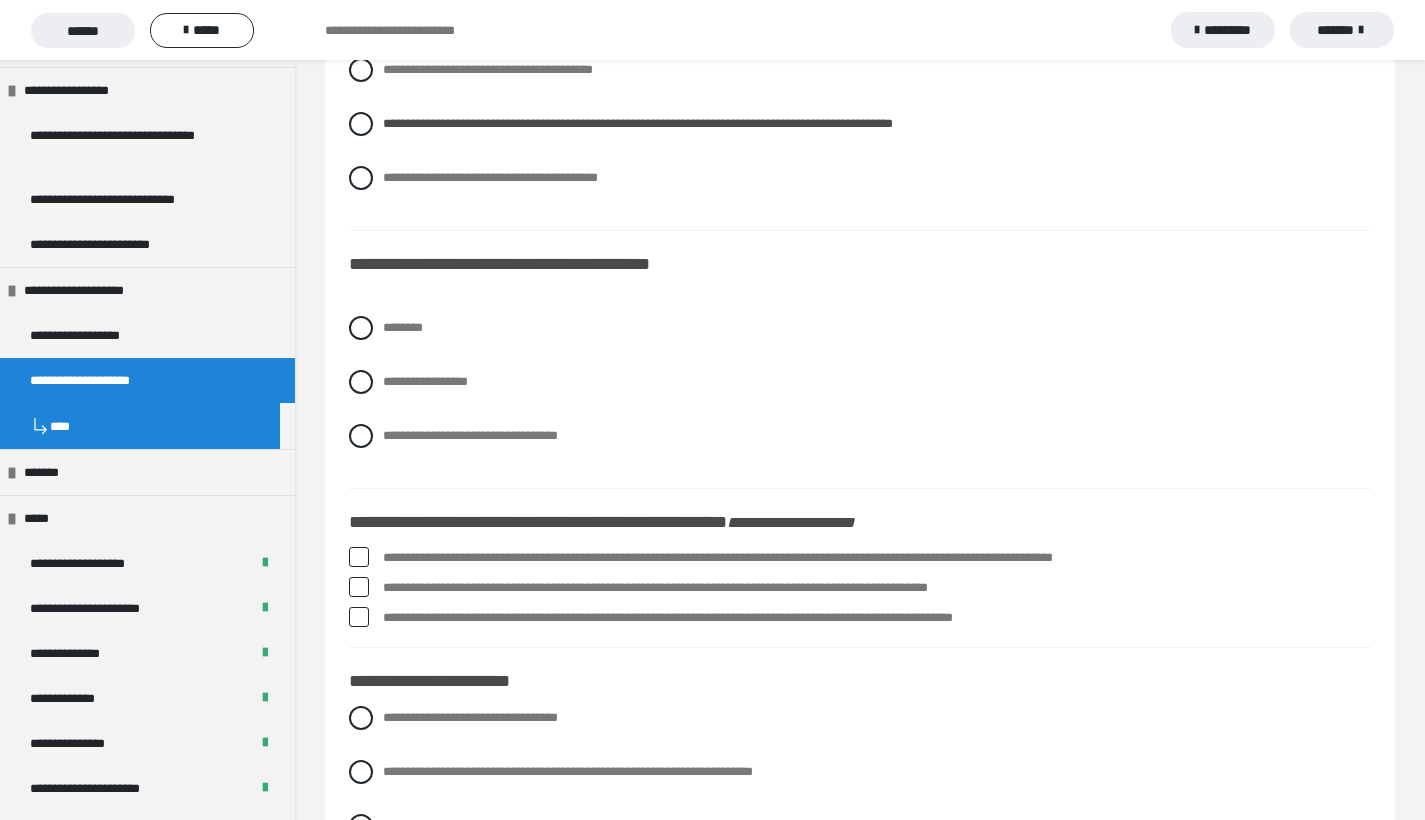 scroll, scrollTop: 3370, scrollLeft: 0, axis: vertical 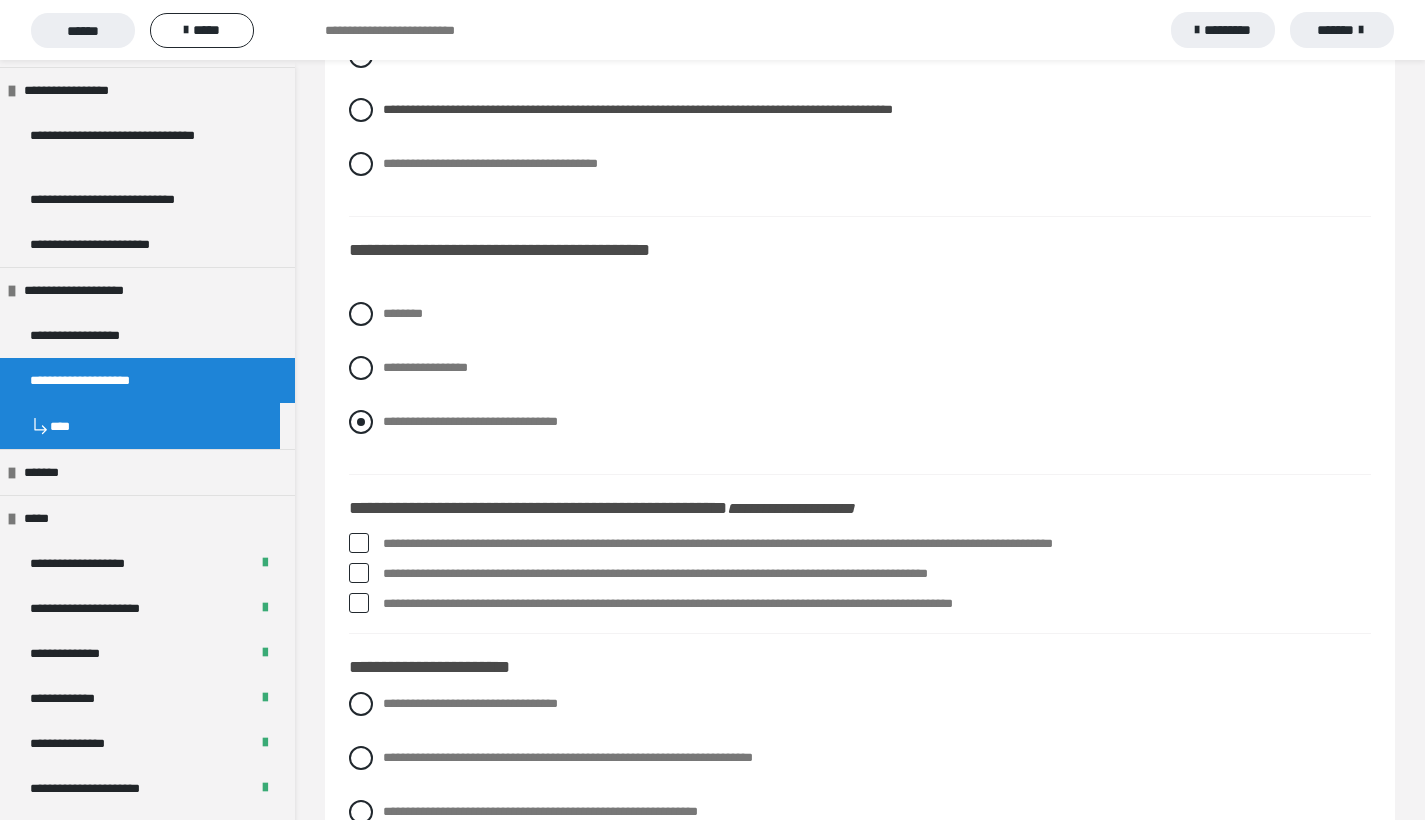 click at bounding box center [361, 422] 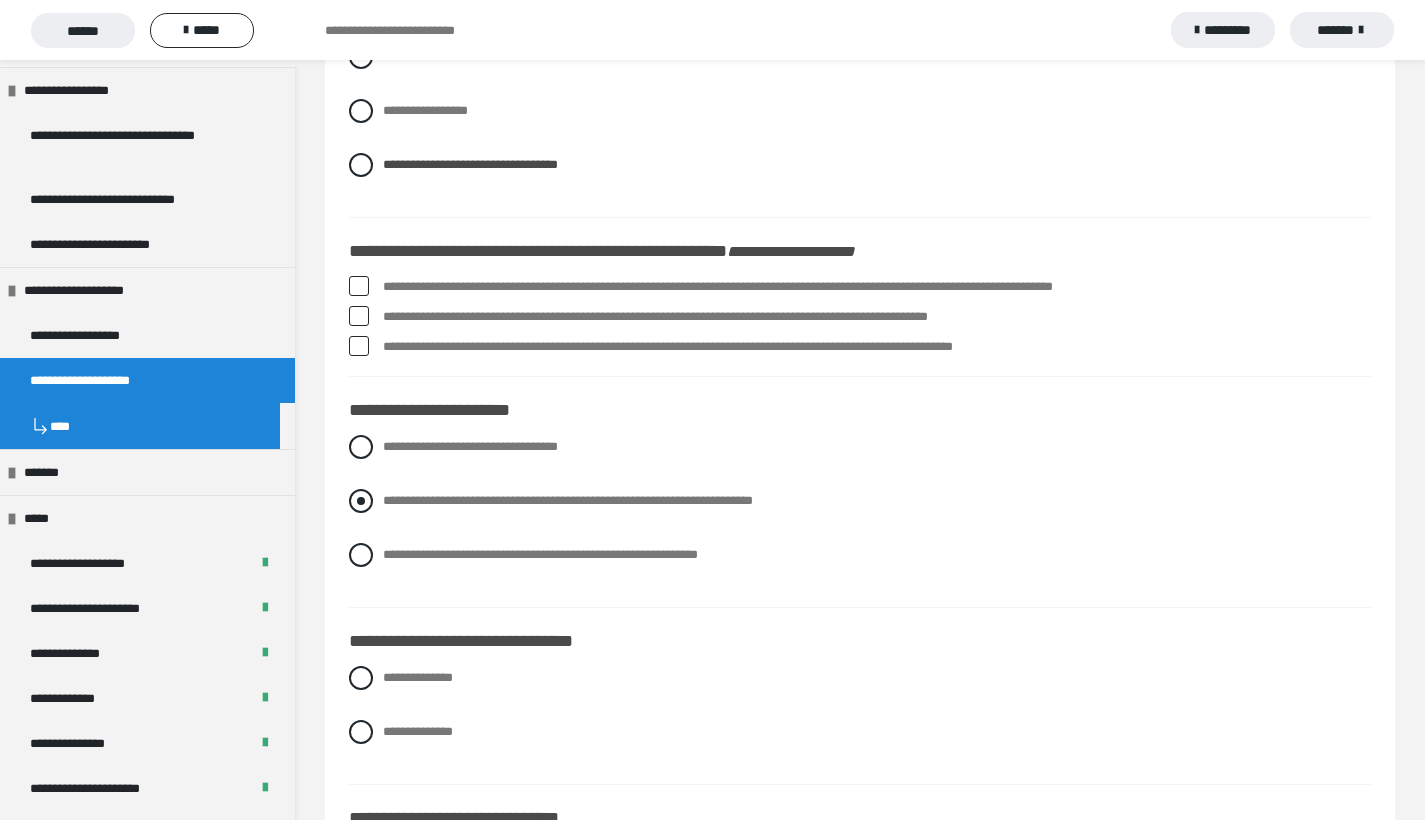 scroll, scrollTop: 3649, scrollLeft: 0, axis: vertical 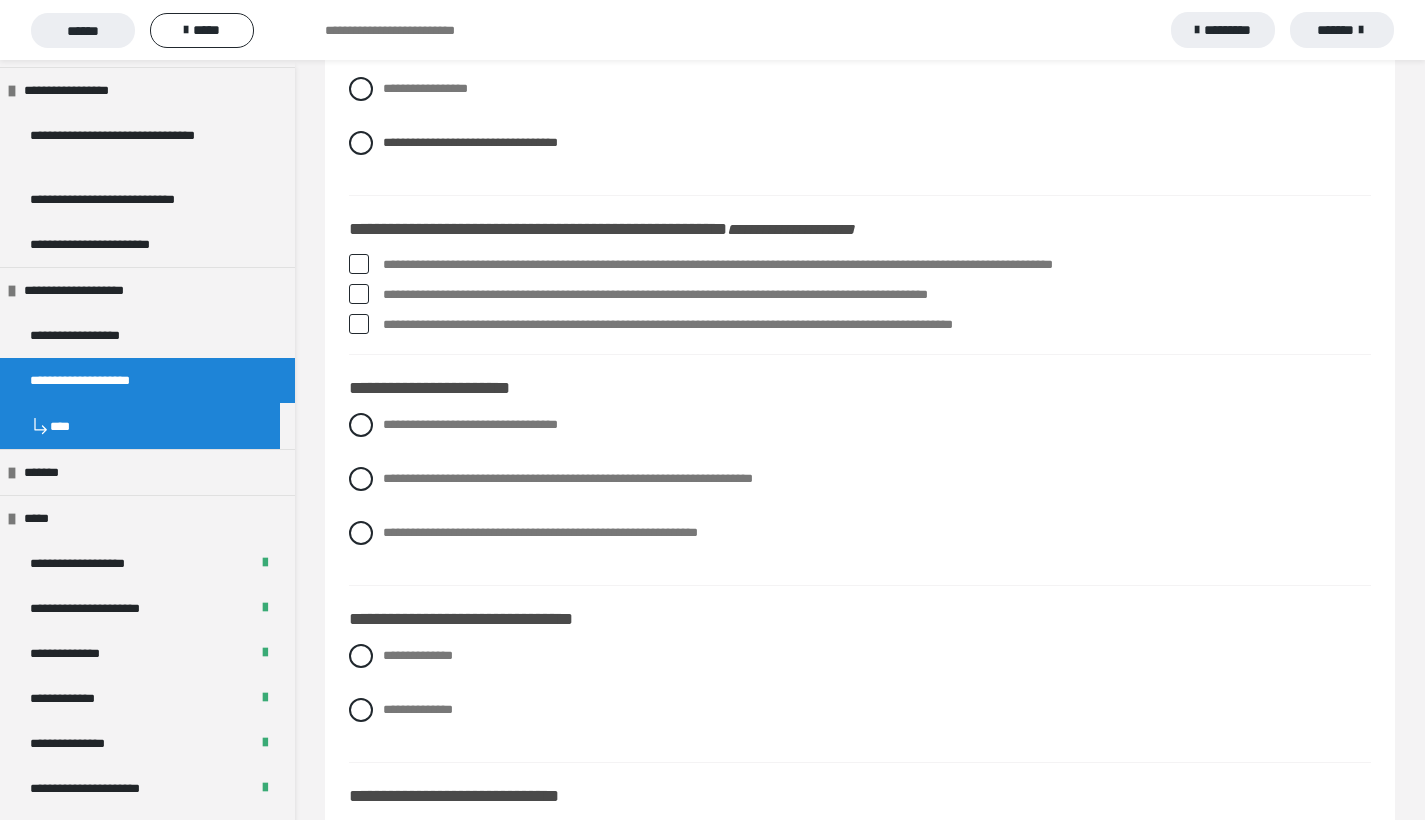 click at bounding box center (359, 294) 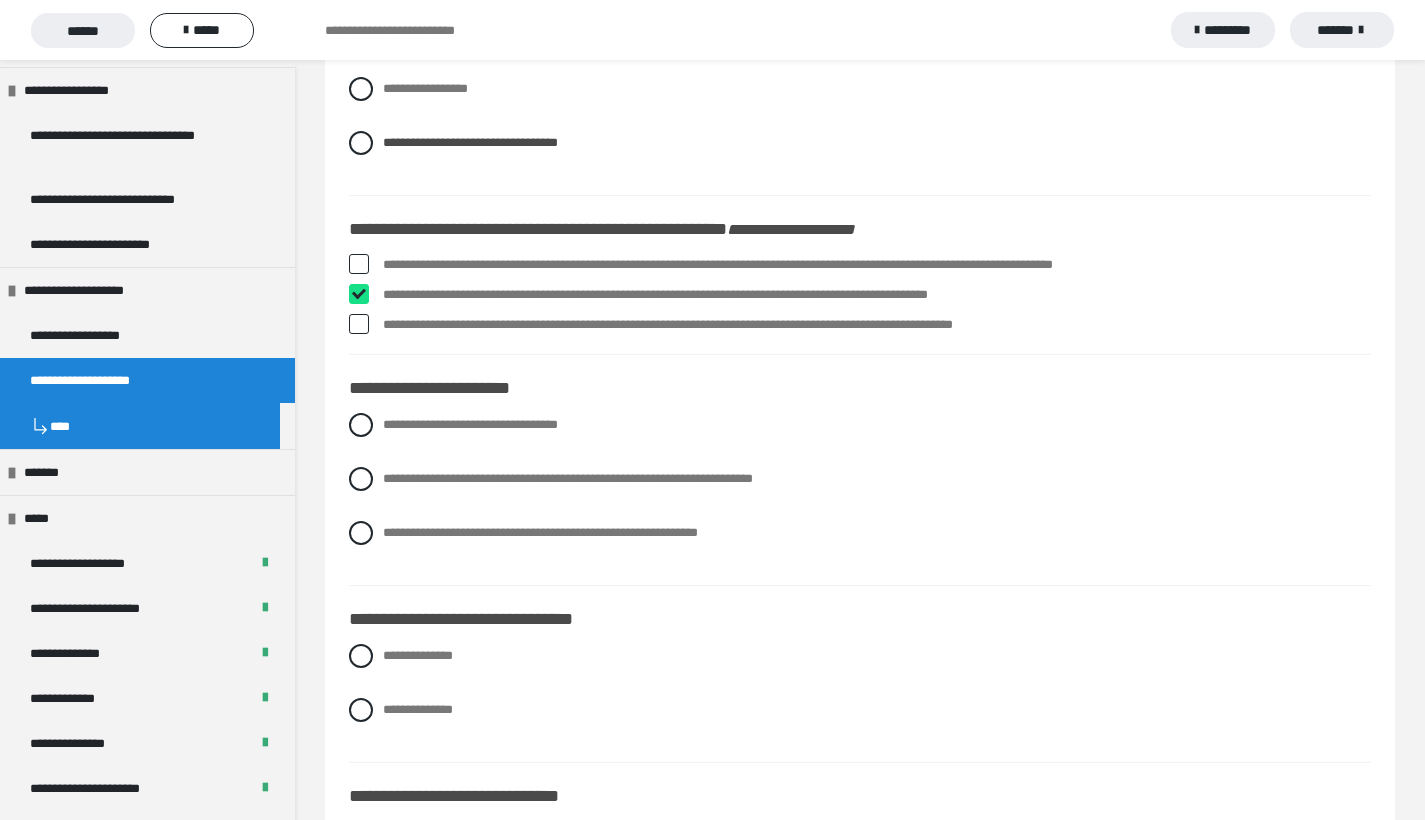checkbox on "****" 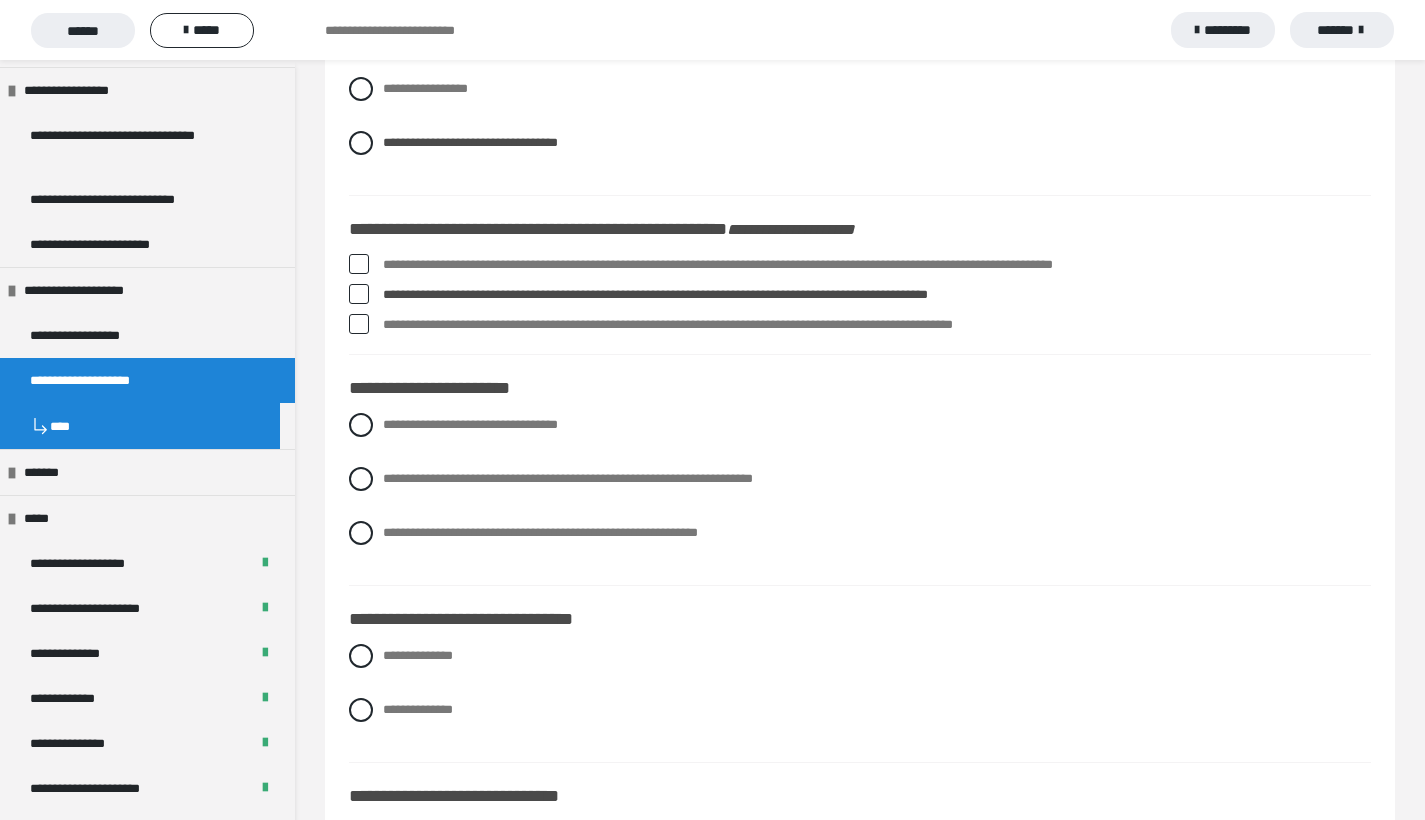 click at bounding box center [359, 324] 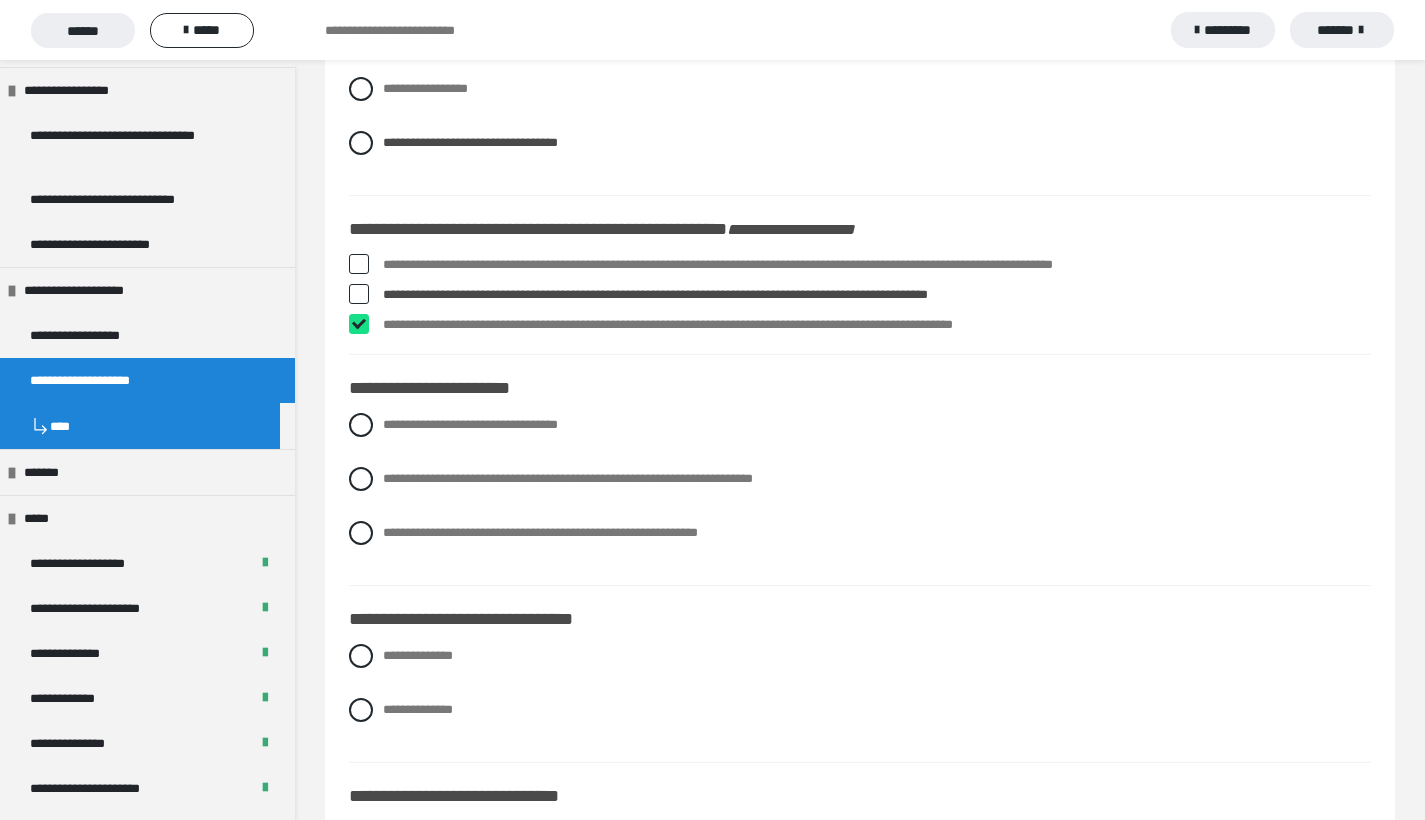 checkbox on "****" 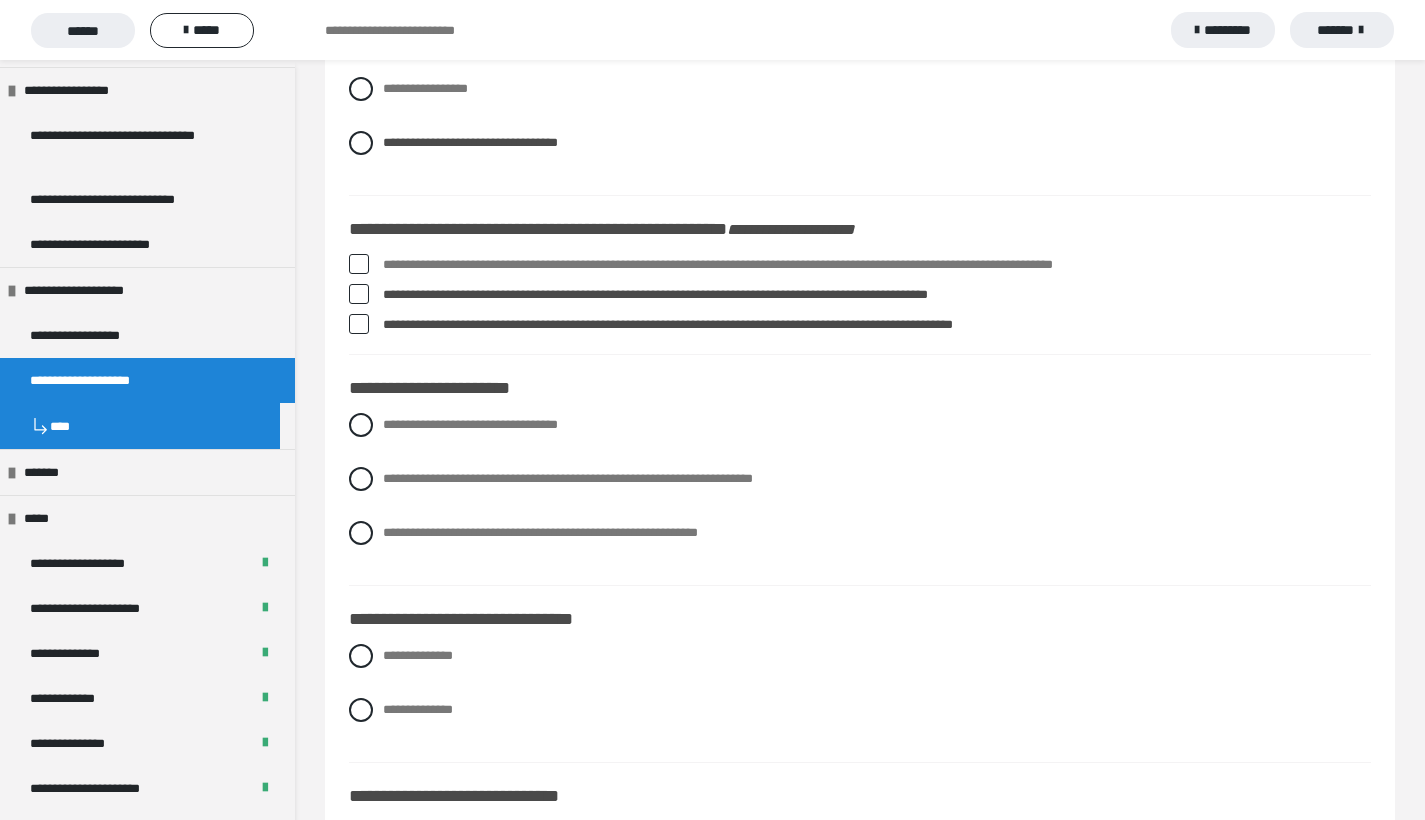 click at bounding box center (359, 264) 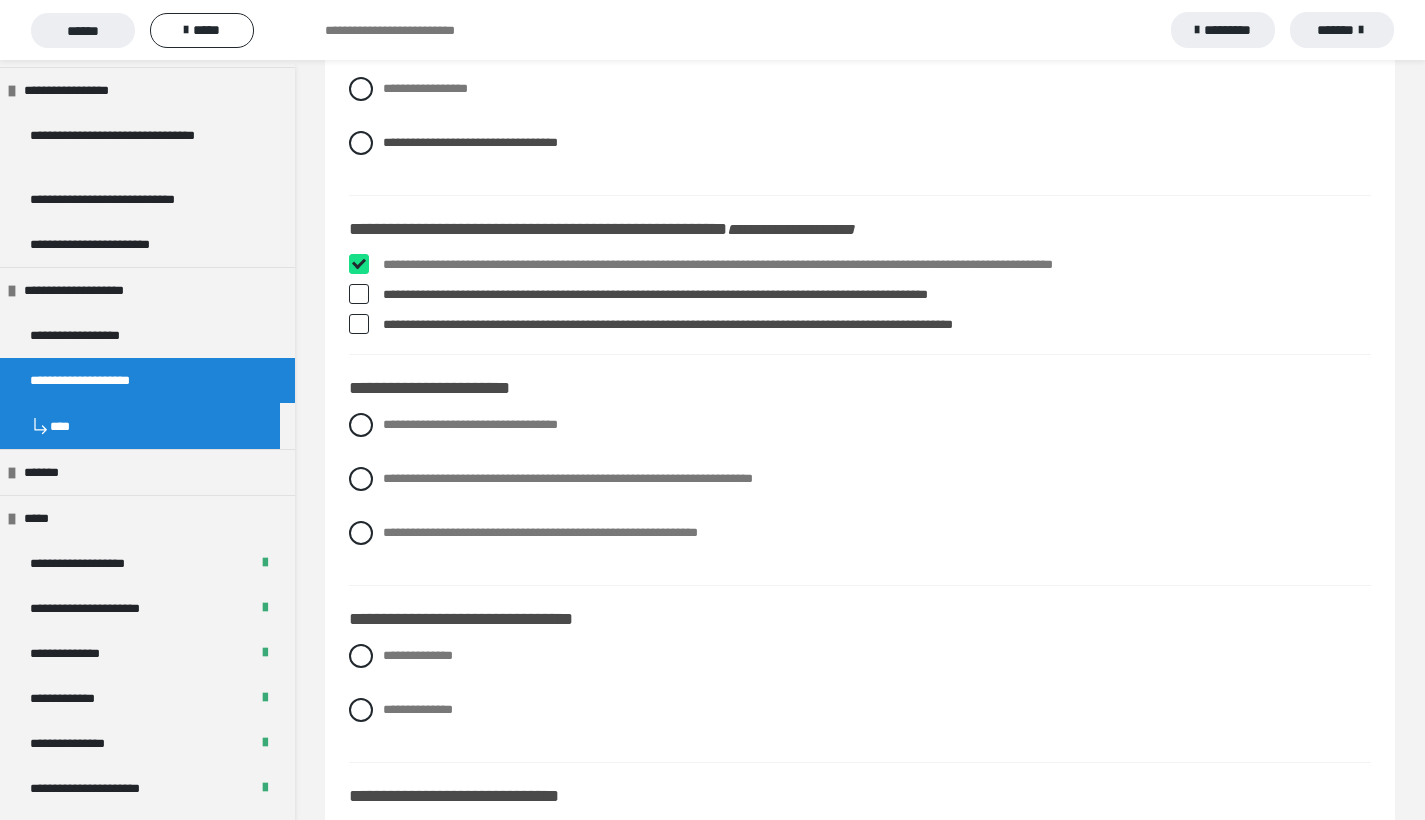 checkbox on "****" 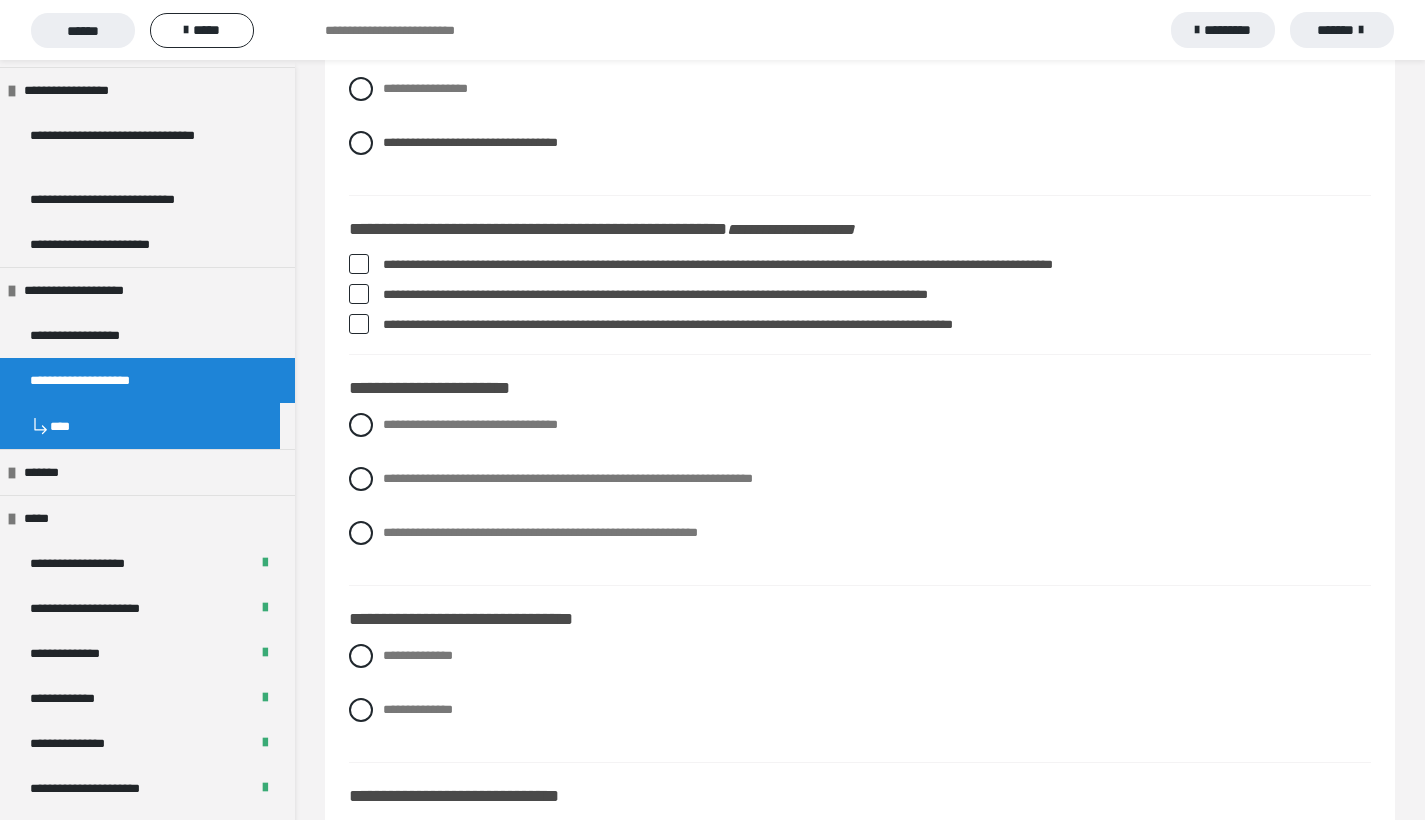 click at bounding box center (359, 294) 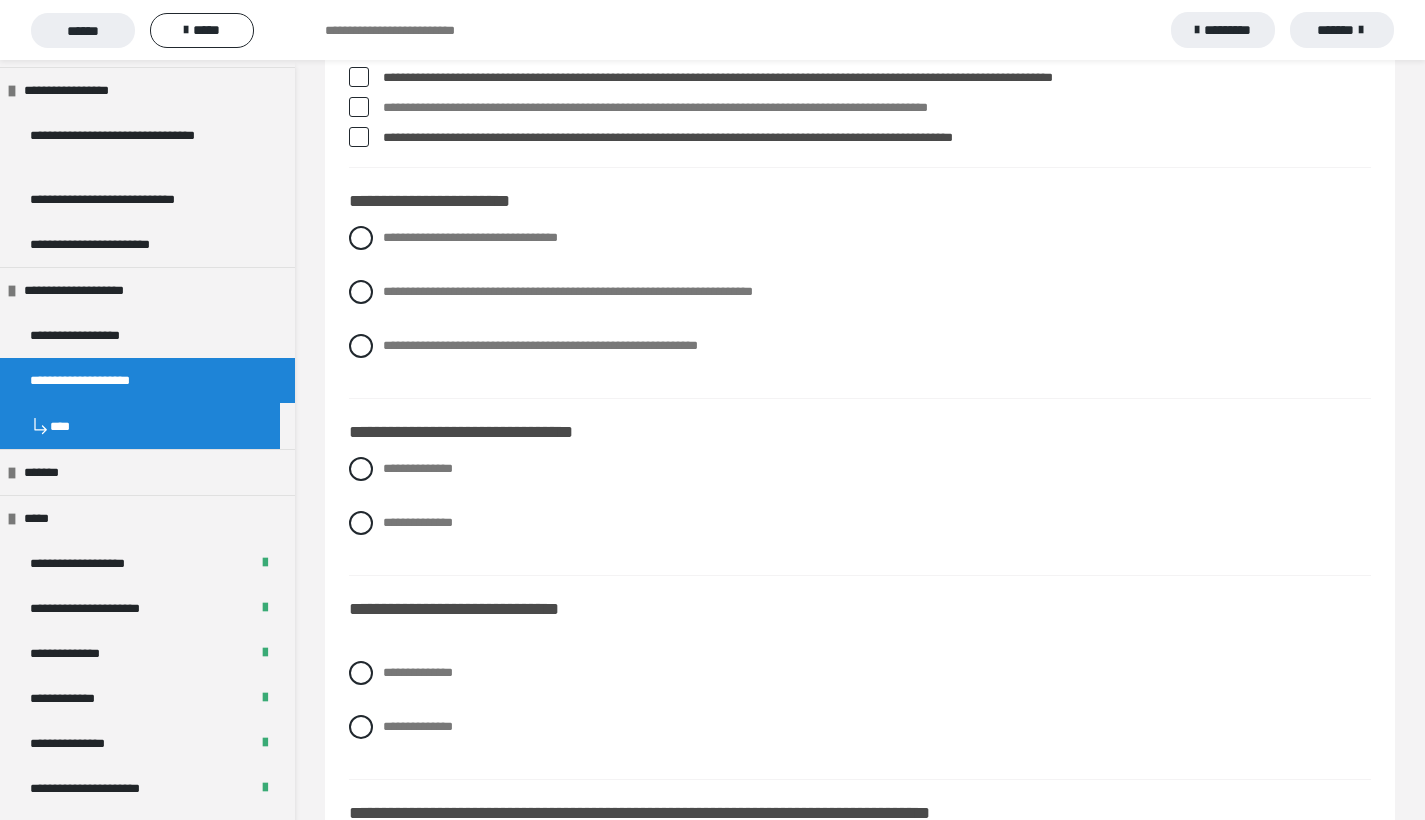 scroll, scrollTop: 3844, scrollLeft: 0, axis: vertical 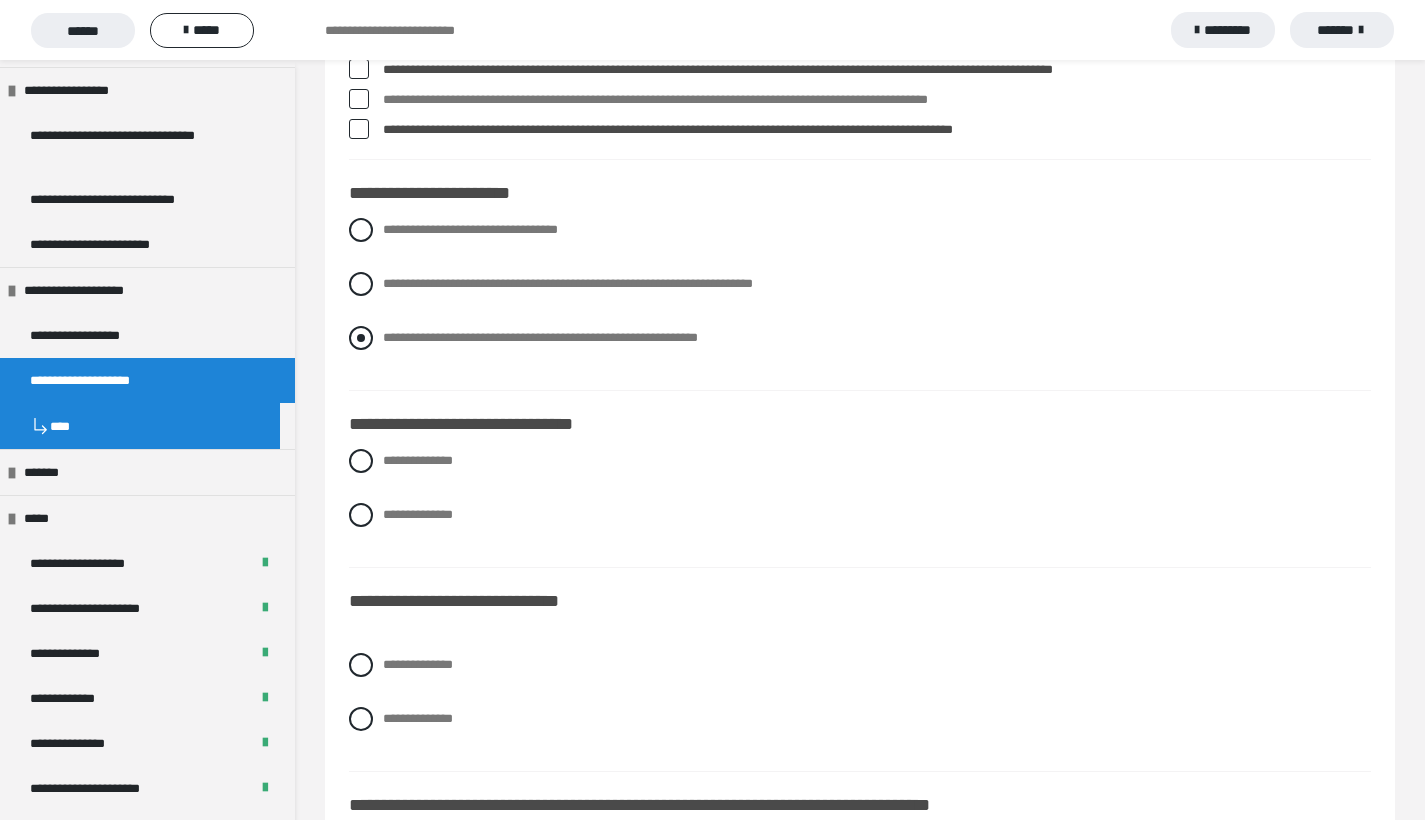 click at bounding box center [361, 338] 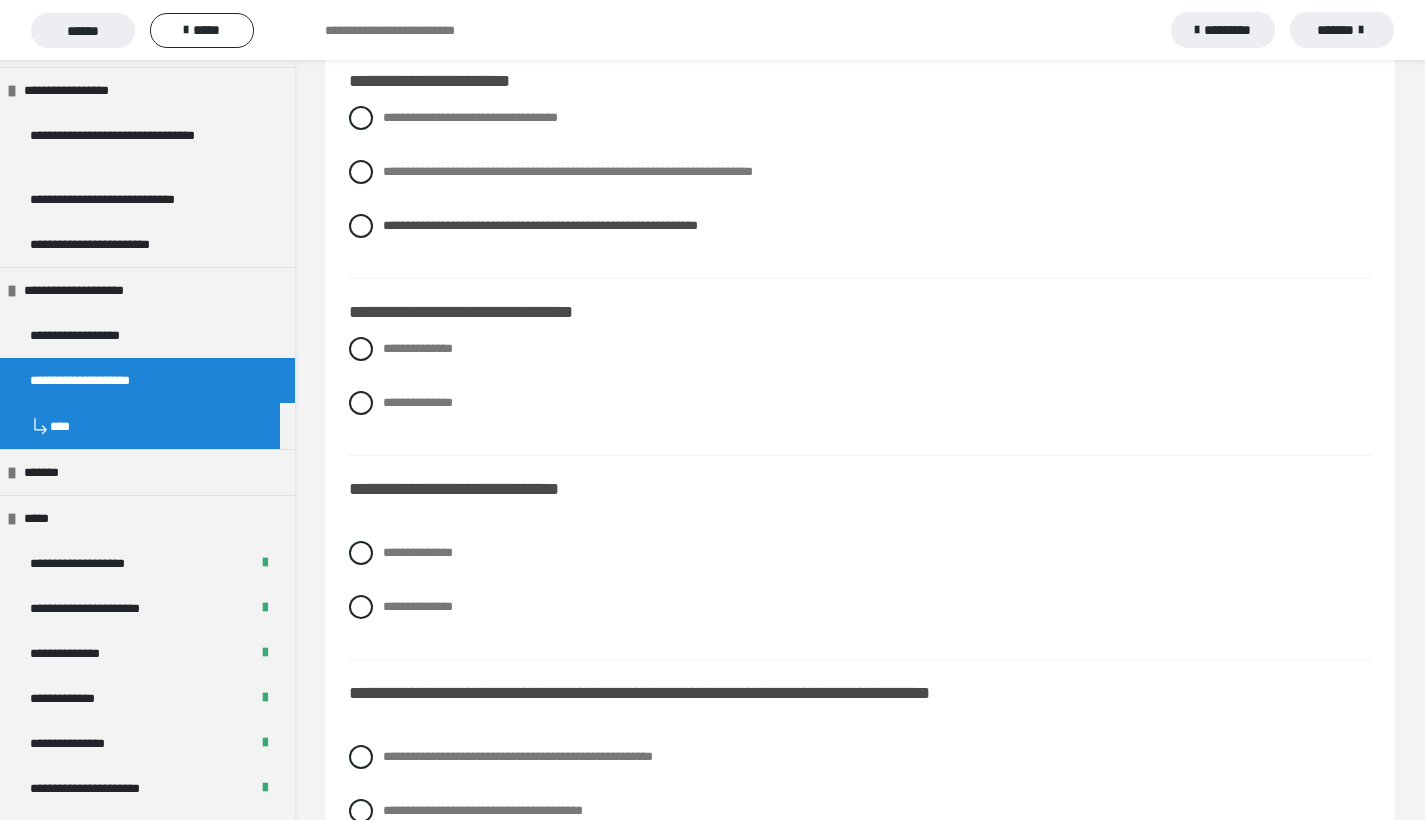 scroll, scrollTop: 3959, scrollLeft: 0, axis: vertical 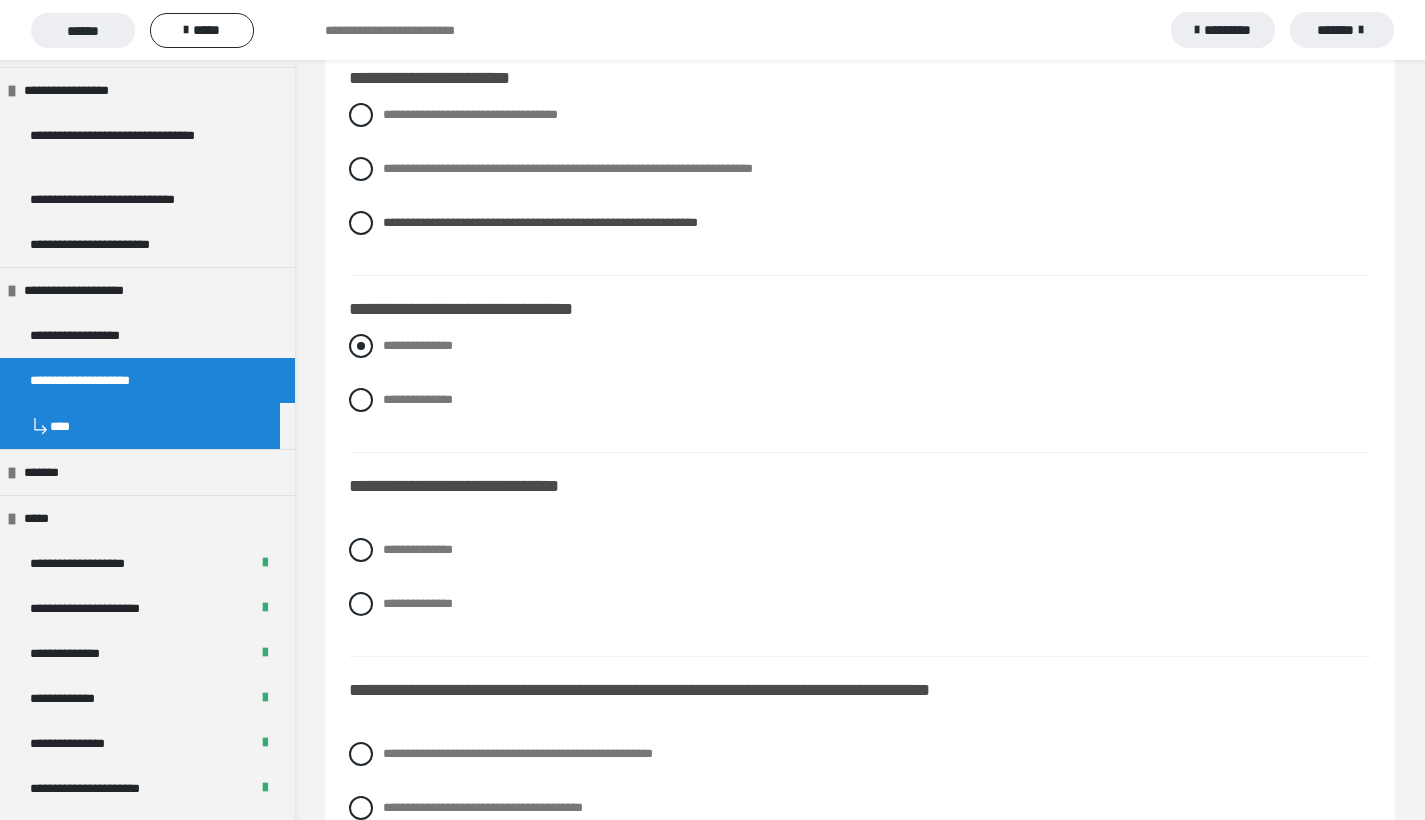click at bounding box center (361, 346) 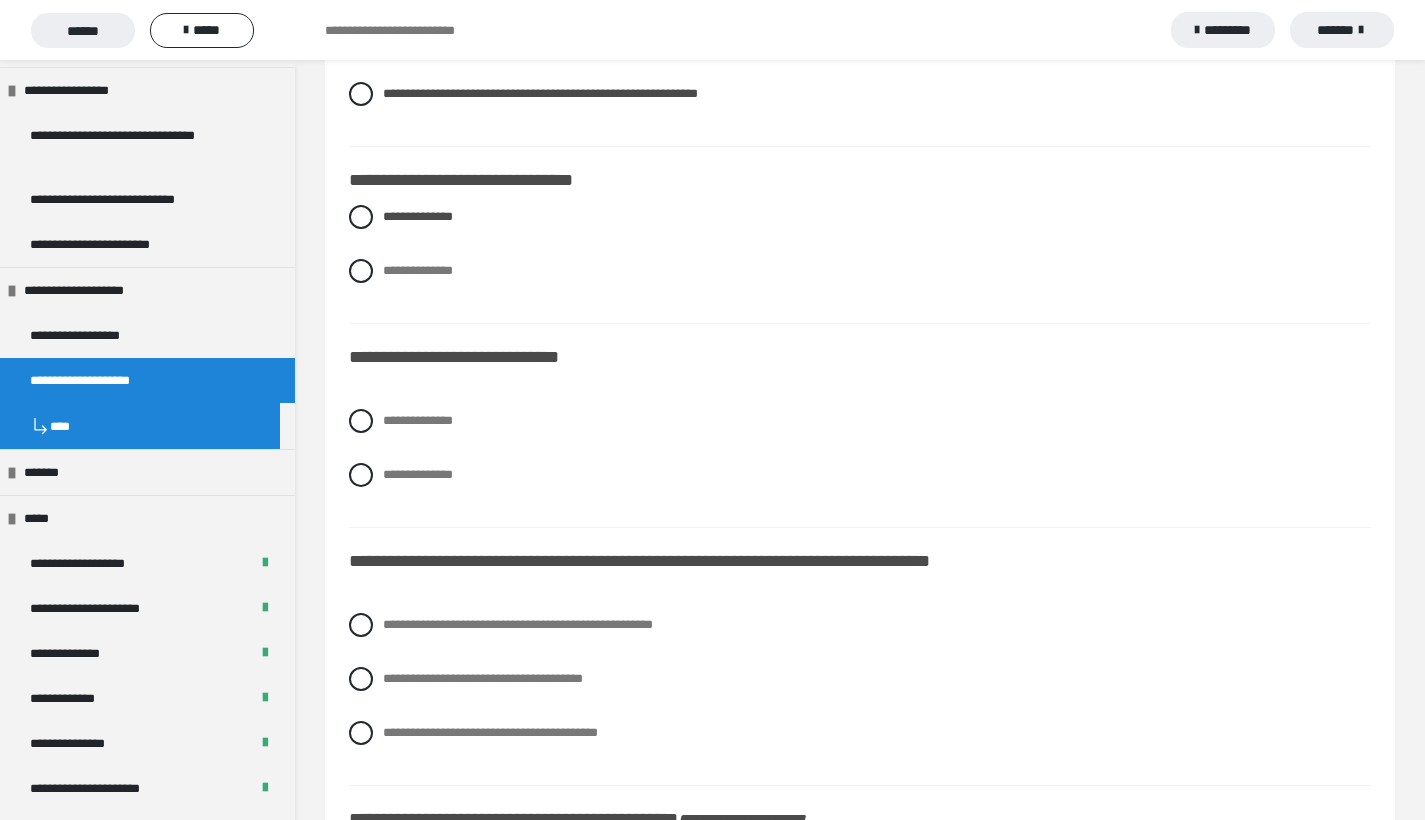 scroll, scrollTop: 4089, scrollLeft: 0, axis: vertical 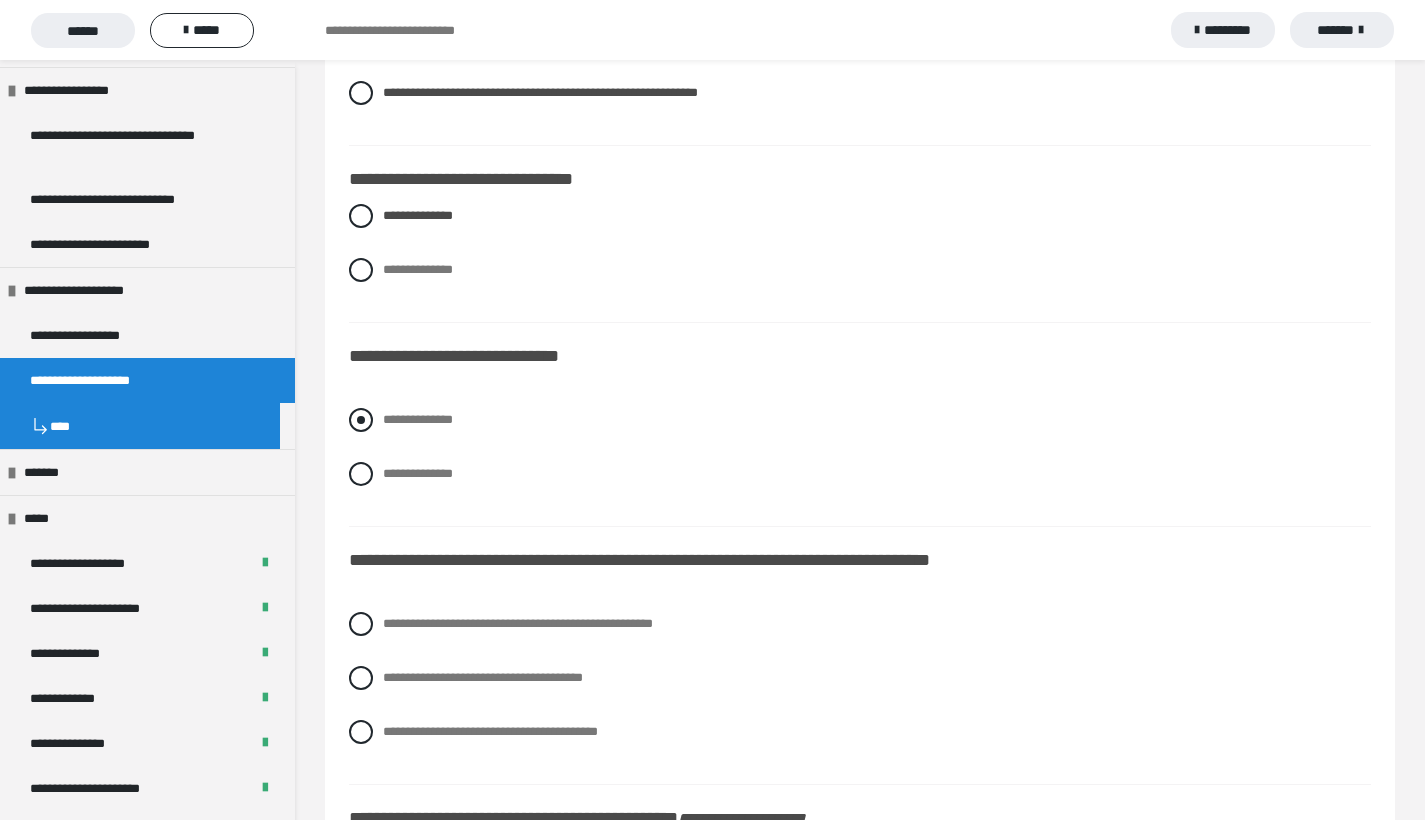 click at bounding box center [361, 420] 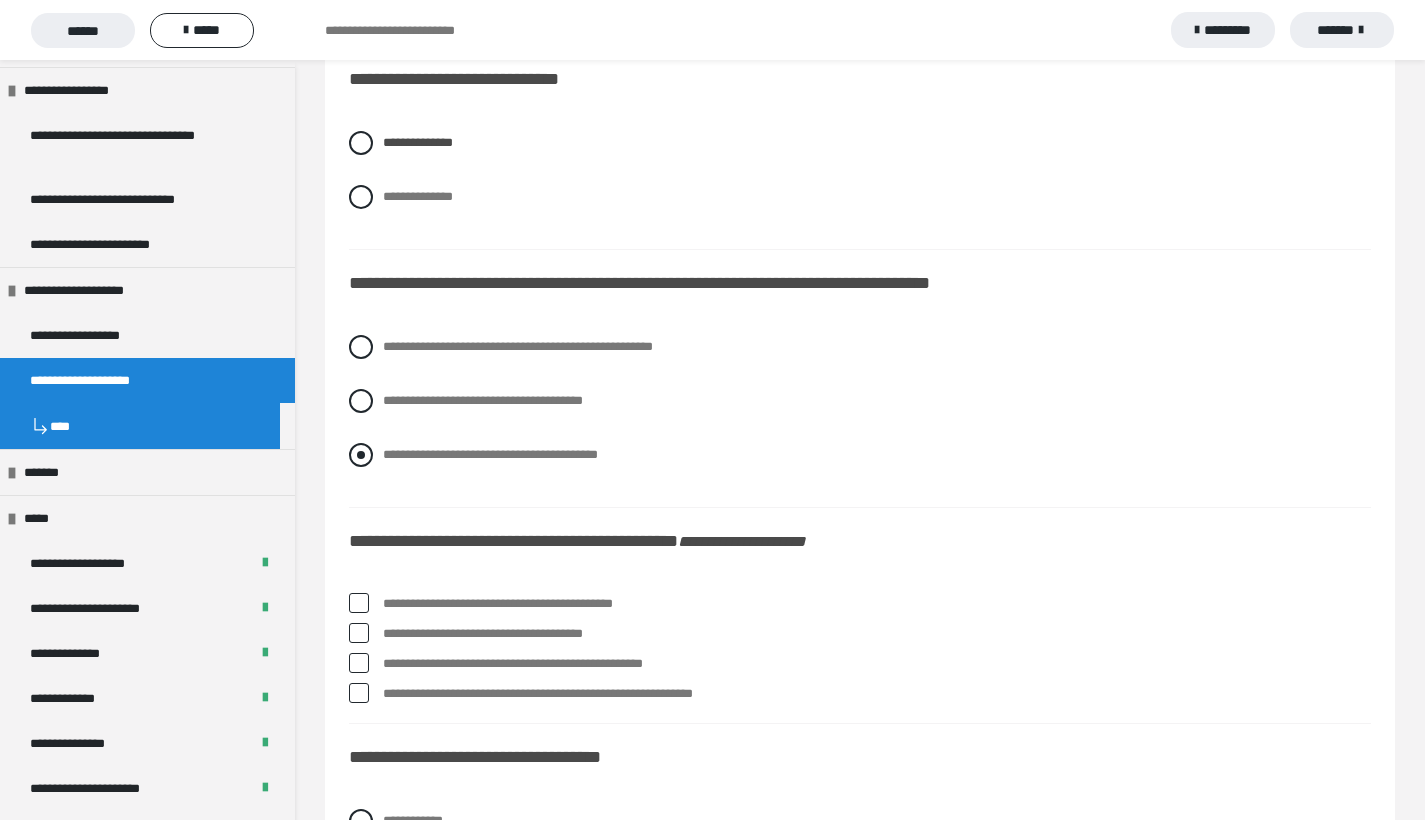 scroll, scrollTop: 4373, scrollLeft: 0, axis: vertical 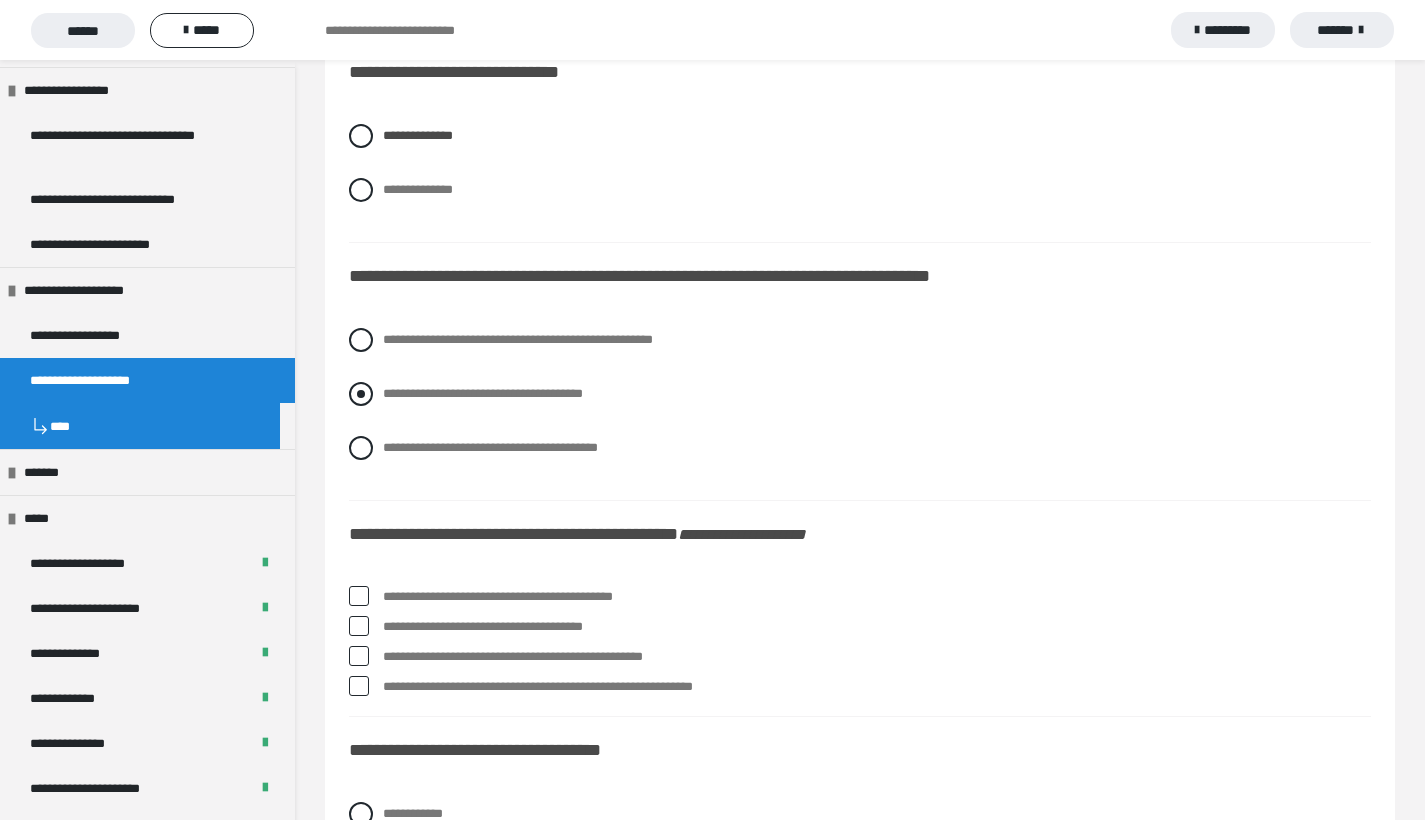 click at bounding box center (361, 394) 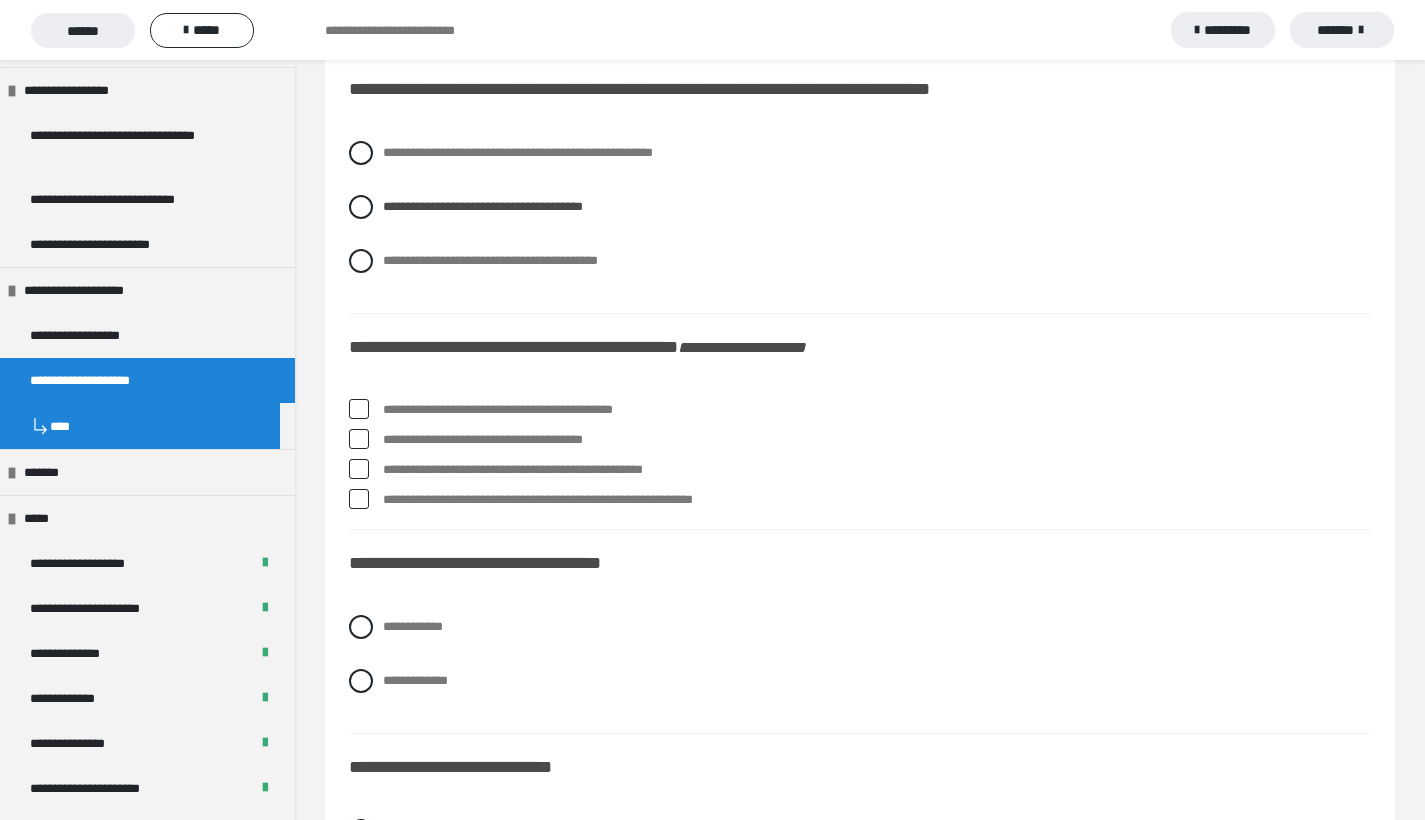 scroll, scrollTop: 4561, scrollLeft: 0, axis: vertical 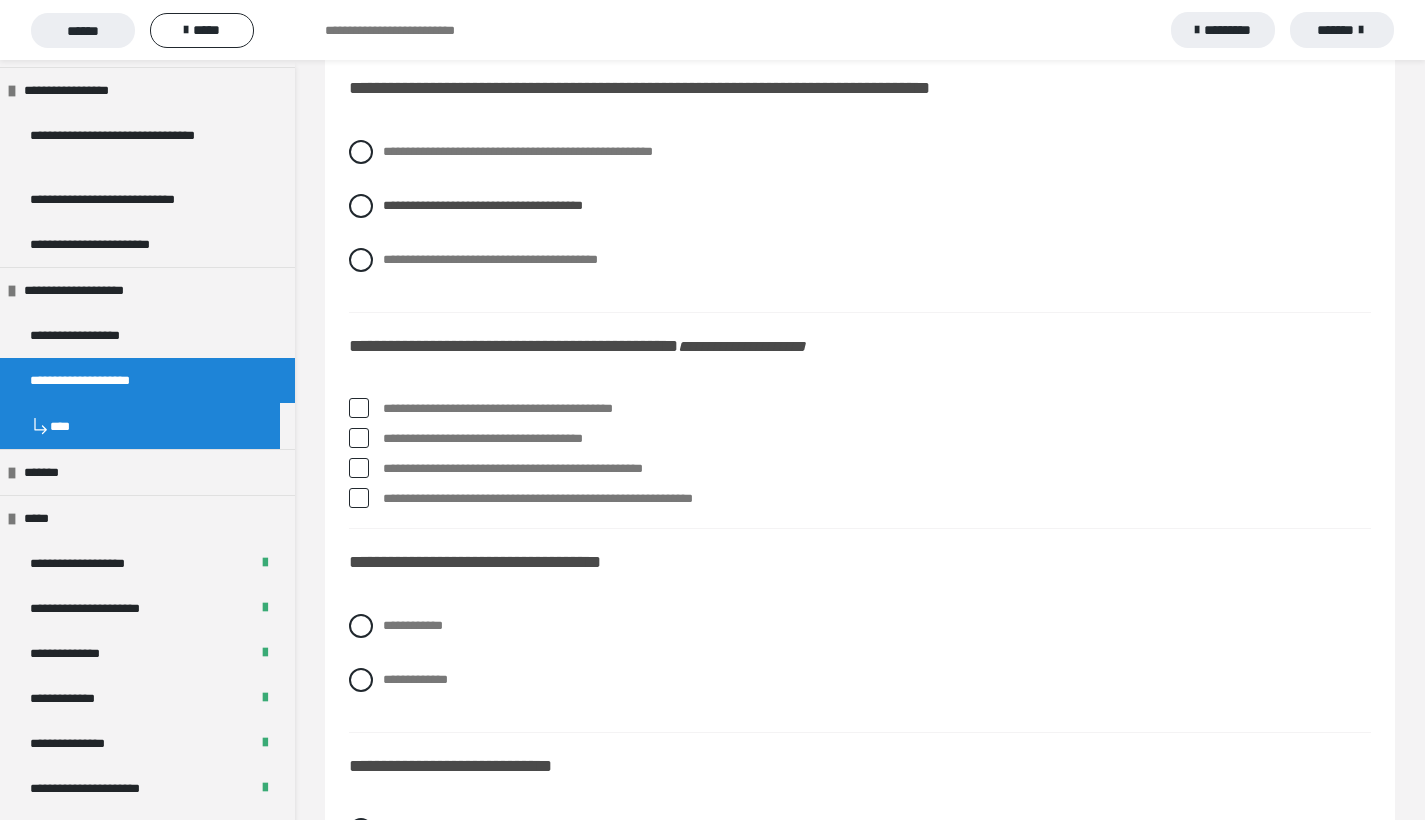 click at bounding box center (359, 438) 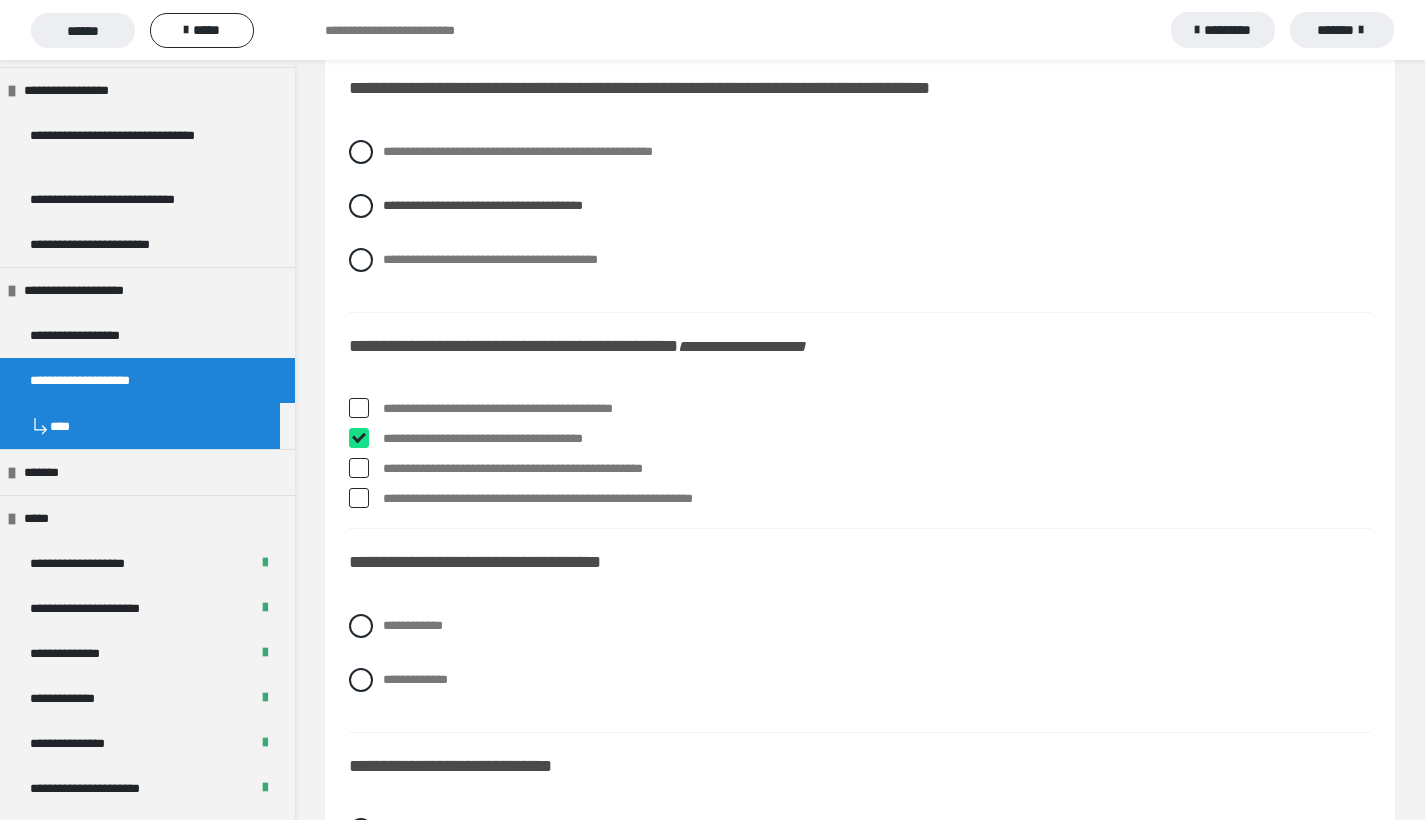 checkbox on "****" 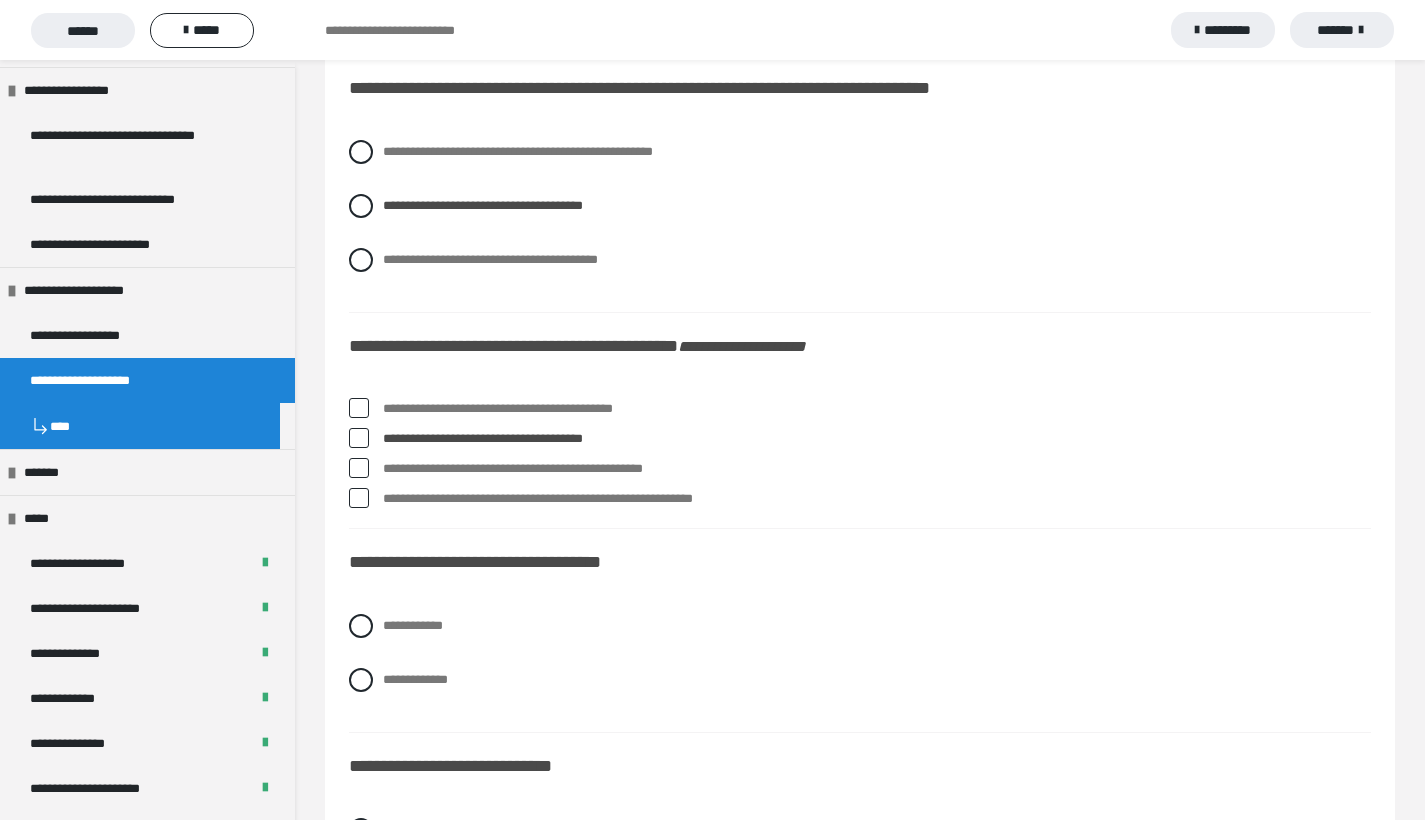 click at bounding box center (359, 468) 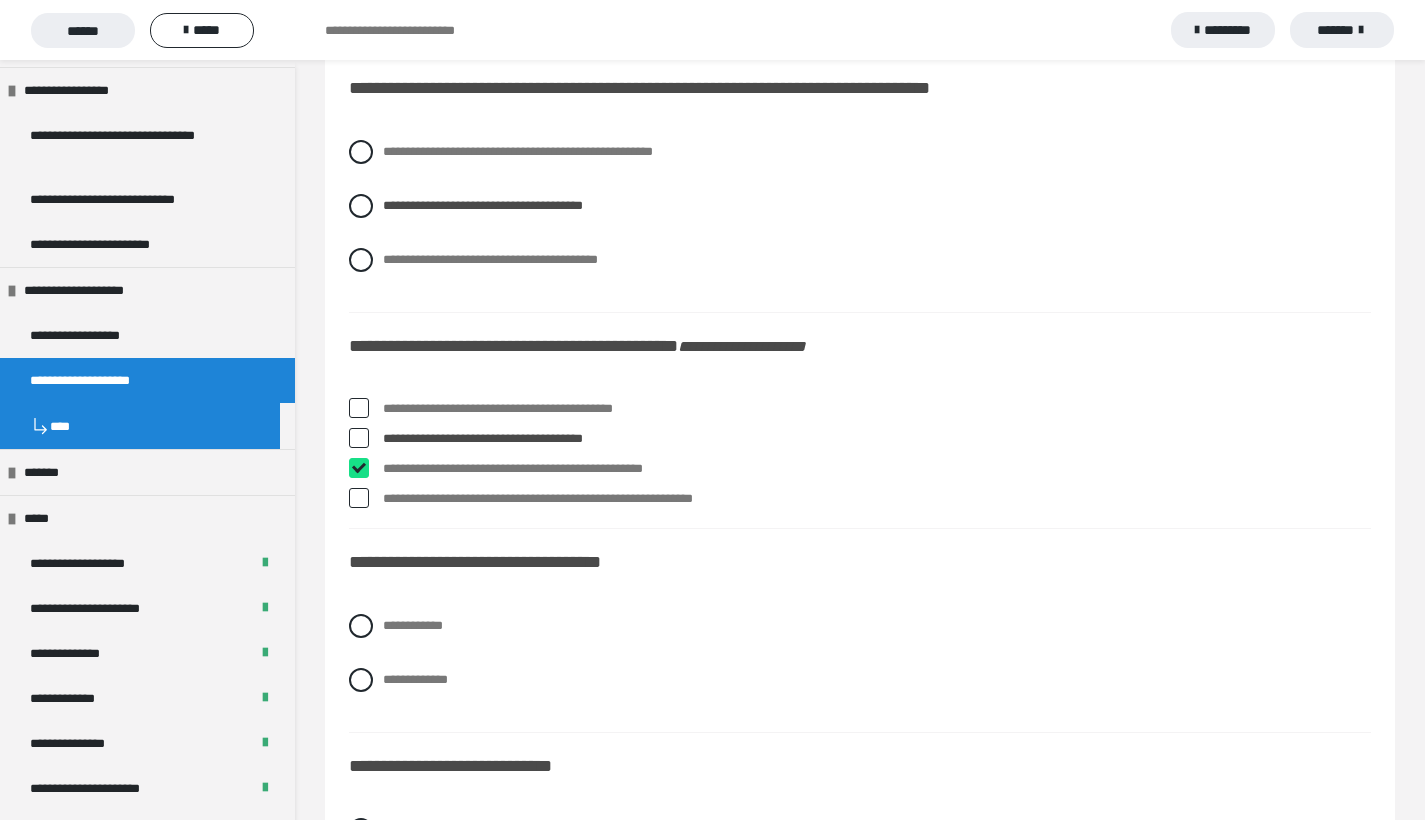 checkbox on "****" 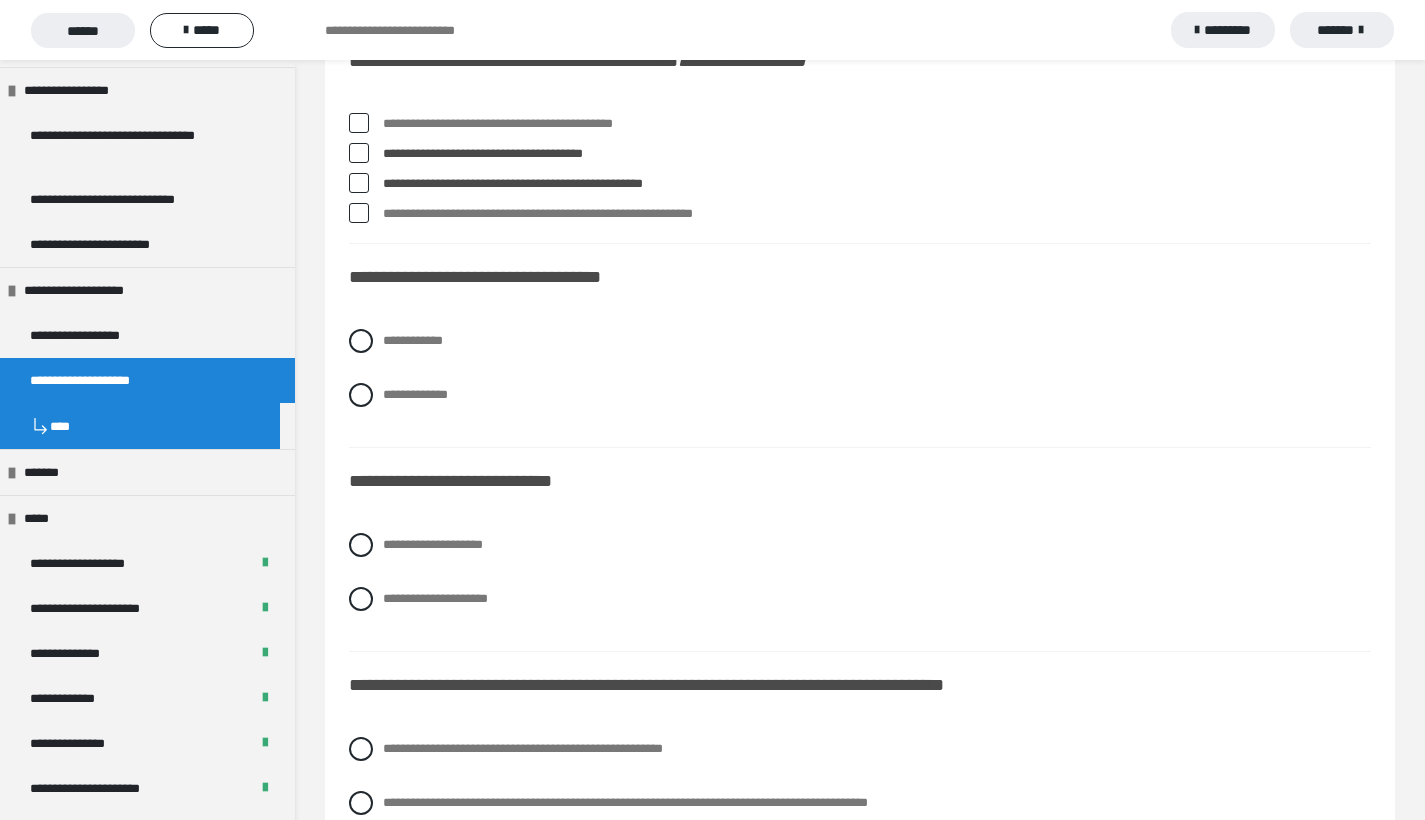 scroll, scrollTop: 4848, scrollLeft: 0, axis: vertical 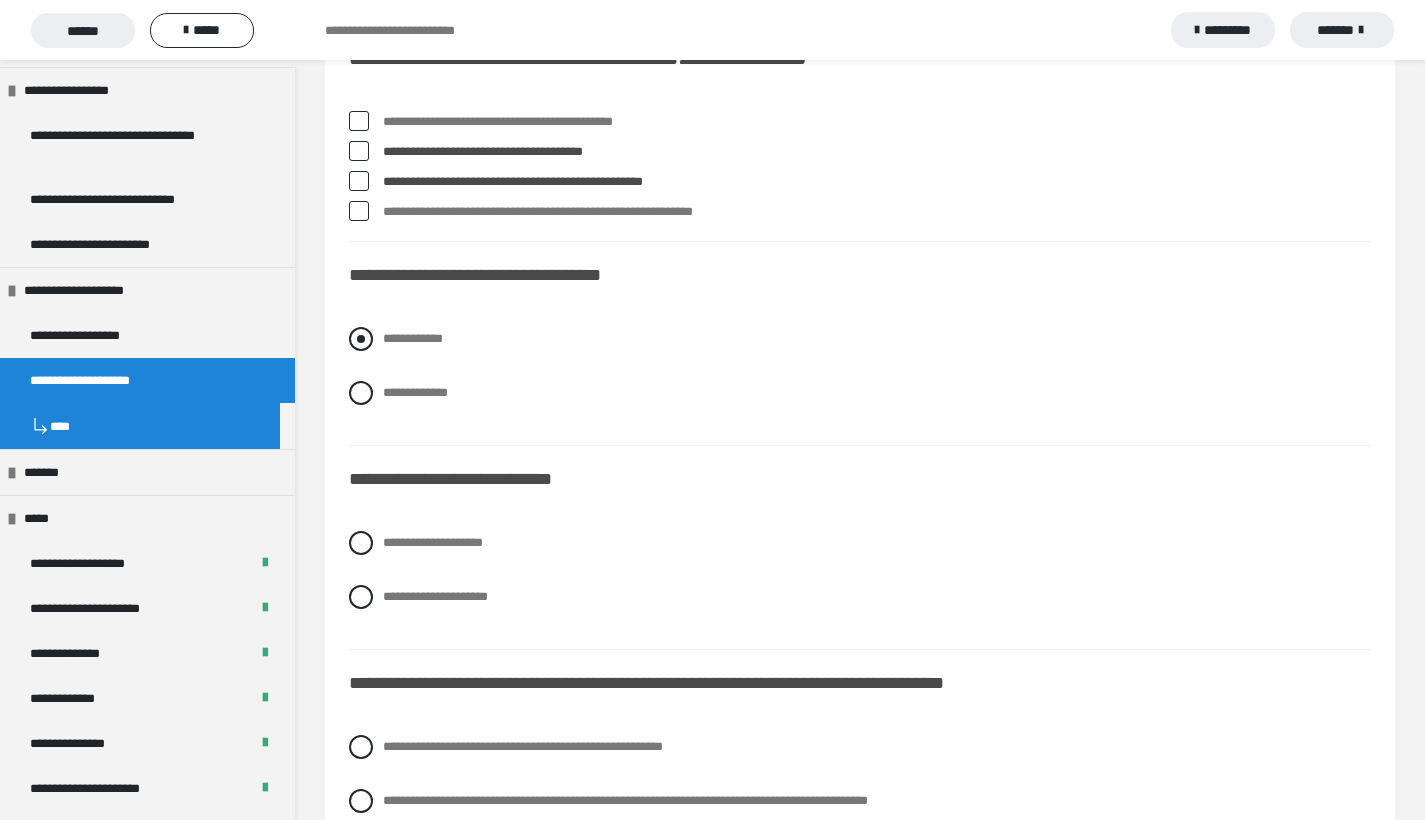 click at bounding box center [361, 339] 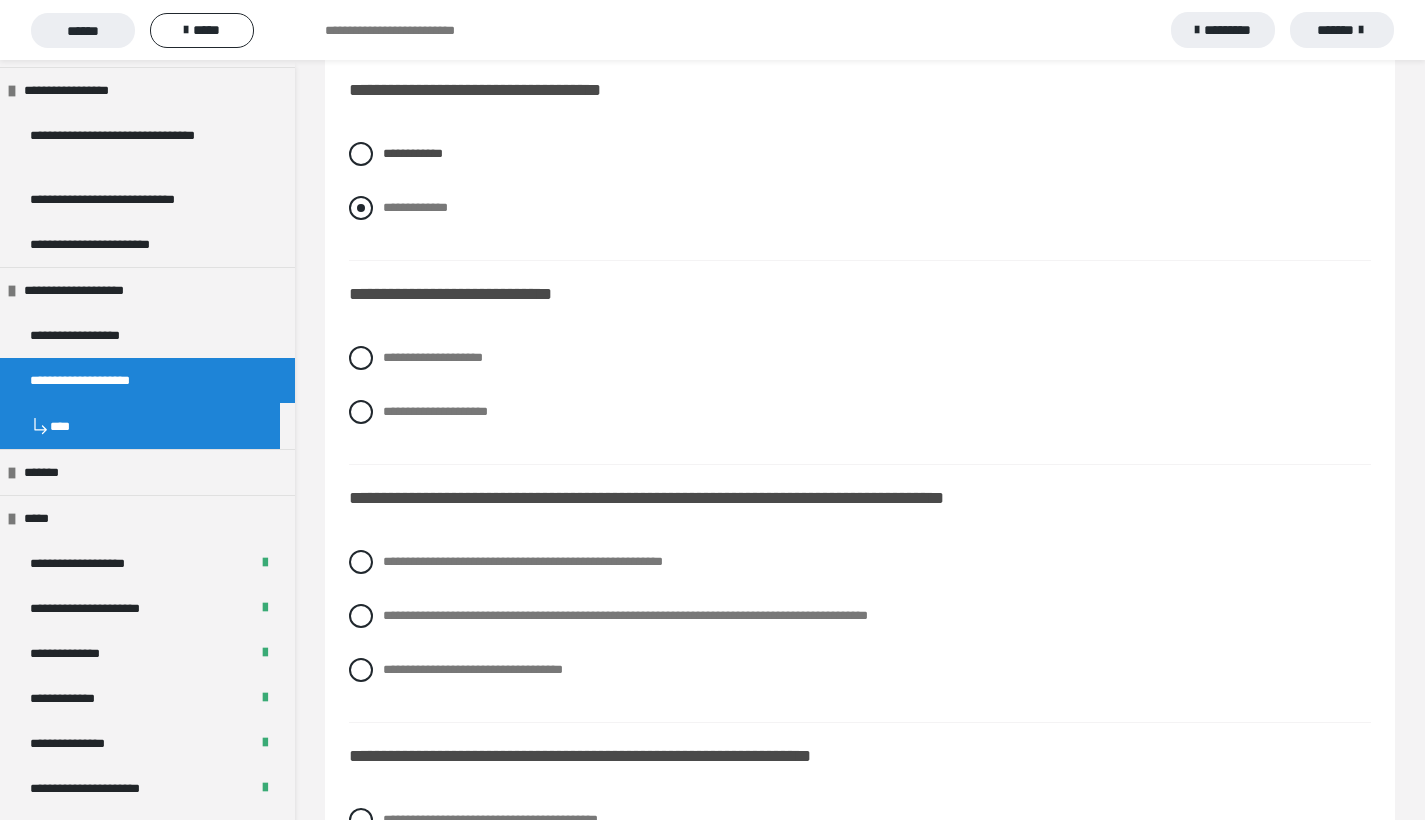 scroll, scrollTop: 5045, scrollLeft: 0, axis: vertical 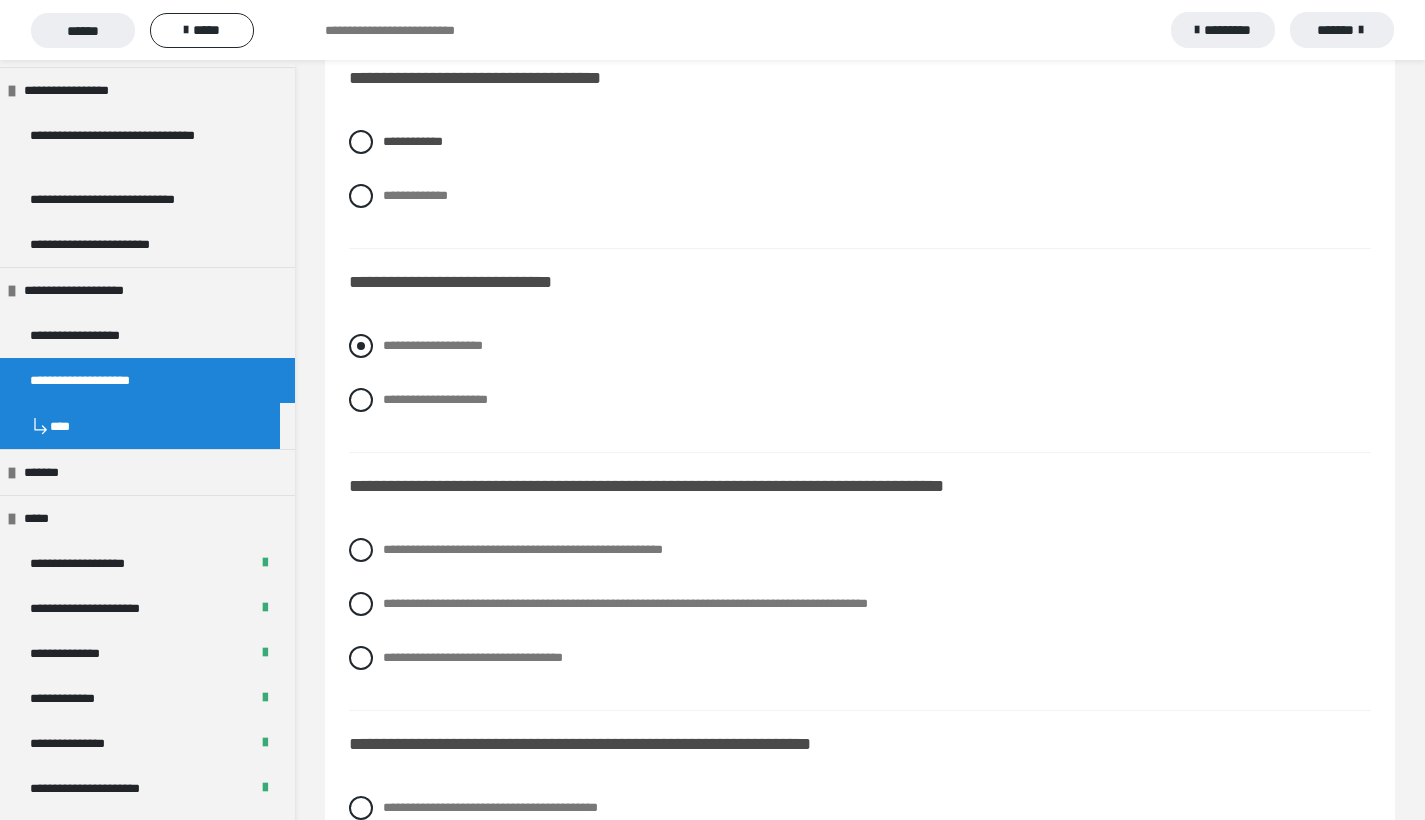 click at bounding box center [361, 346] 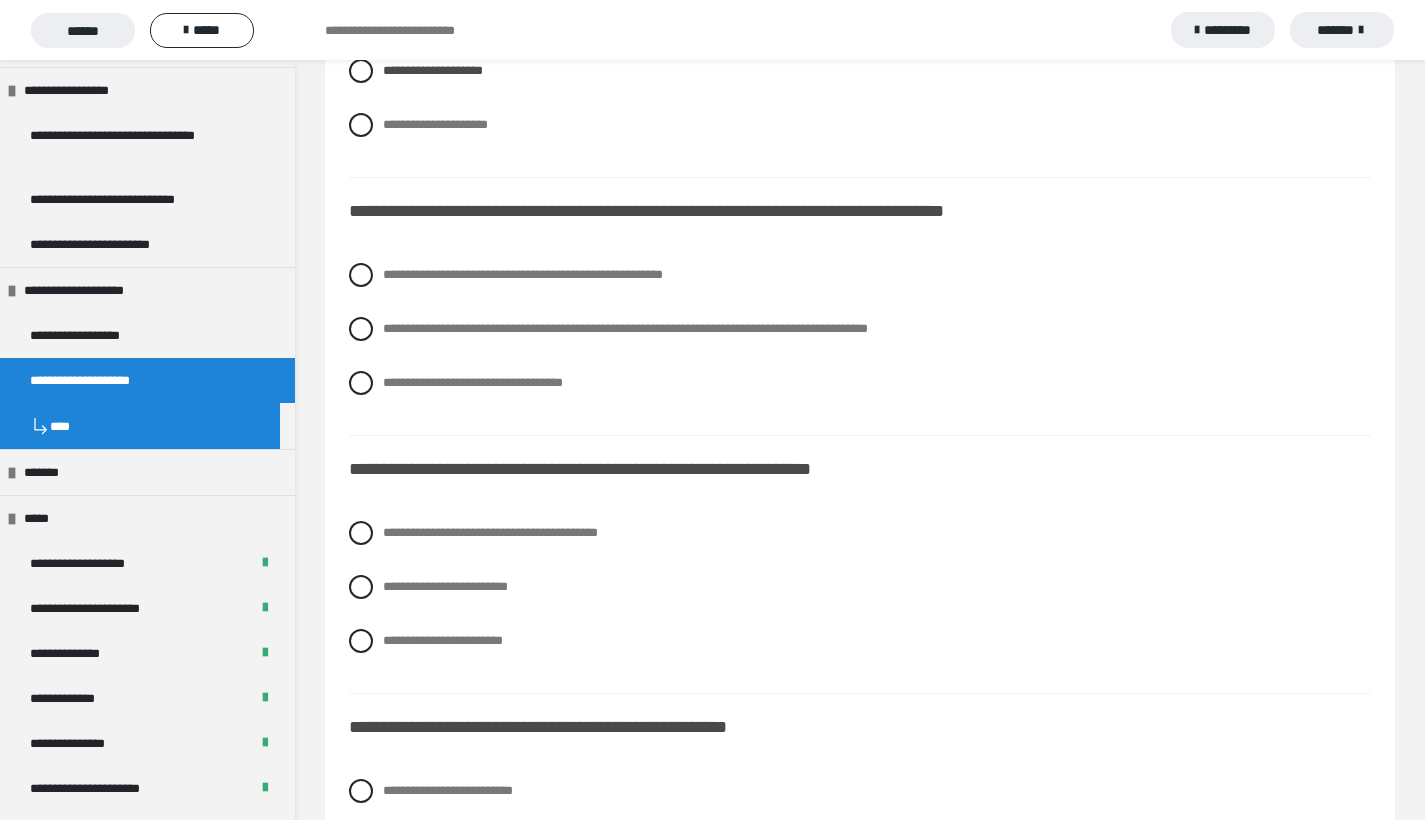 scroll, scrollTop: 5331, scrollLeft: 0, axis: vertical 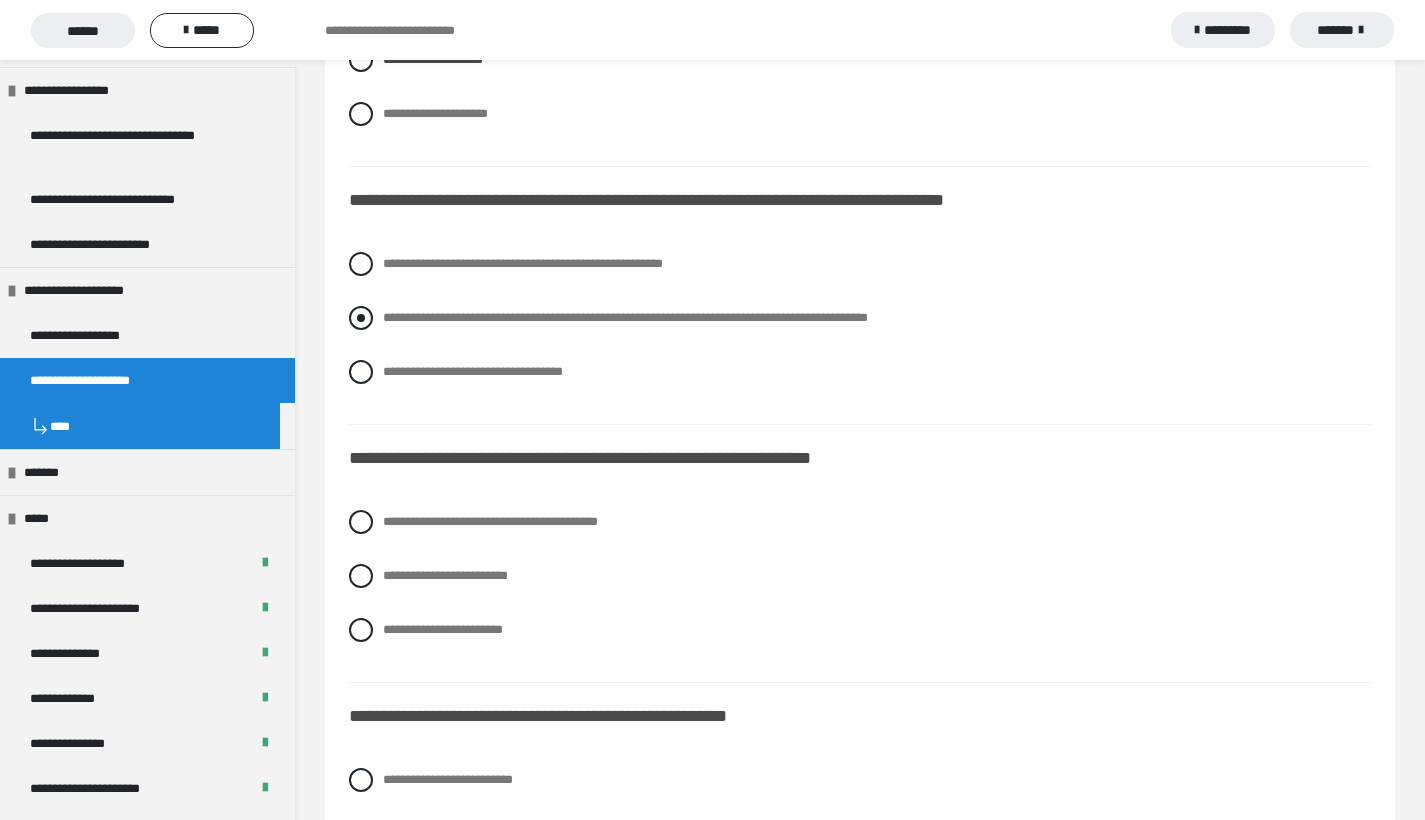 click at bounding box center [361, 318] 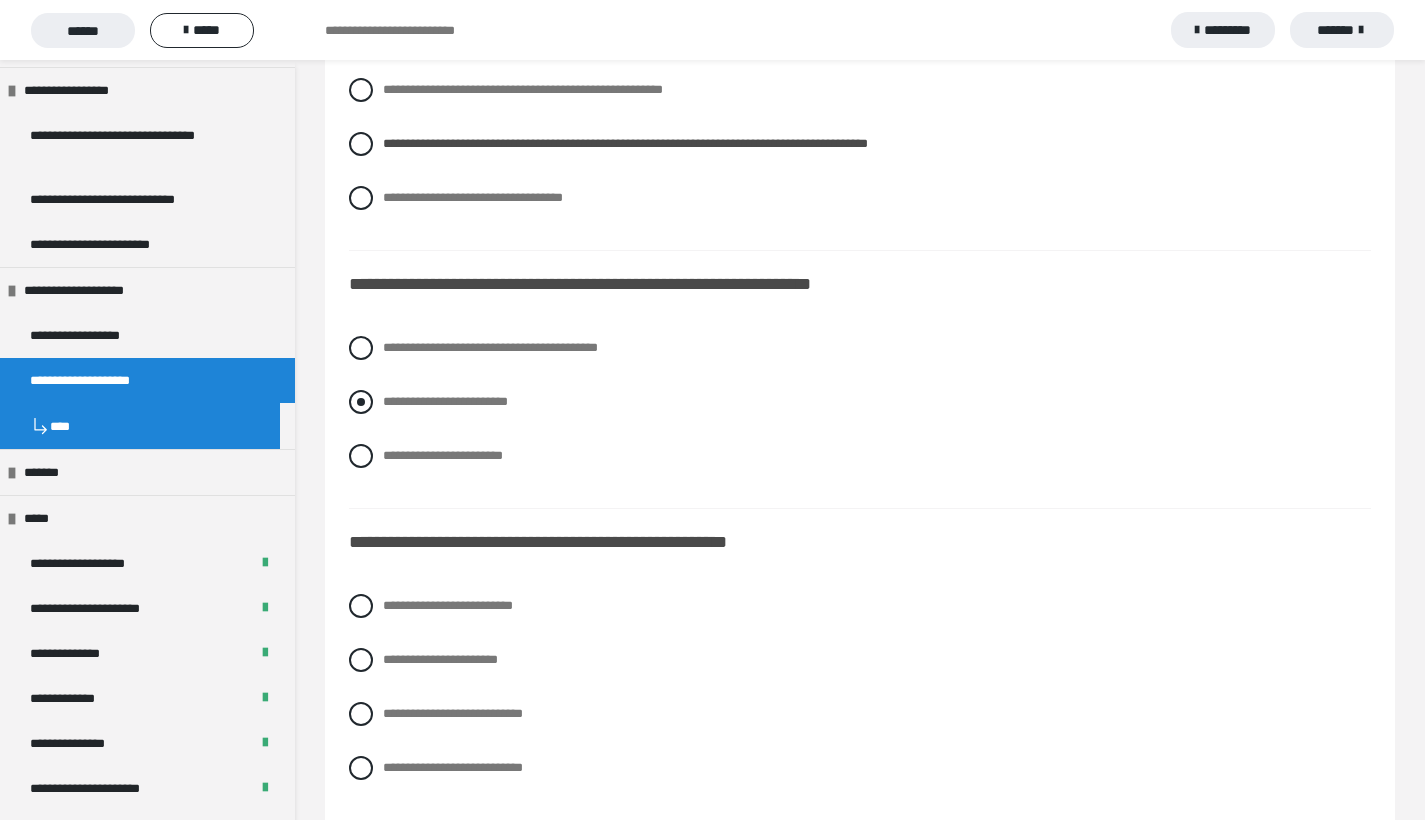 scroll, scrollTop: 5509, scrollLeft: 0, axis: vertical 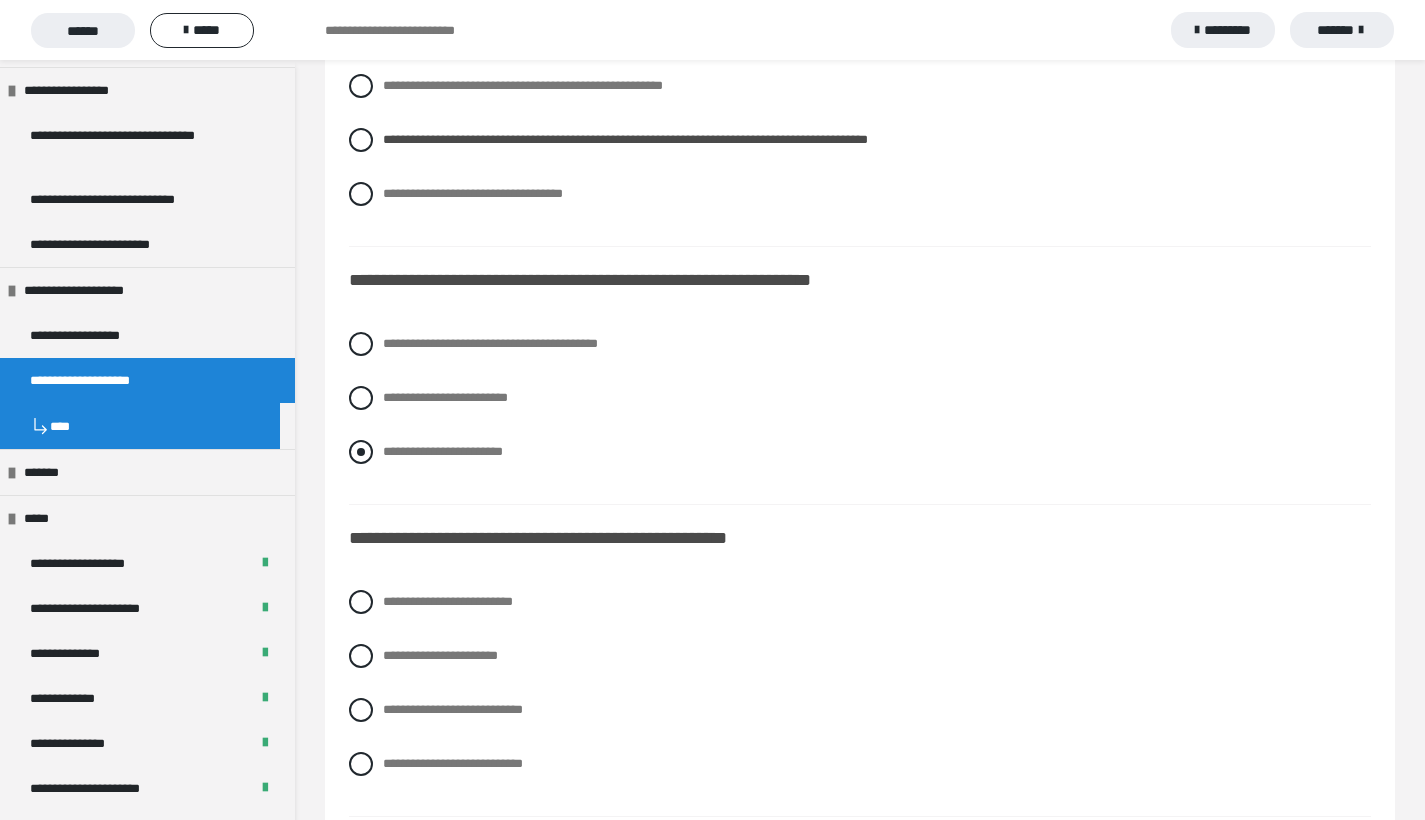 click at bounding box center (361, 452) 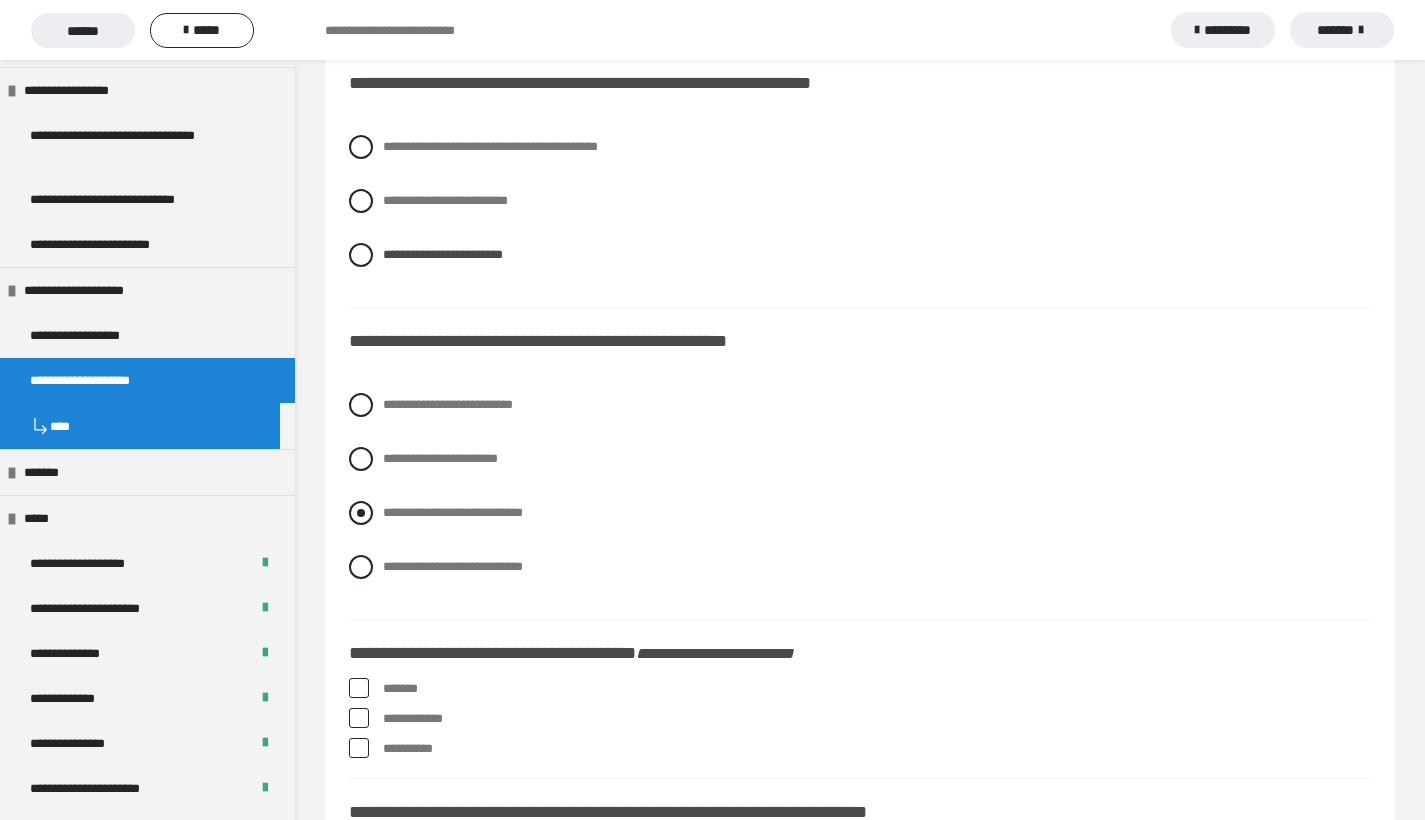 scroll, scrollTop: 5709, scrollLeft: 0, axis: vertical 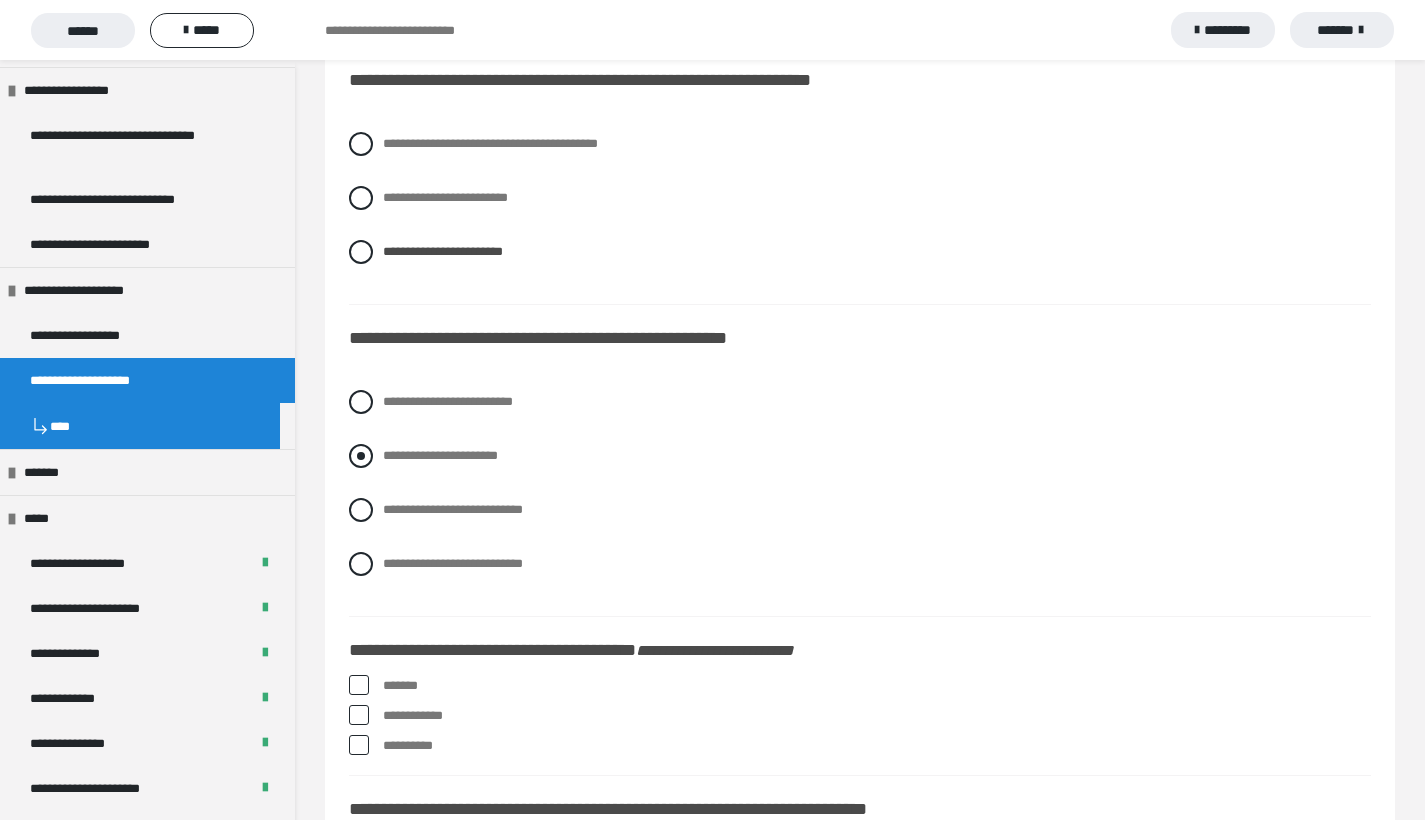 click at bounding box center (361, 456) 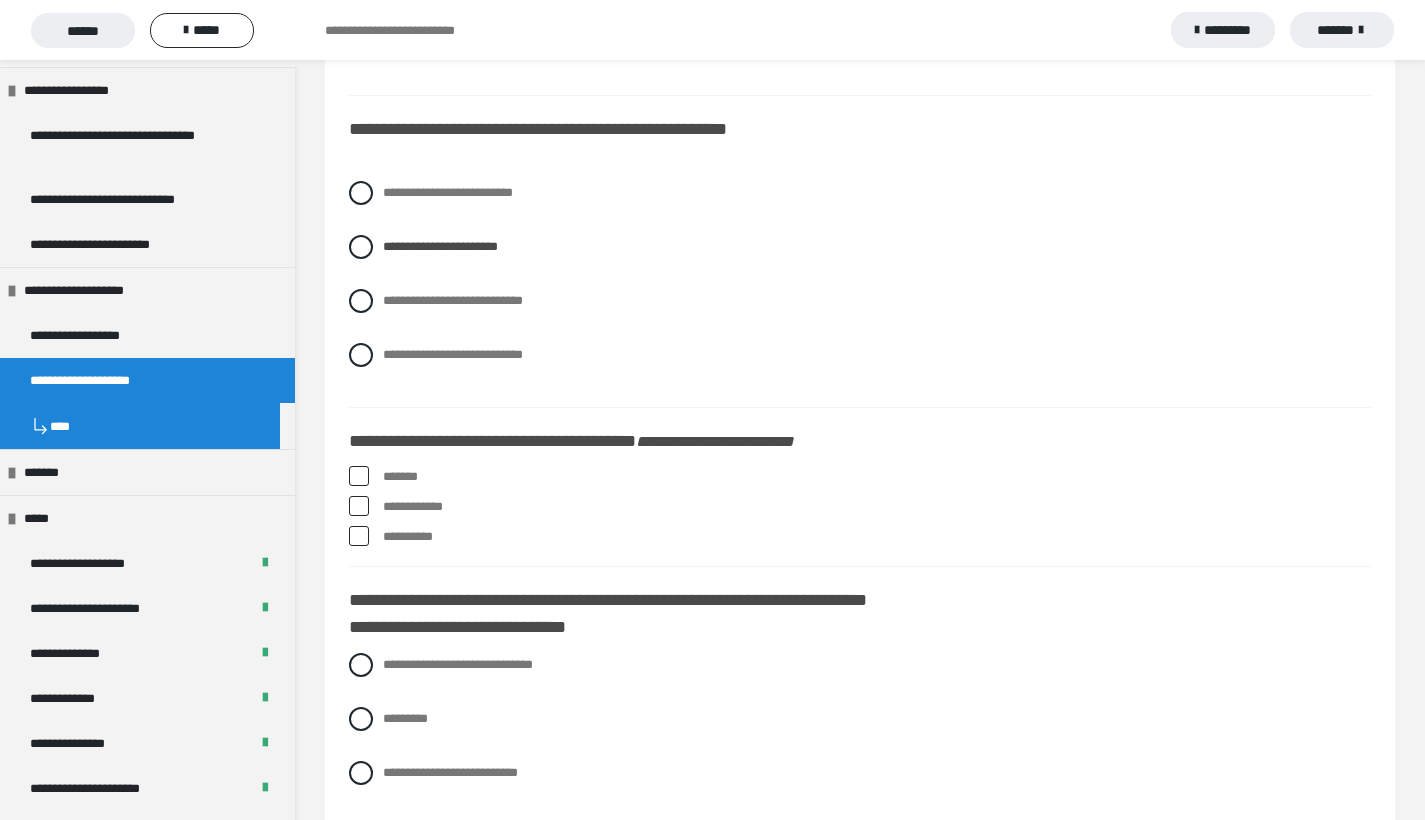 scroll, scrollTop: 5921, scrollLeft: 0, axis: vertical 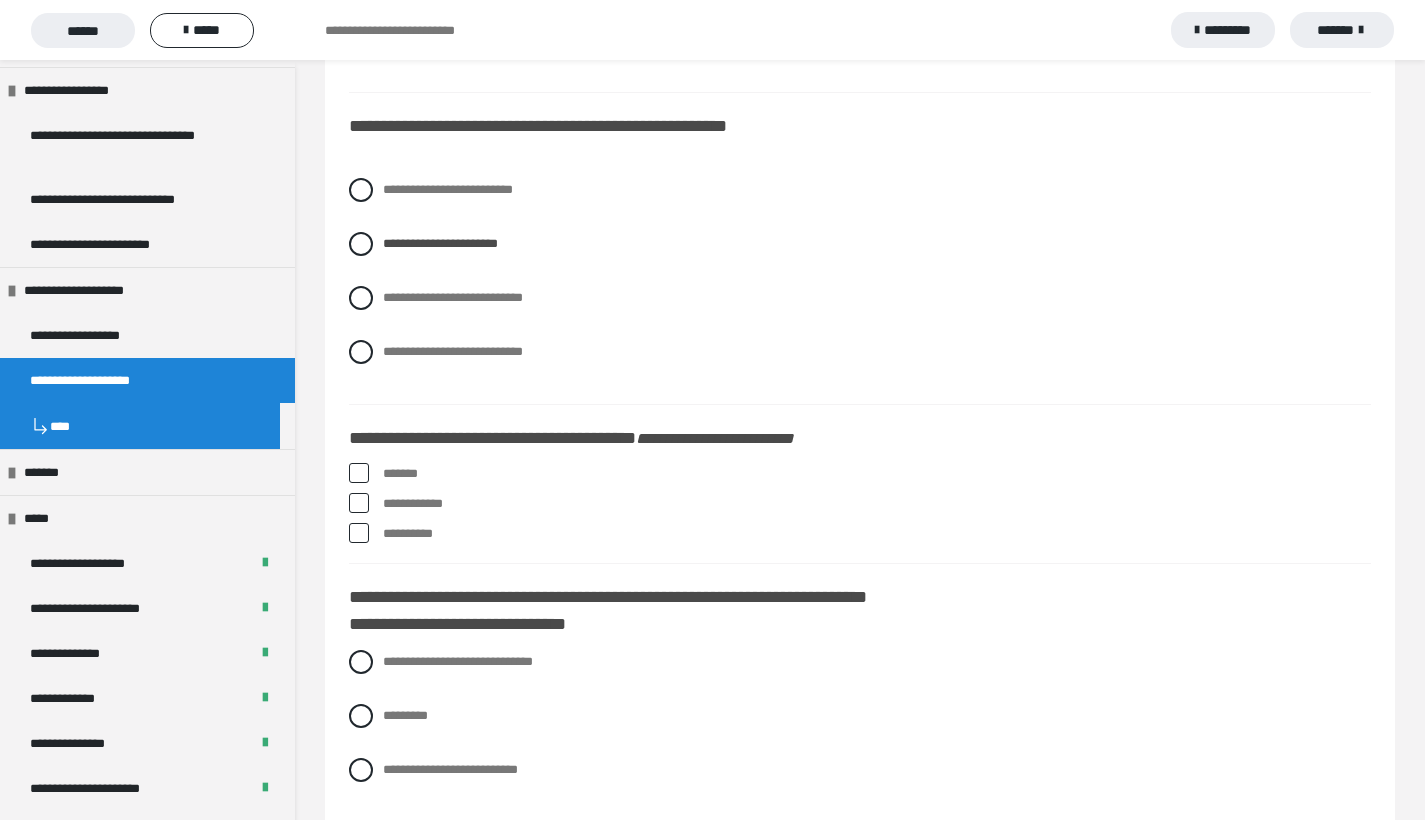 click at bounding box center [359, 473] 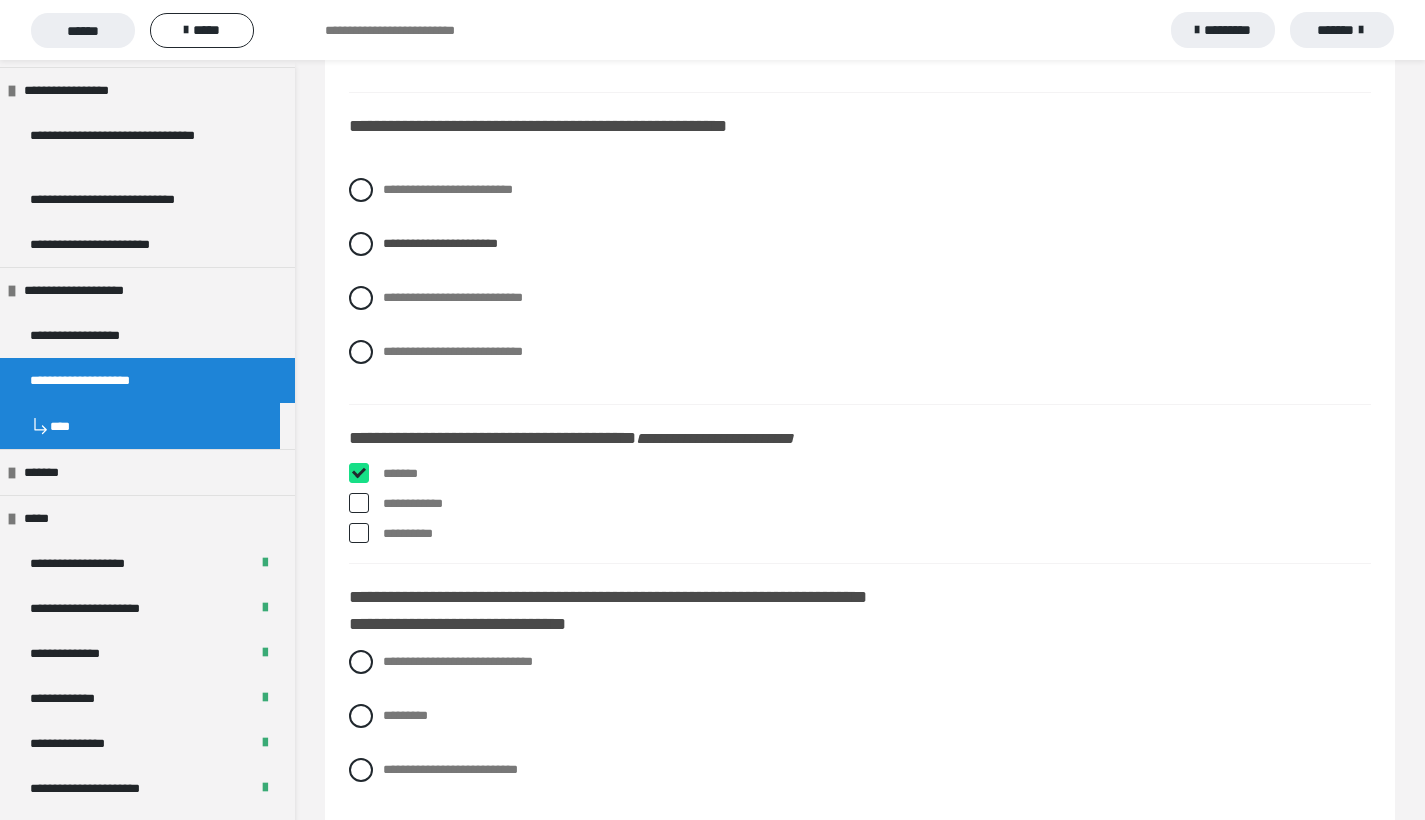 checkbox on "****" 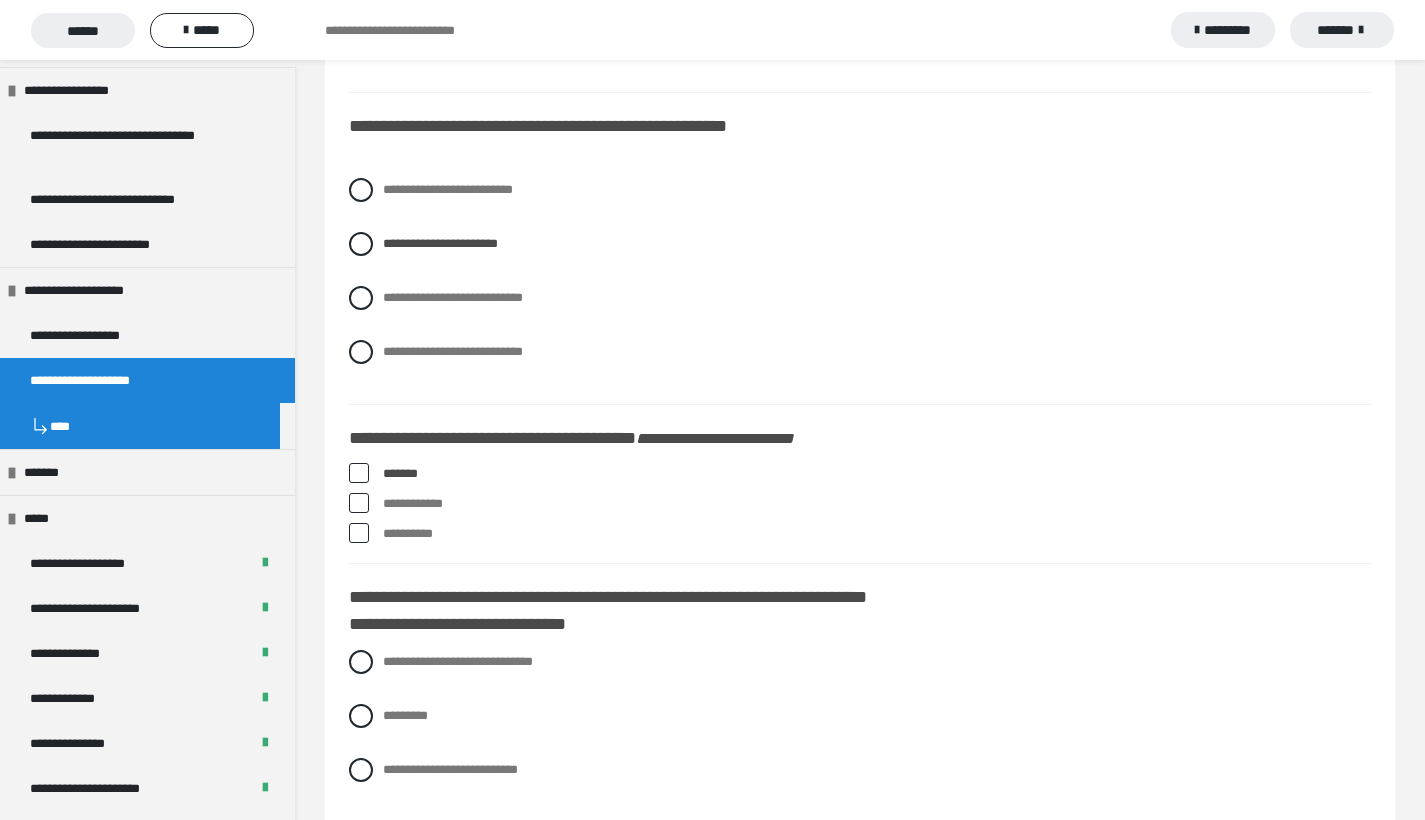 click at bounding box center [359, 533] 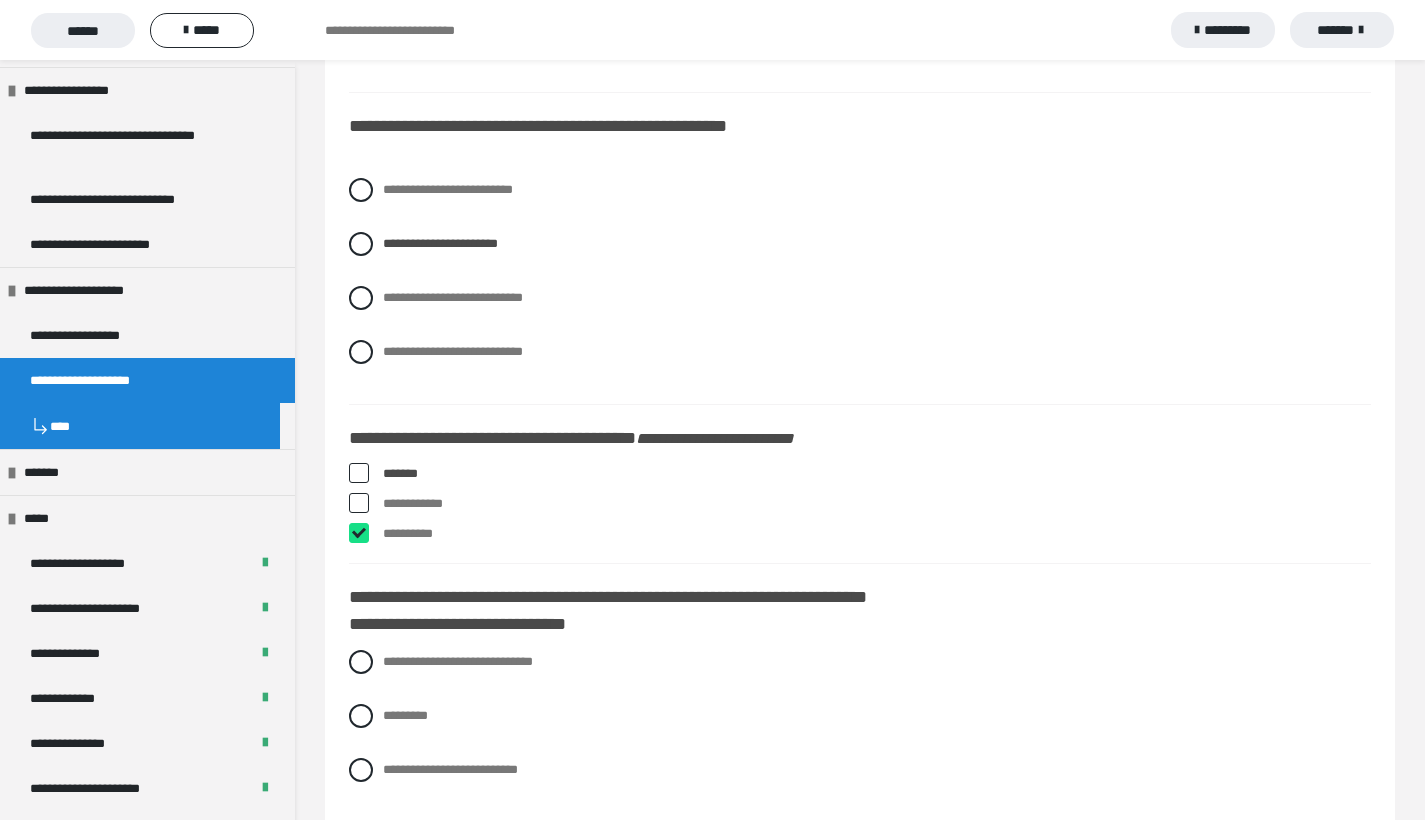 checkbox on "****" 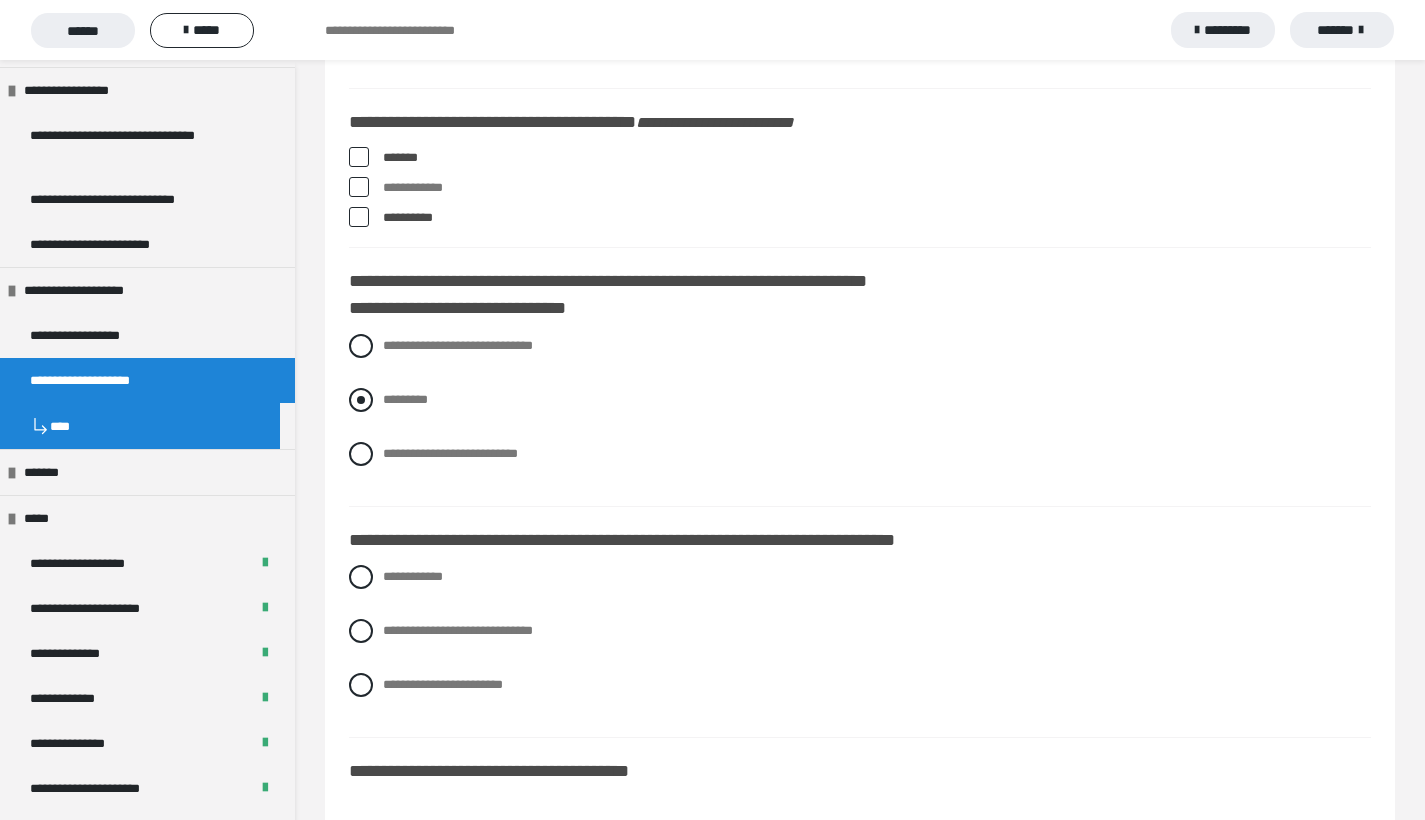 scroll, scrollTop: 6245, scrollLeft: 0, axis: vertical 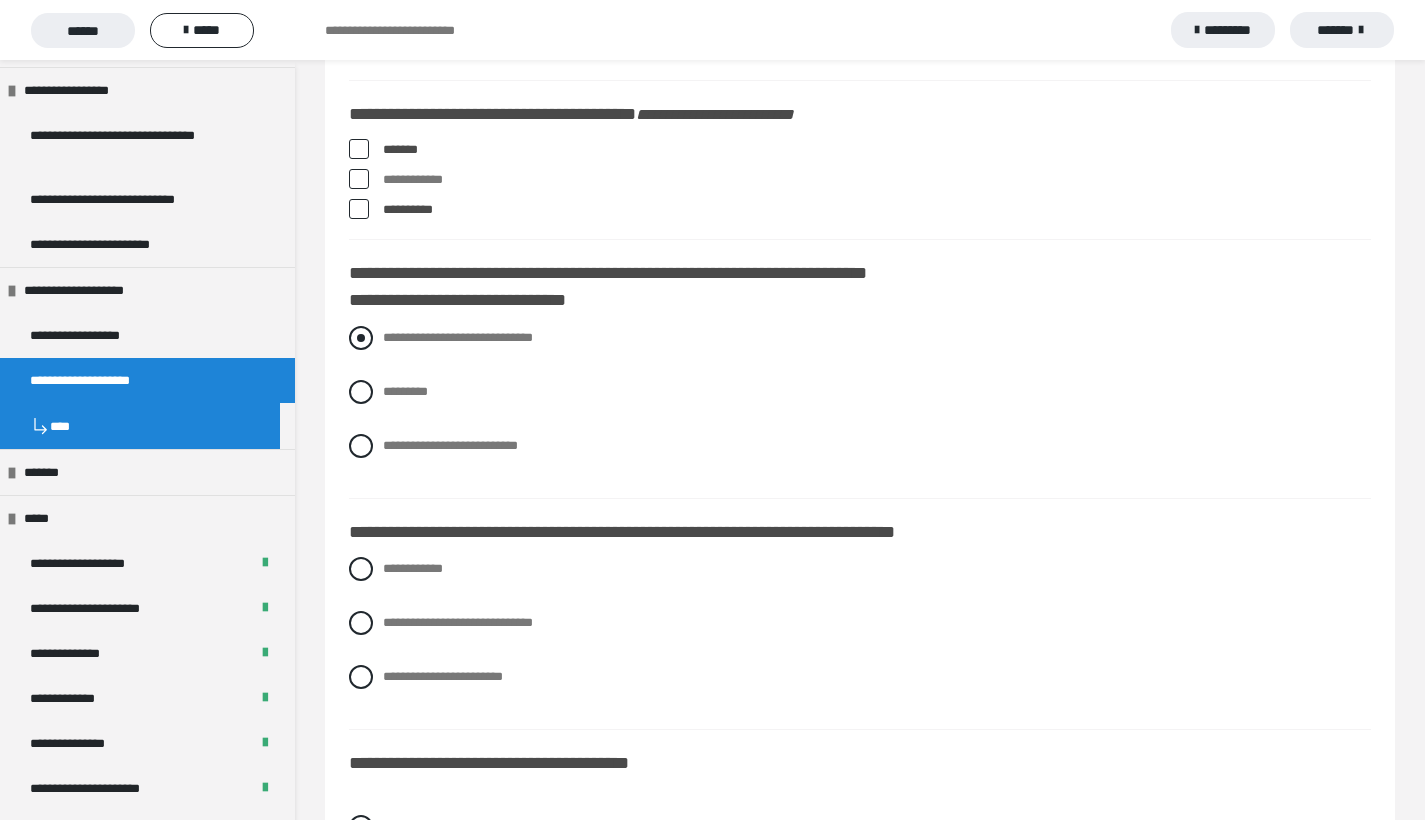 click on "**********" at bounding box center [860, 338] 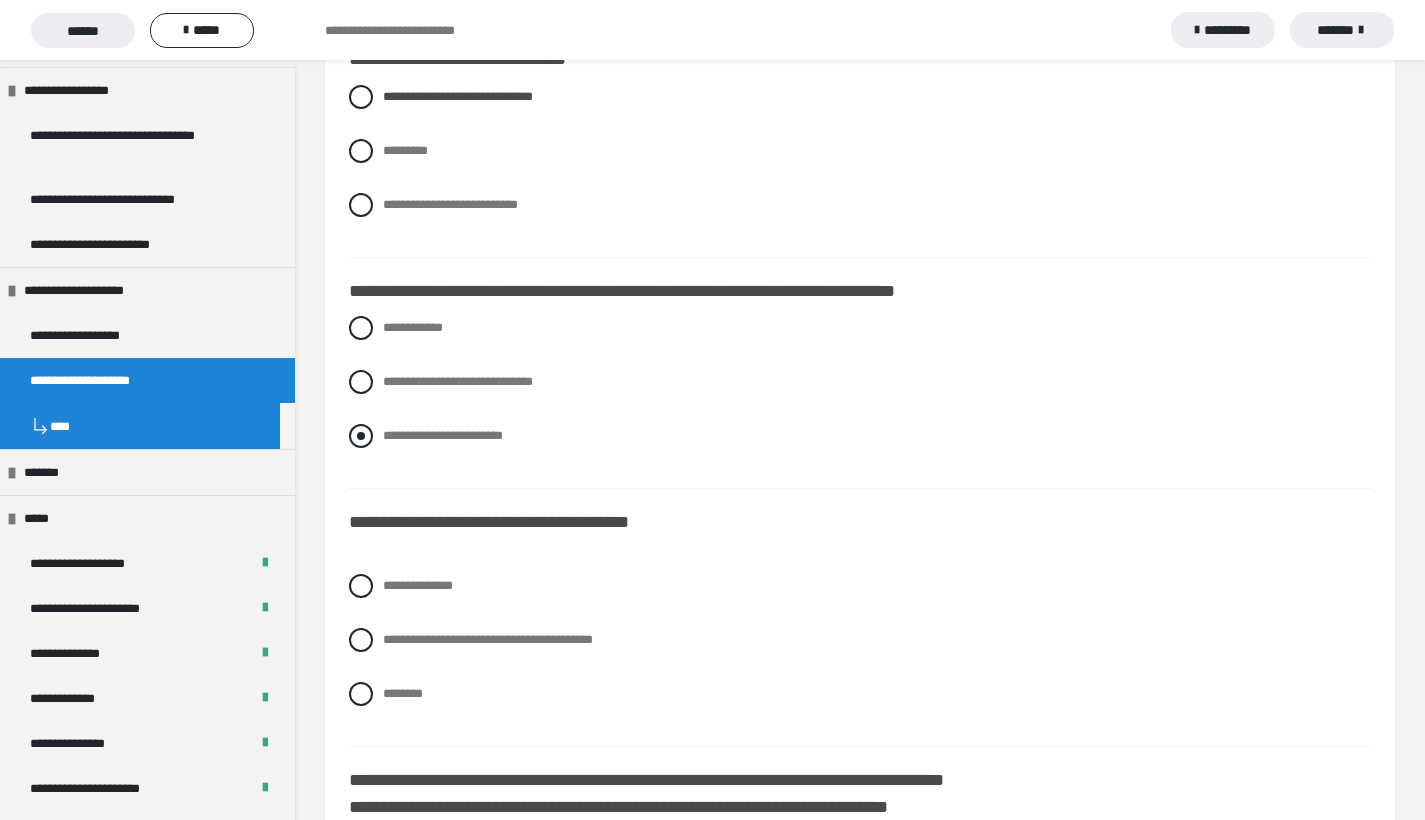 scroll, scrollTop: 6502, scrollLeft: 0, axis: vertical 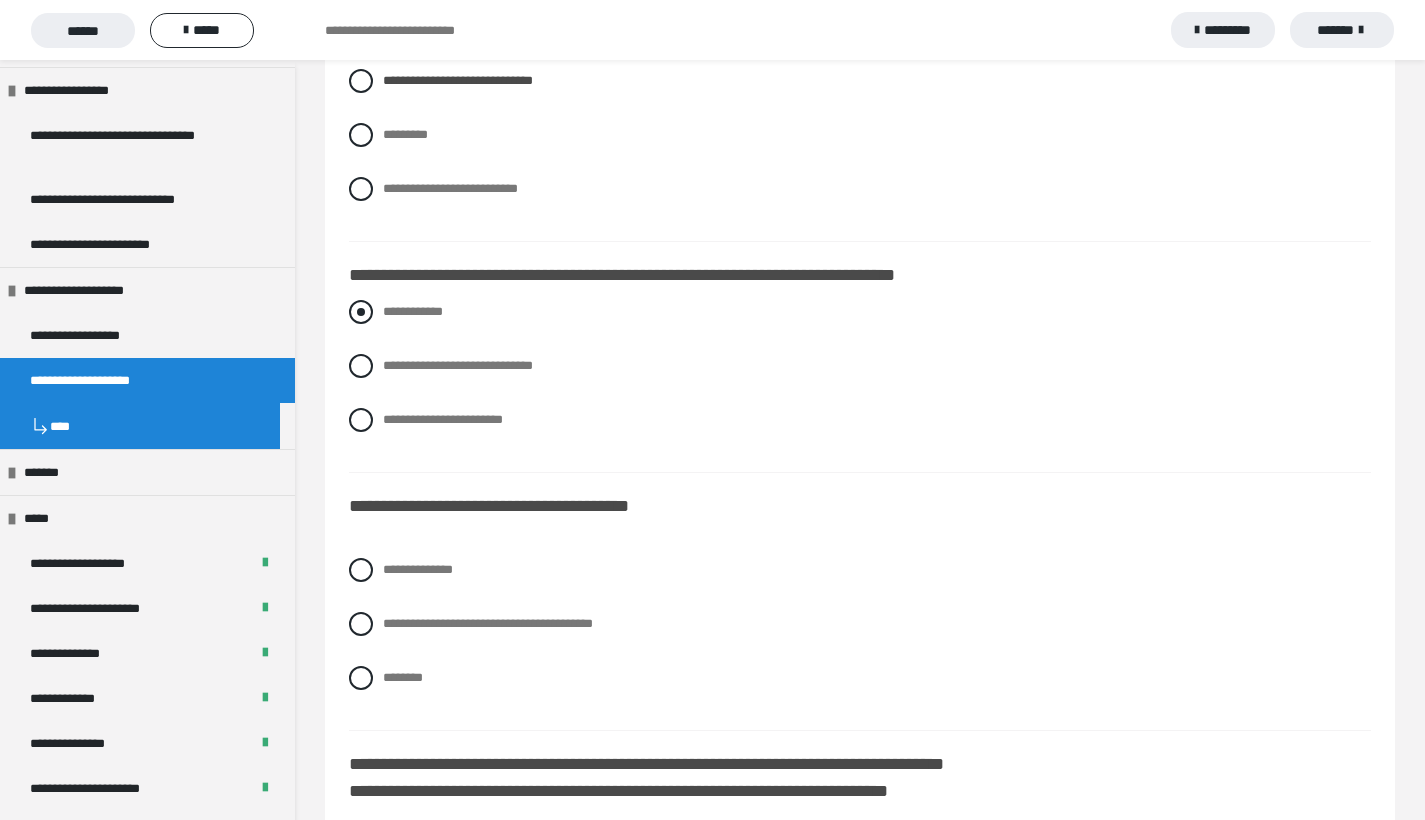 click at bounding box center (361, 312) 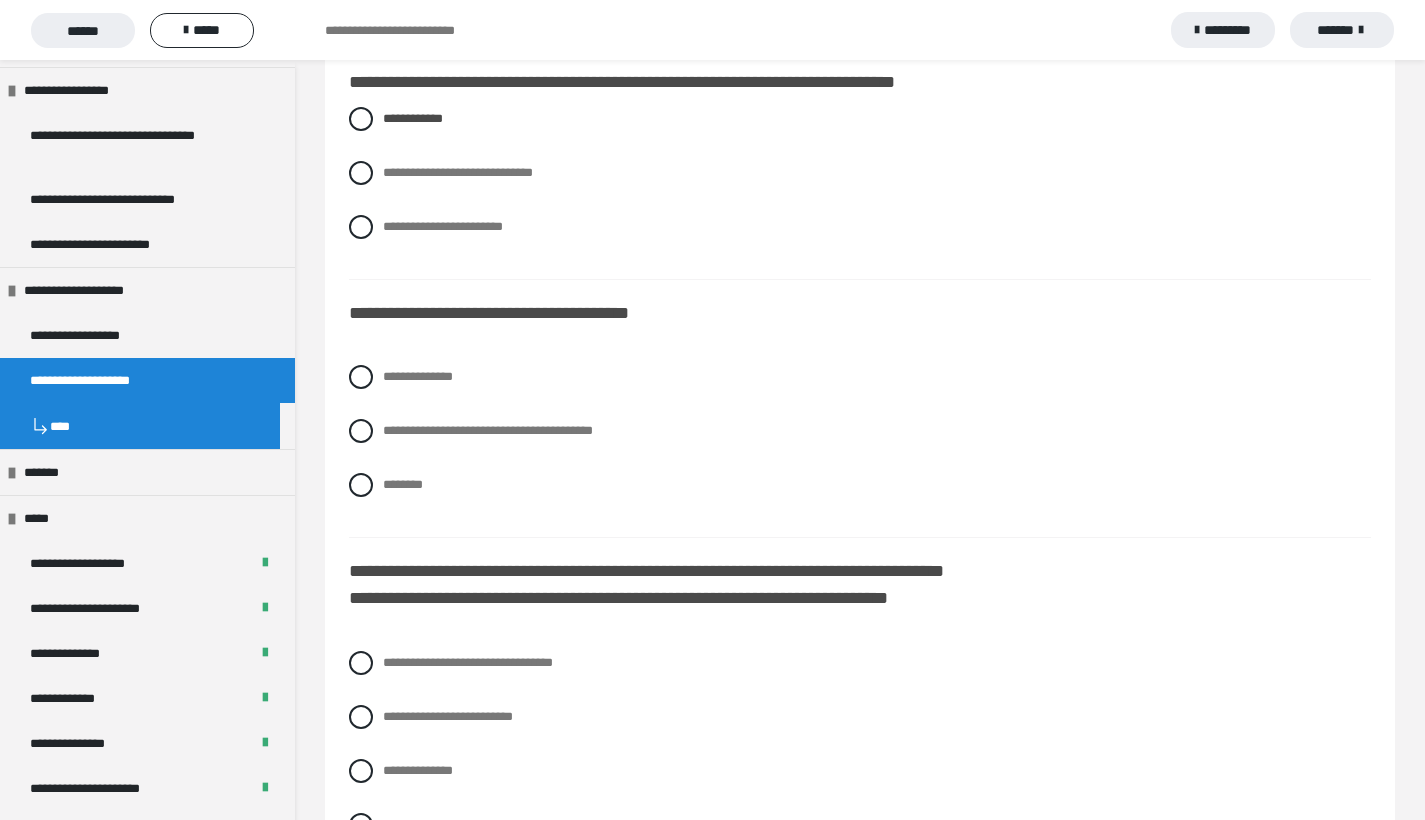 scroll, scrollTop: 6696, scrollLeft: 0, axis: vertical 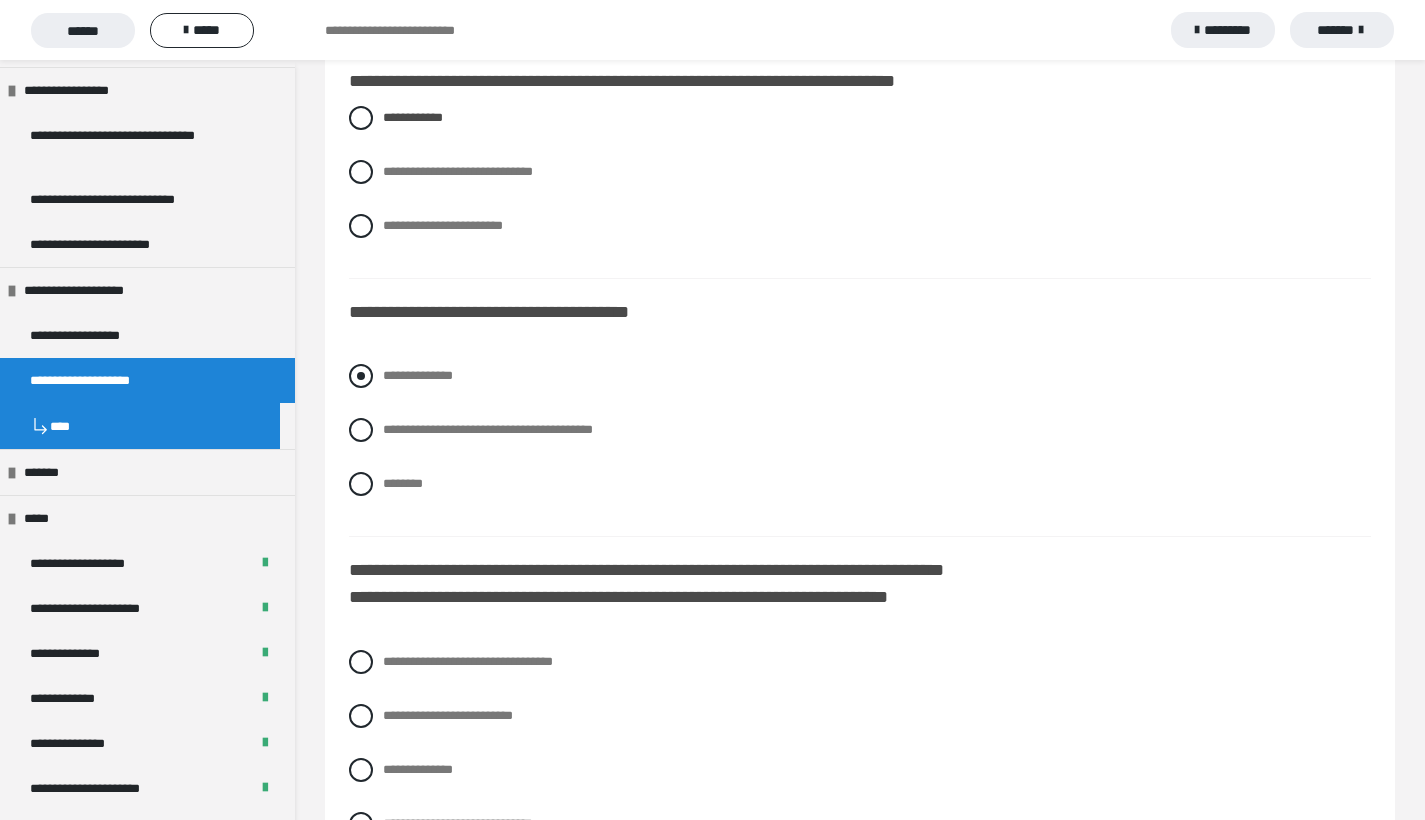 click at bounding box center [361, 376] 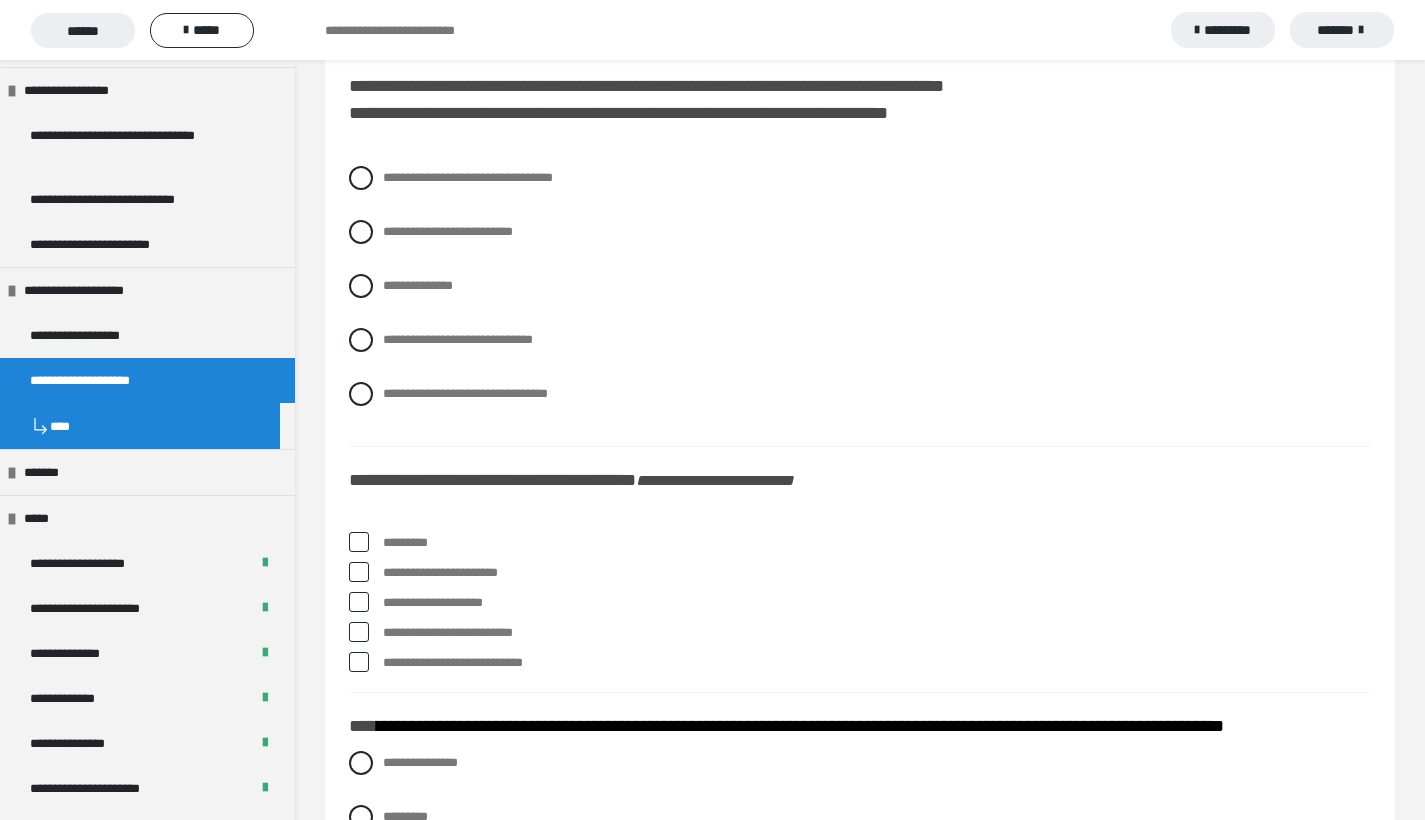 scroll, scrollTop: 7187, scrollLeft: 0, axis: vertical 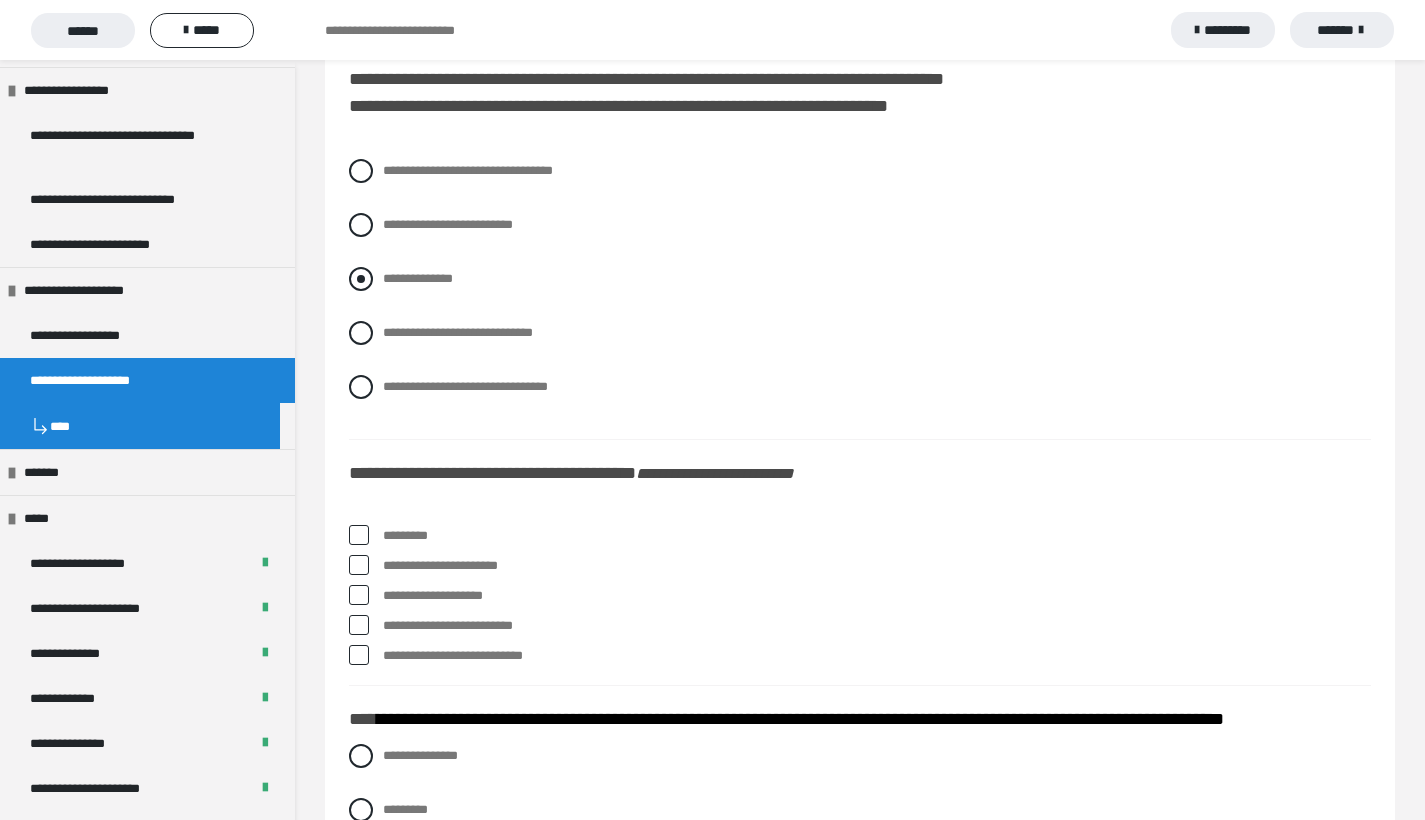 click at bounding box center (361, 279) 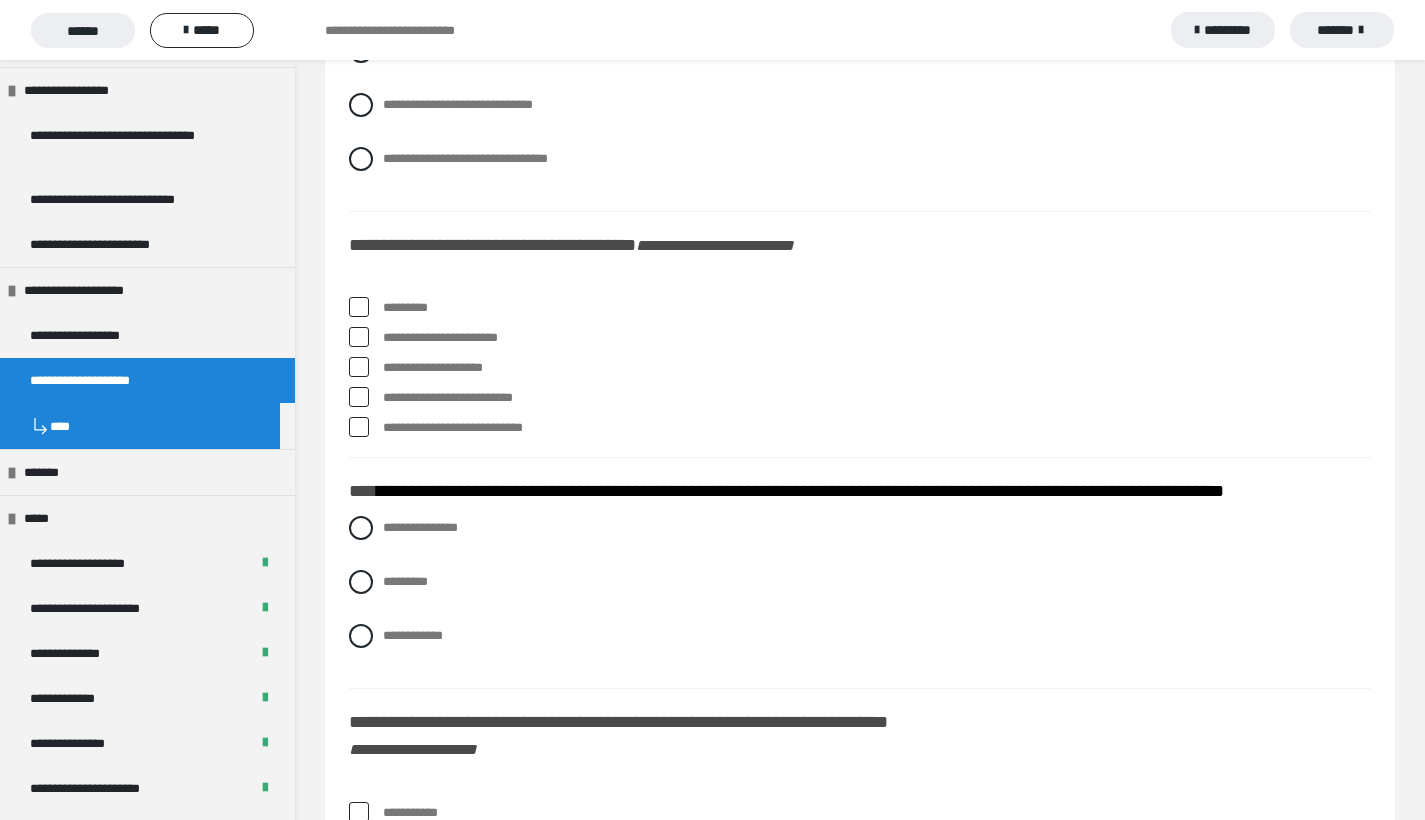 scroll, scrollTop: 7416, scrollLeft: 0, axis: vertical 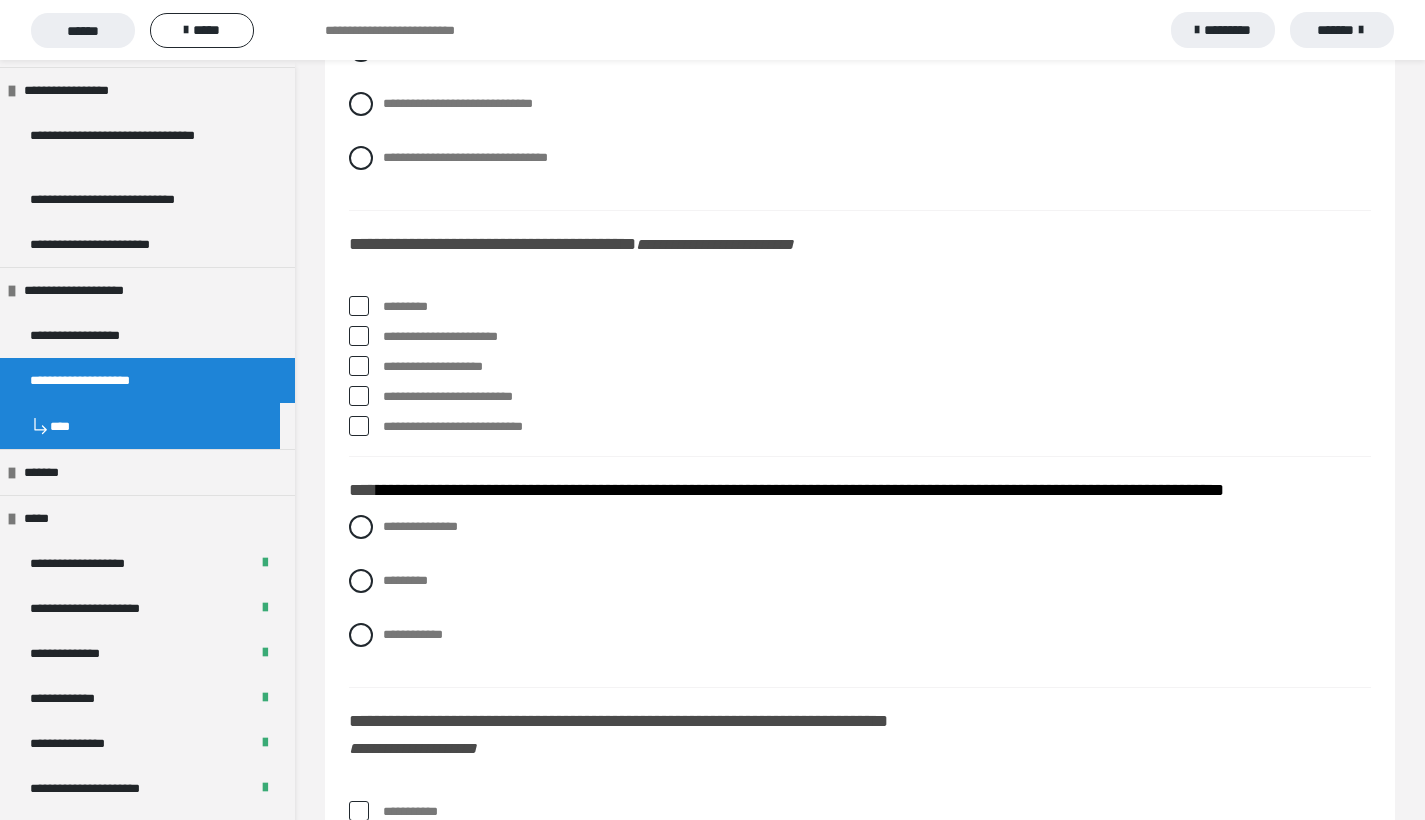 click at bounding box center [359, 306] 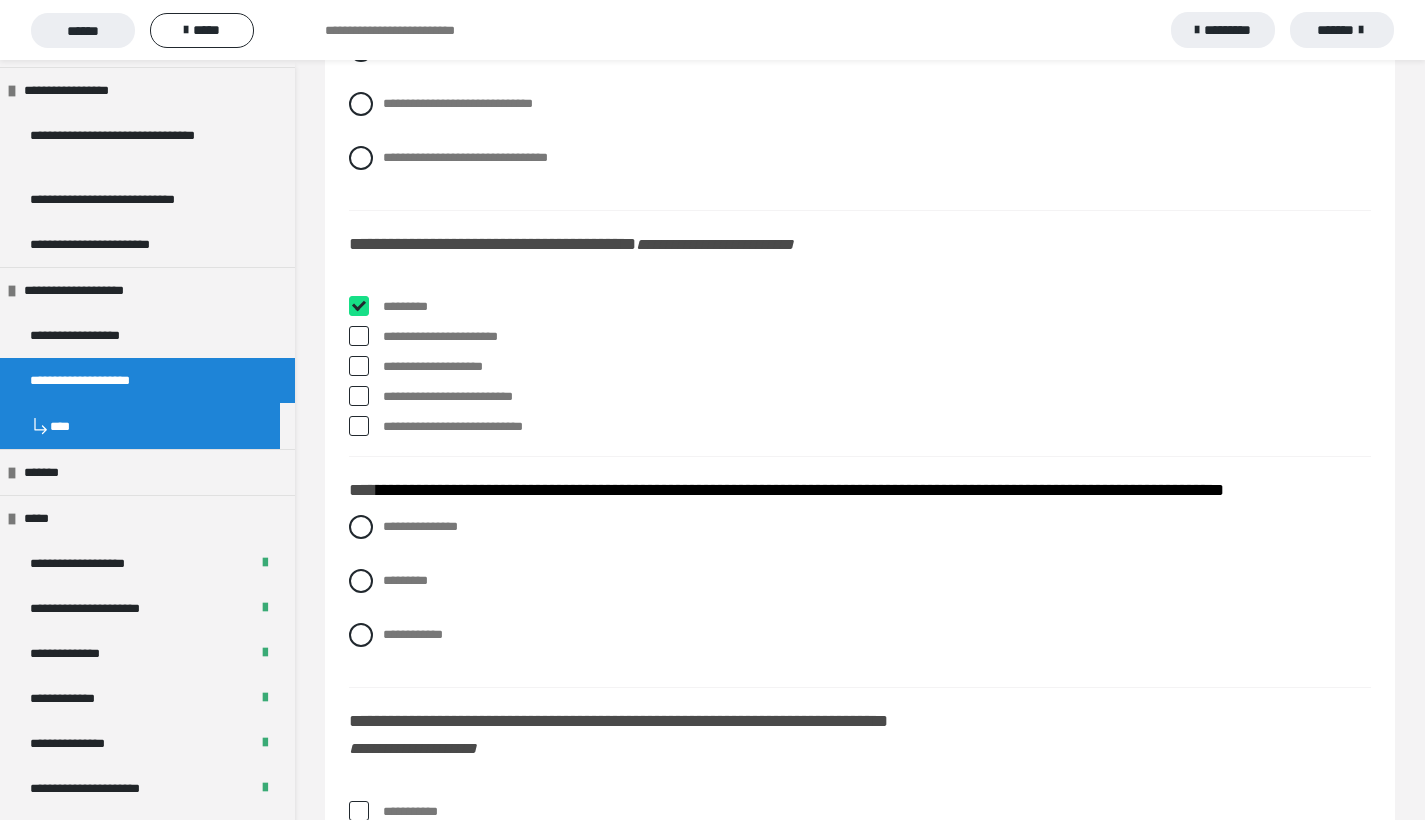 checkbox on "****" 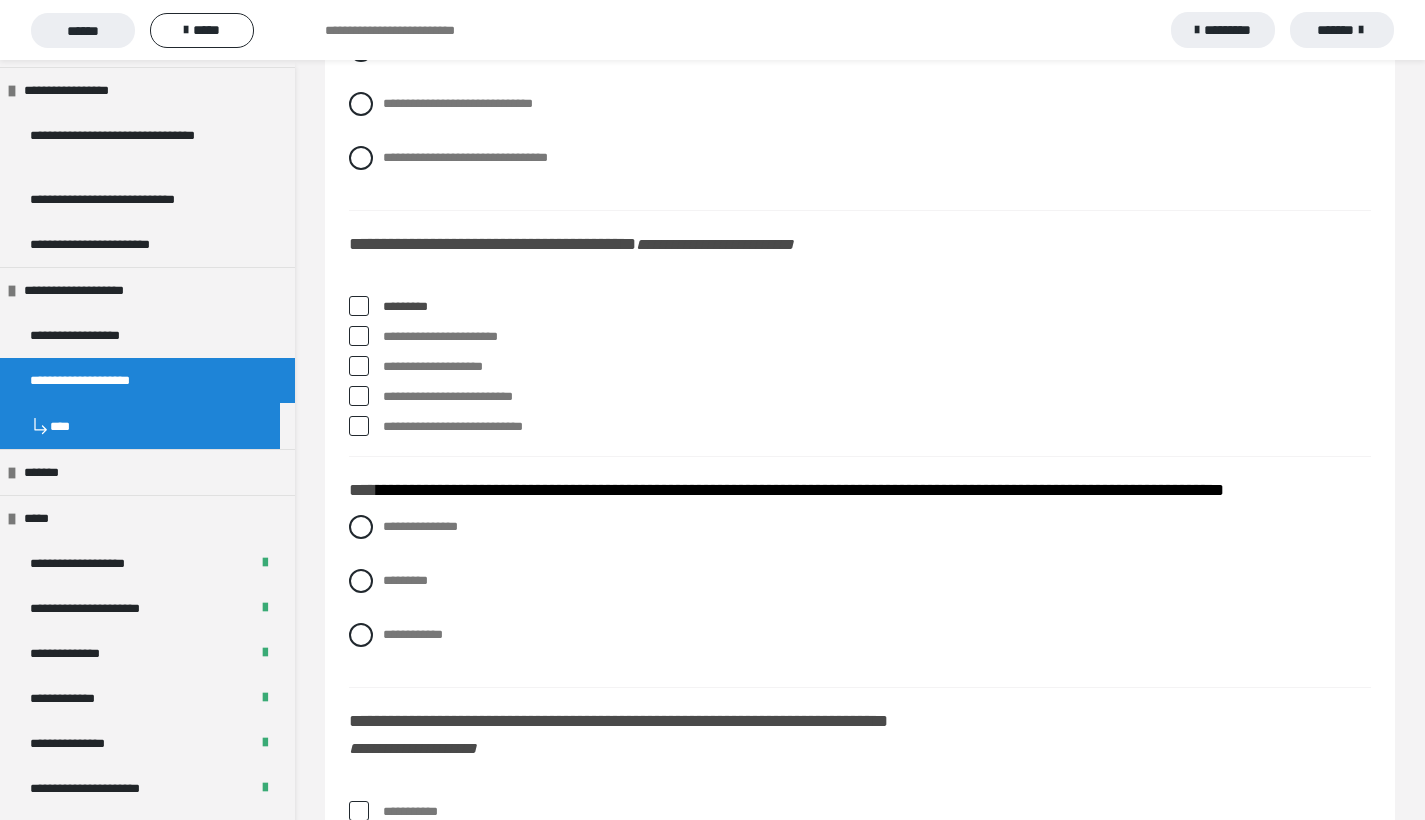 click at bounding box center [359, 336] 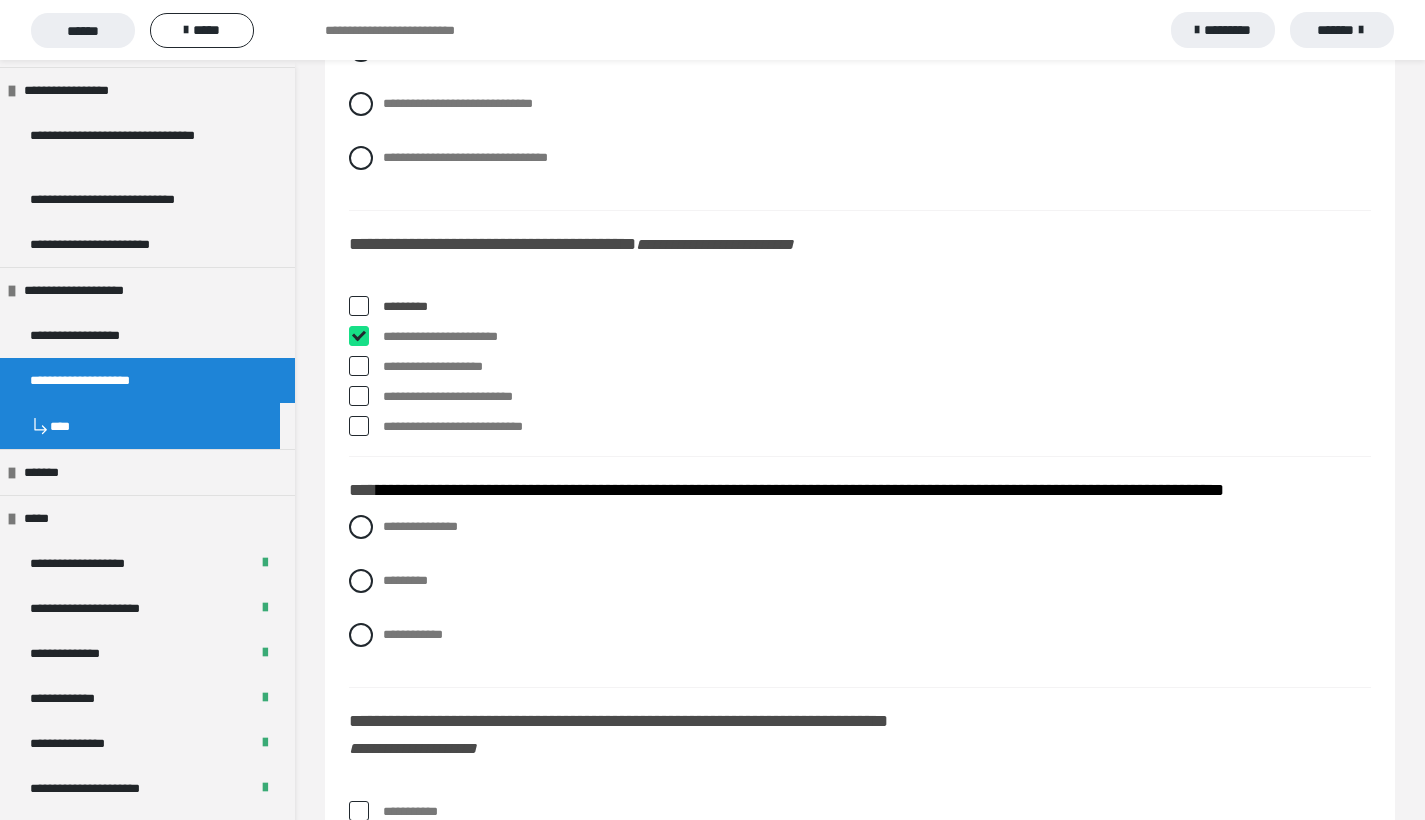 checkbox on "****" 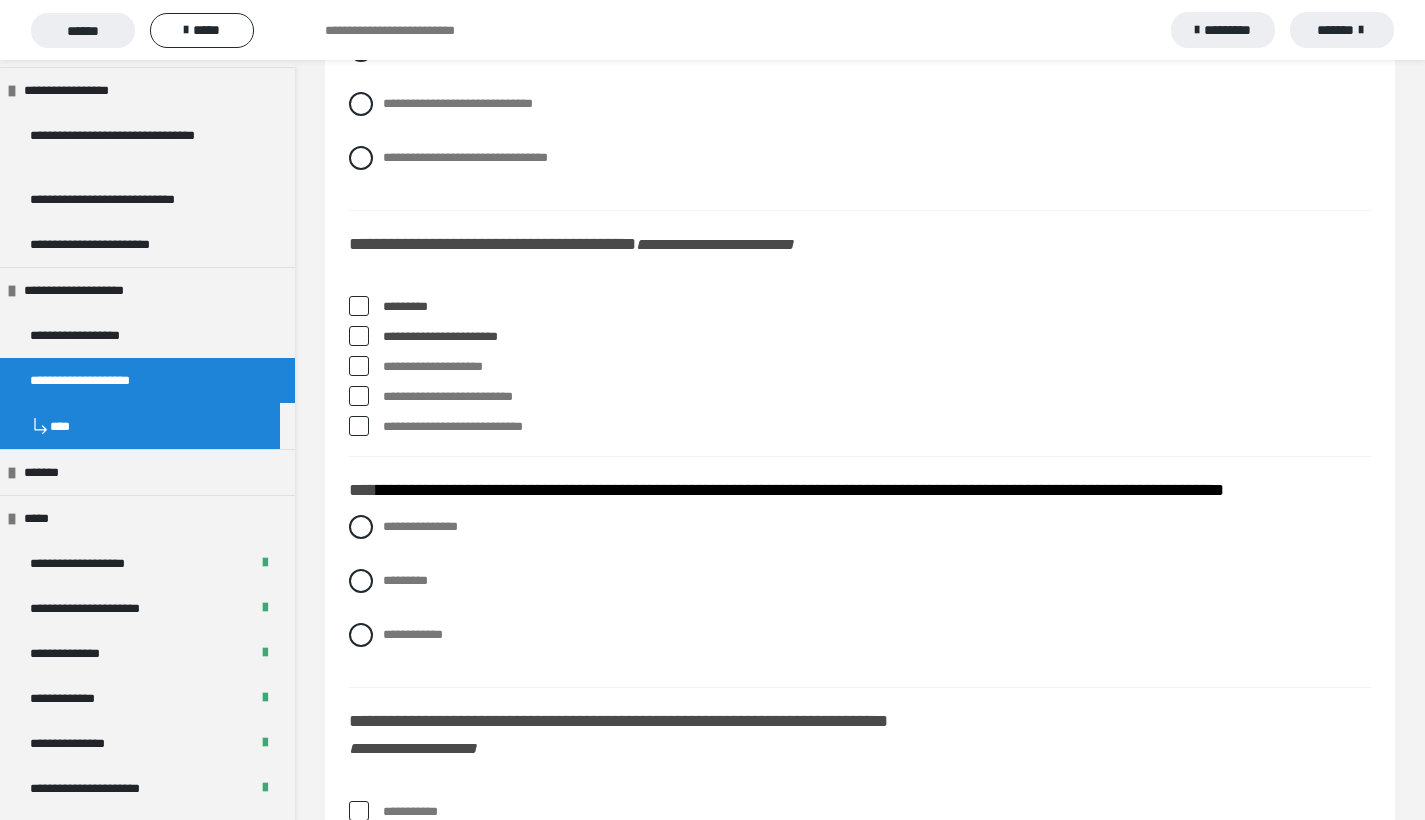 click at bounding box center (359, 396) 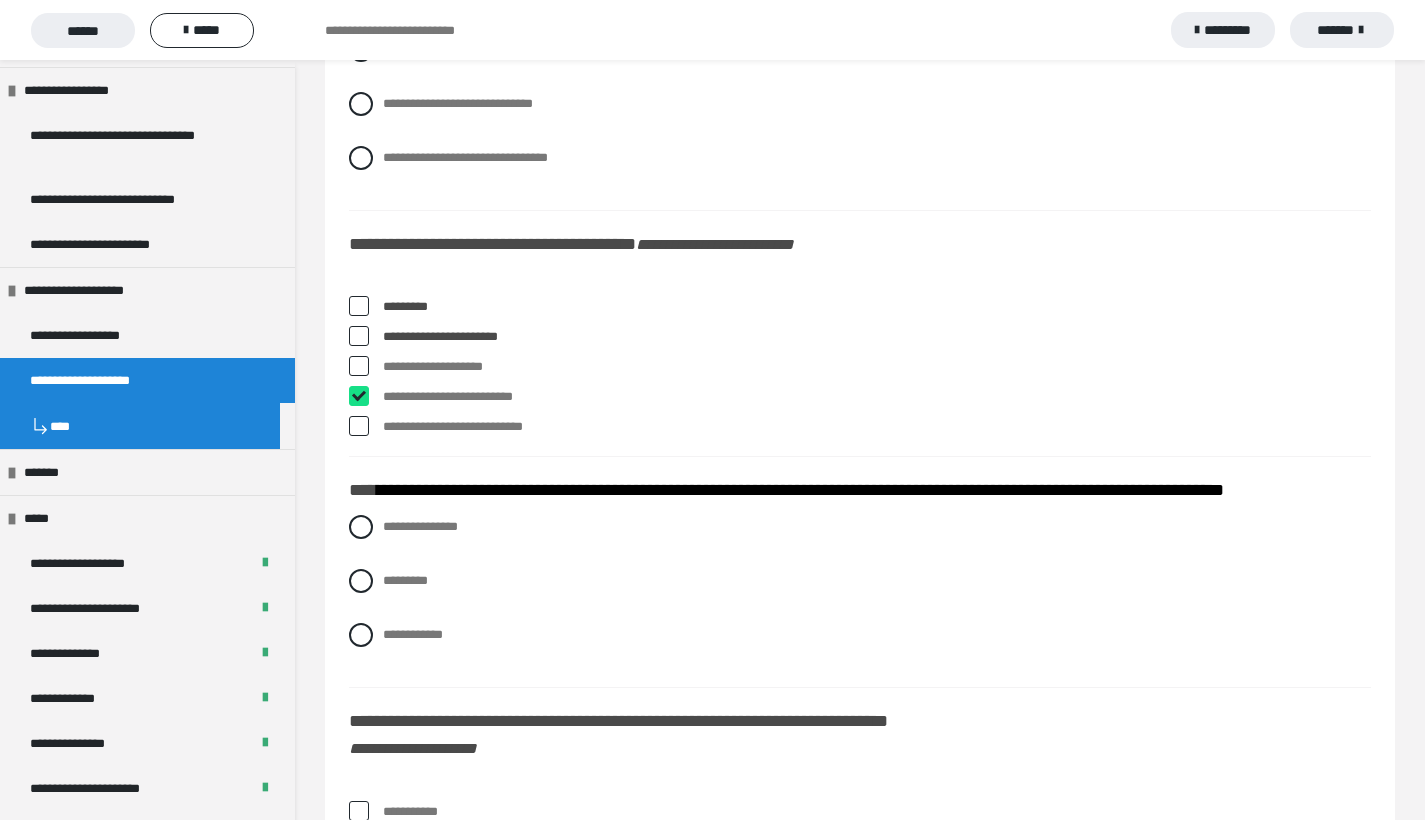 checkbox on "****" 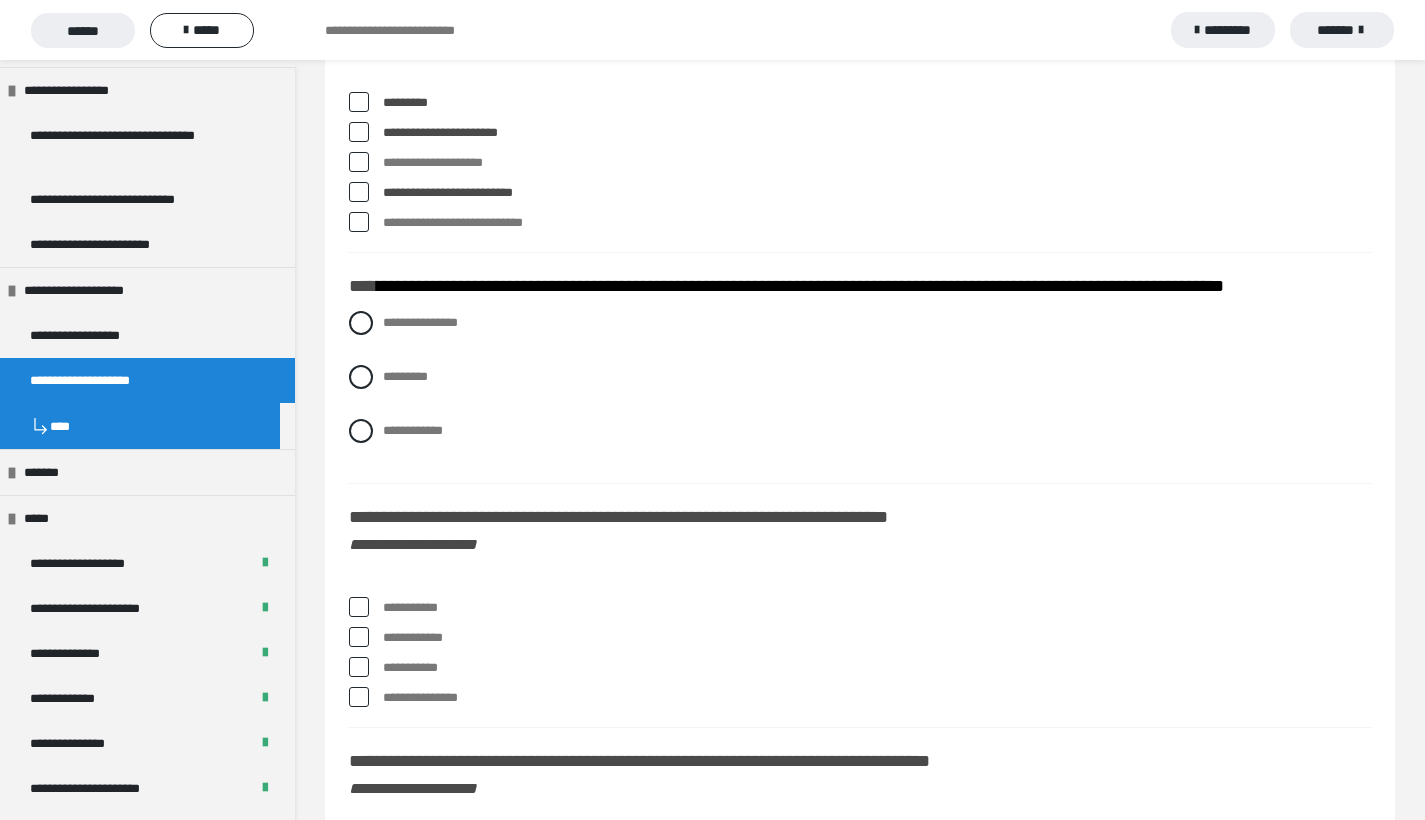 scroll, scrollTop: 7623, scrollLeft: 0, axis: vertical 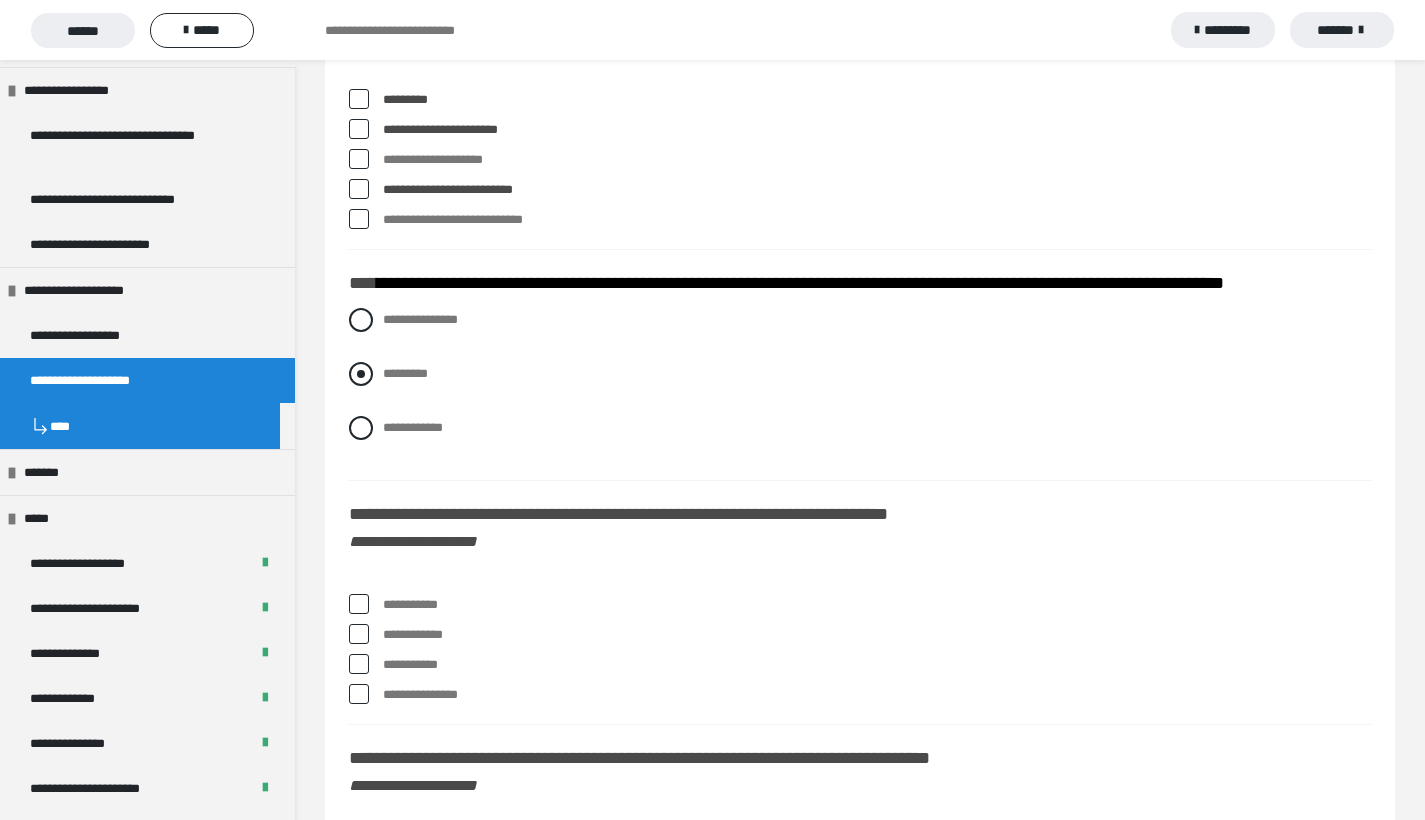 click at bounding box center (361, 374) 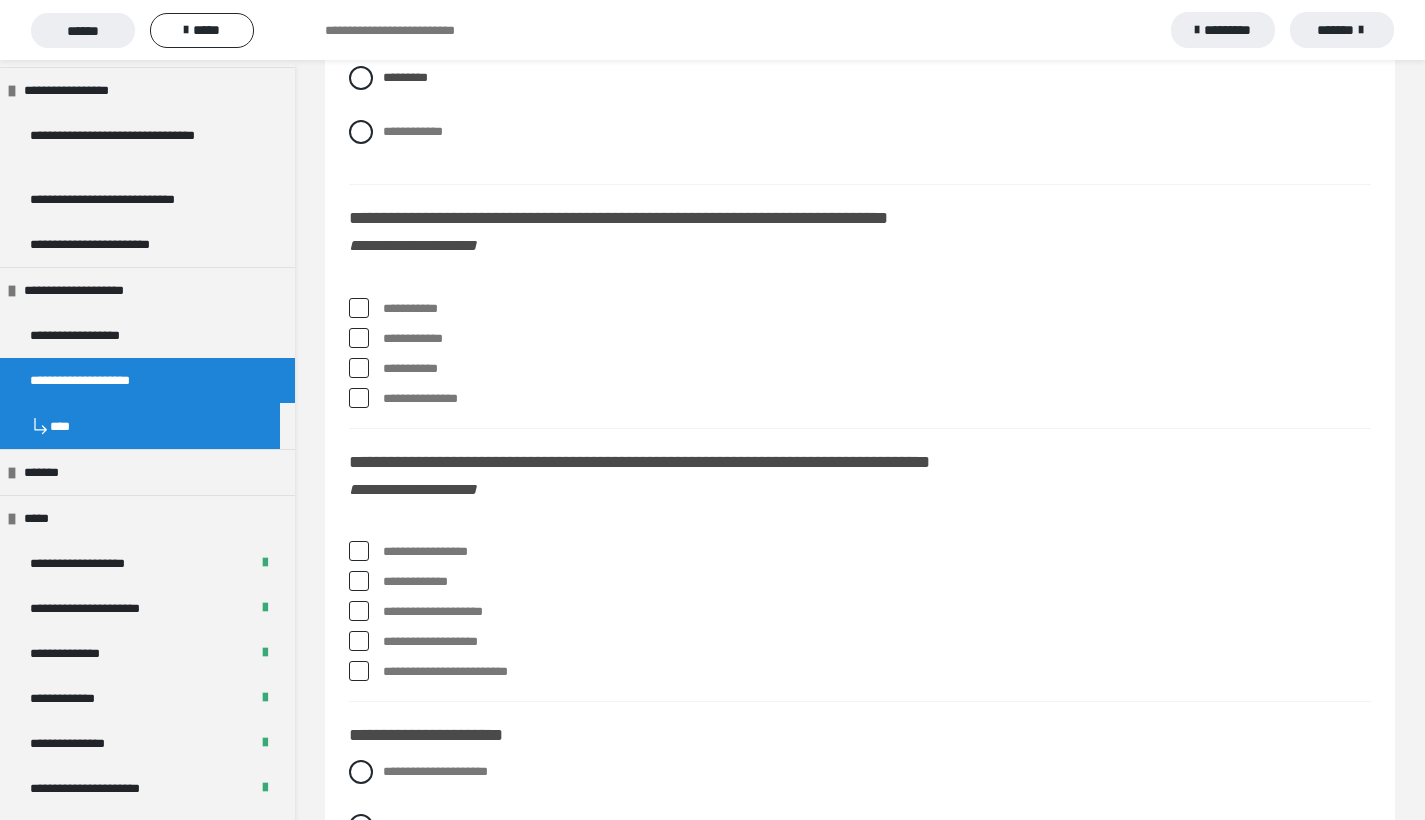 scroll, scrollTop: 7933, scrollLeft: 0, axis: vertical 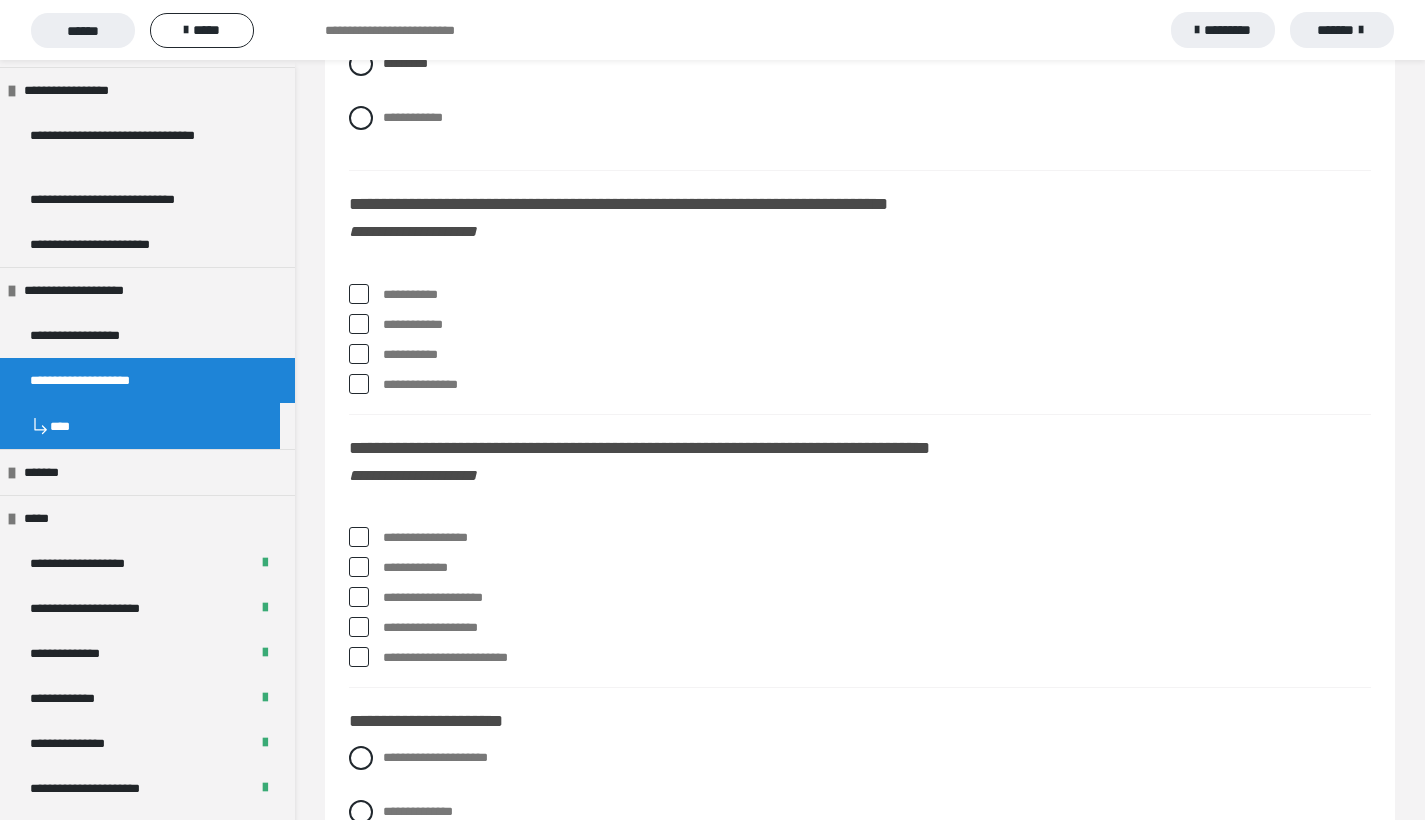 click at bounding box center [359, 294] 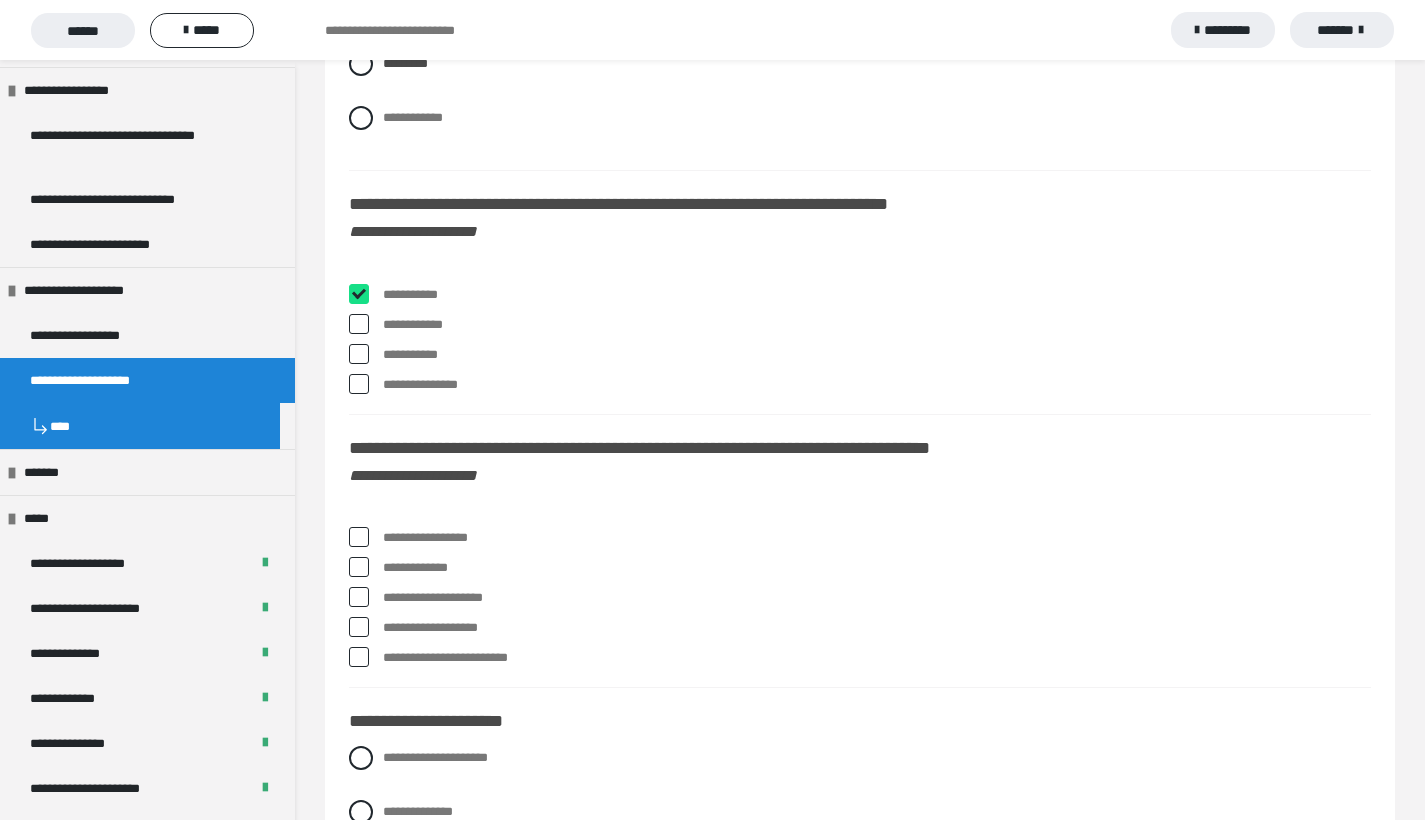 checkbox on "****" 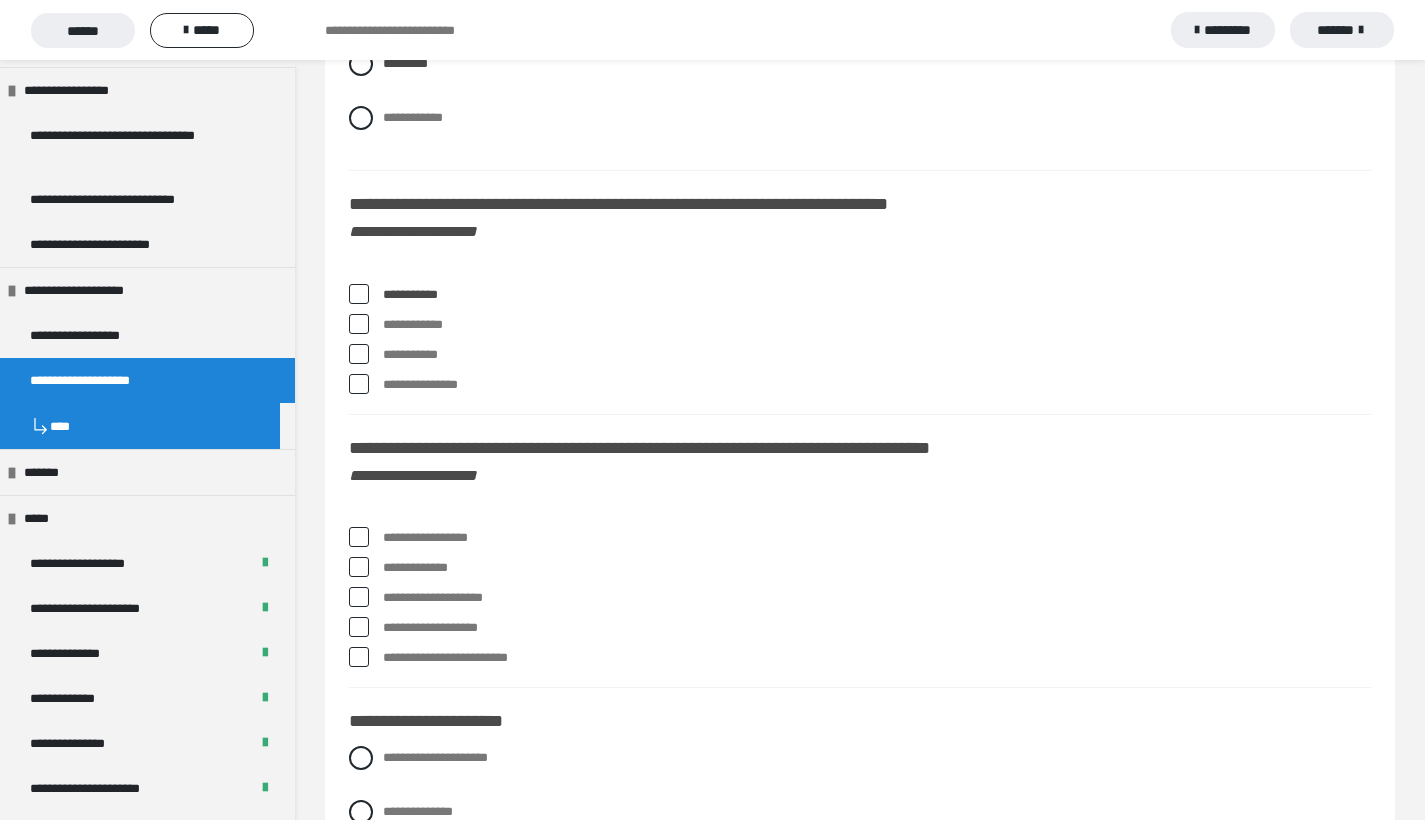 click at bounding box center [359, 354] 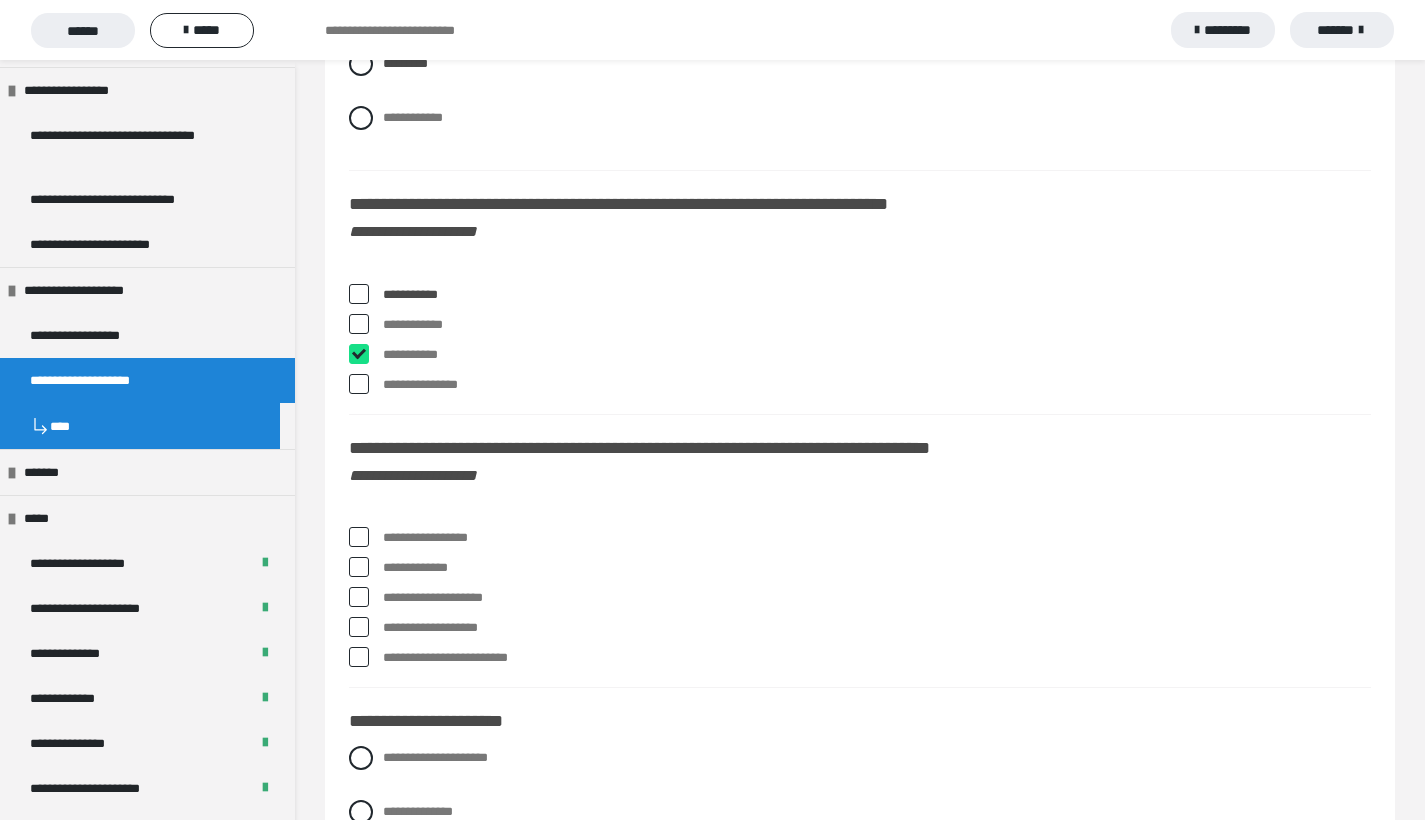 checkbox on "****" 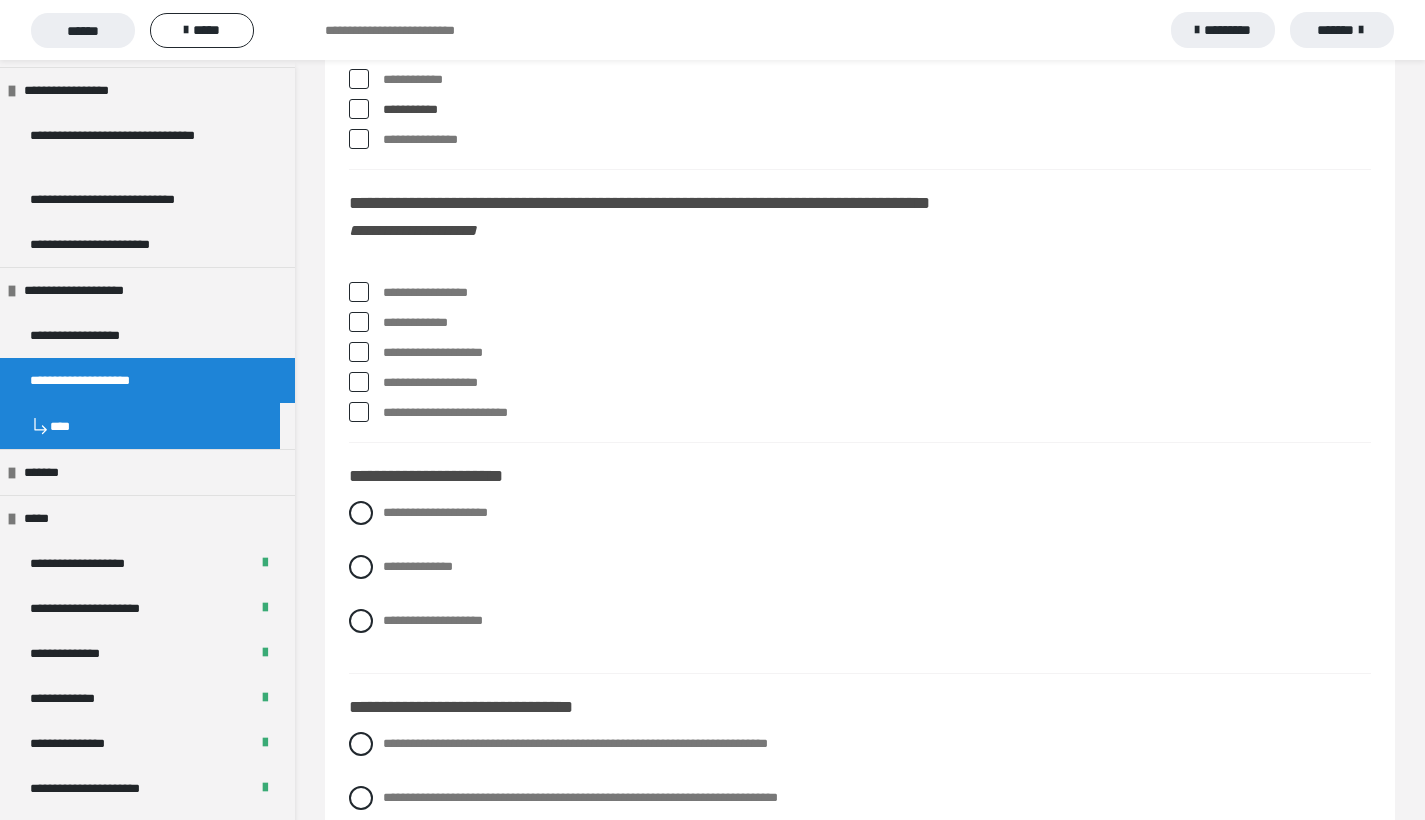 scroll, scrollTop: 8190, scrollLeft: 0, axis: vertical 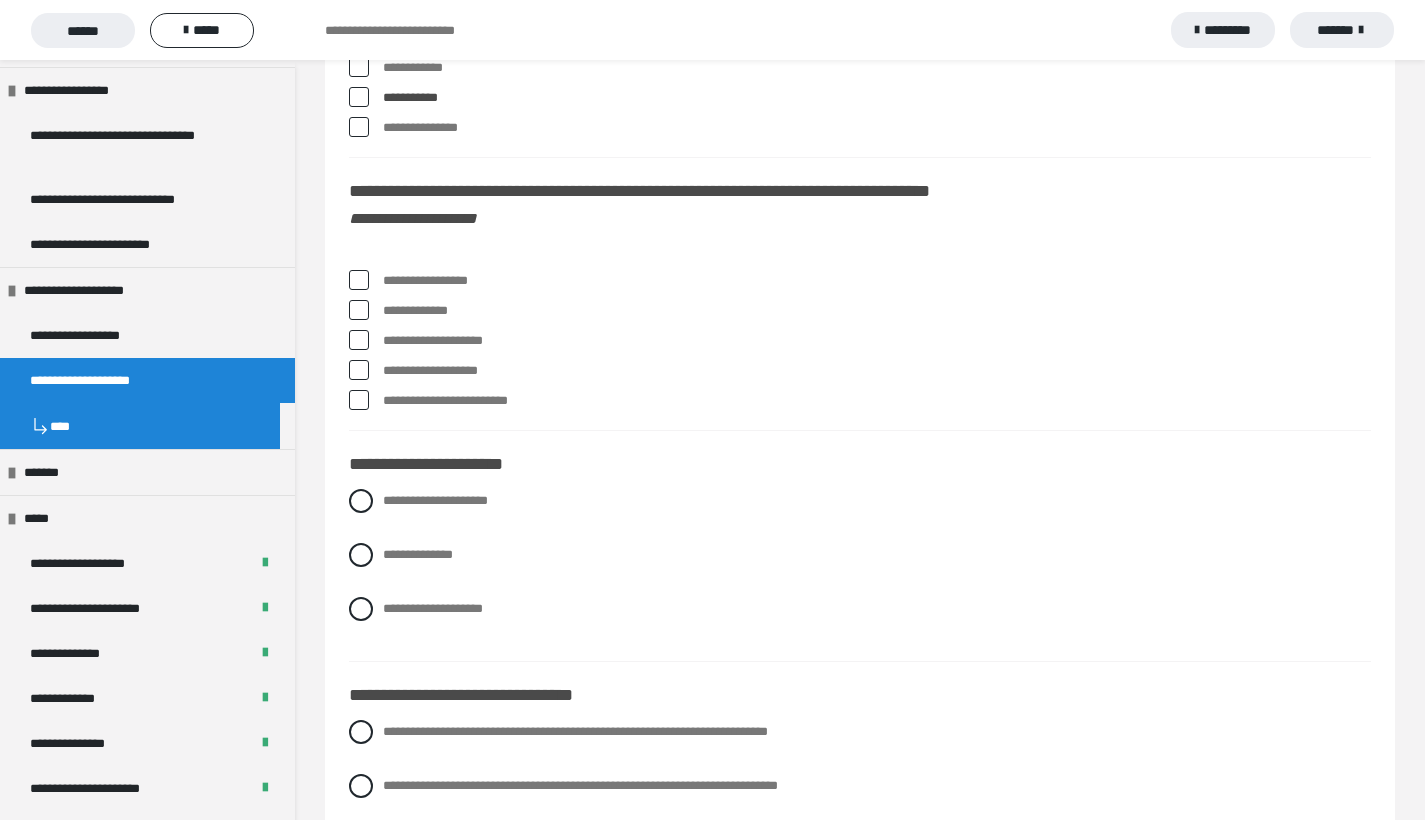 click at bounding box center [359, 280] 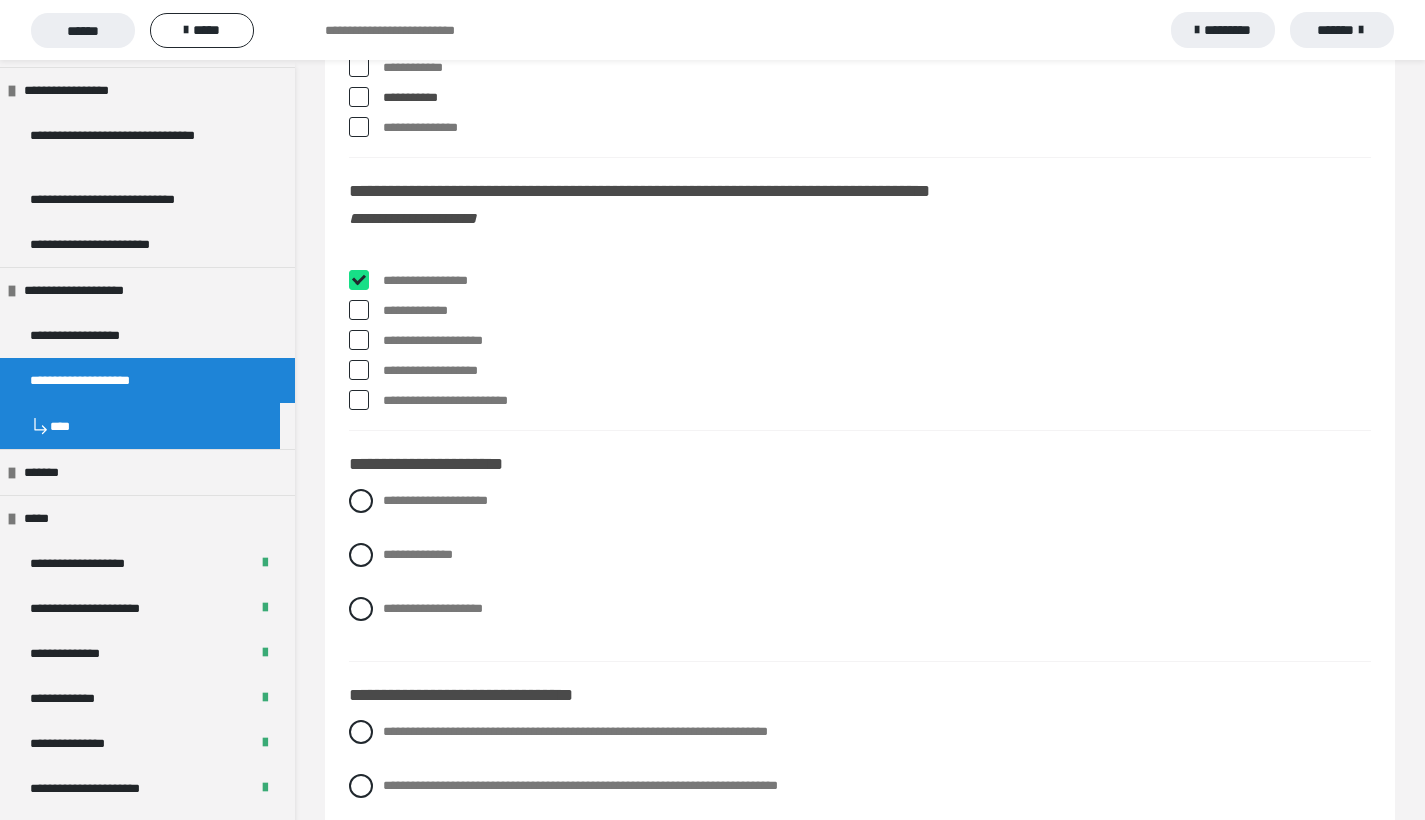 checkbox on "****" 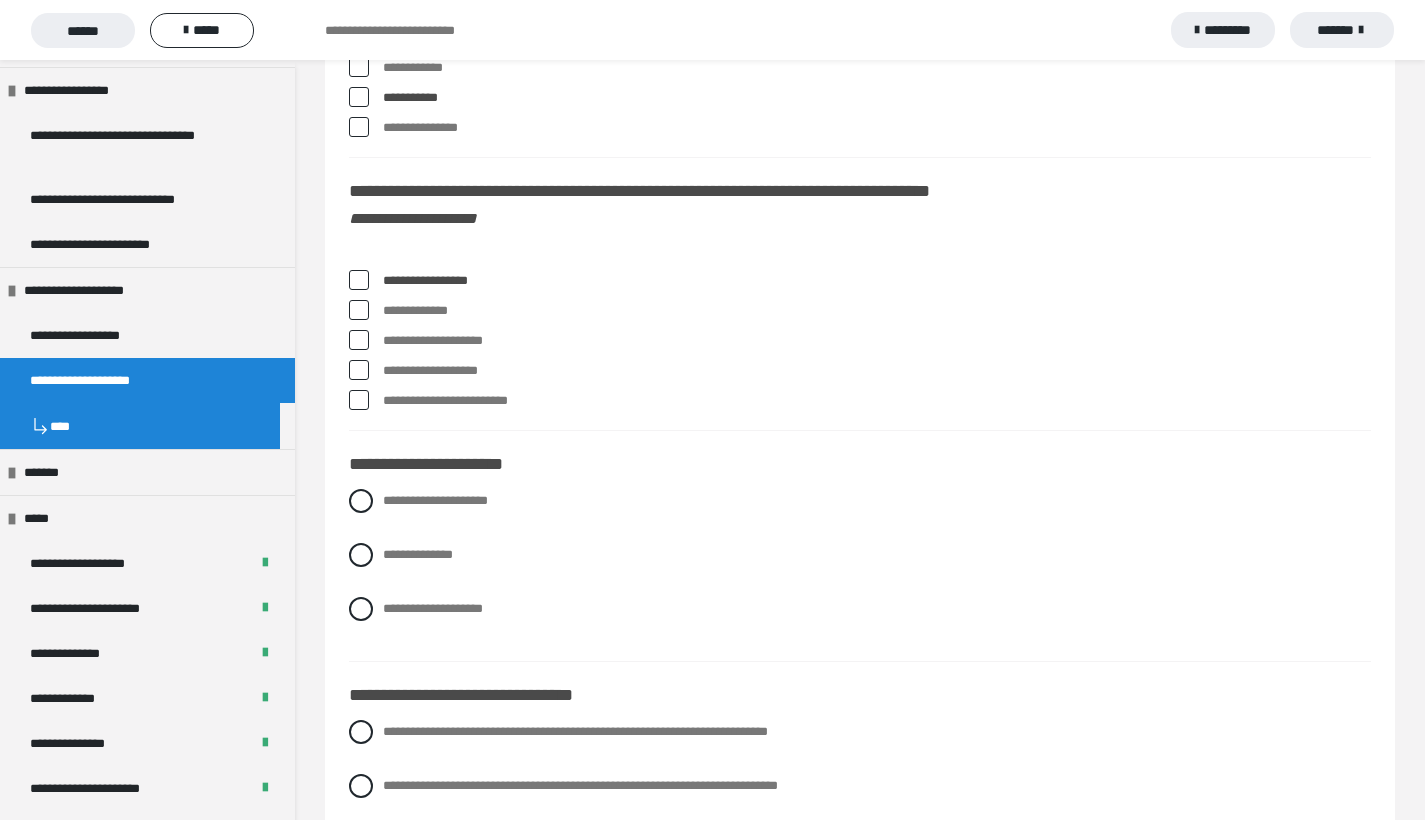 click at bounding box center [359, 340] 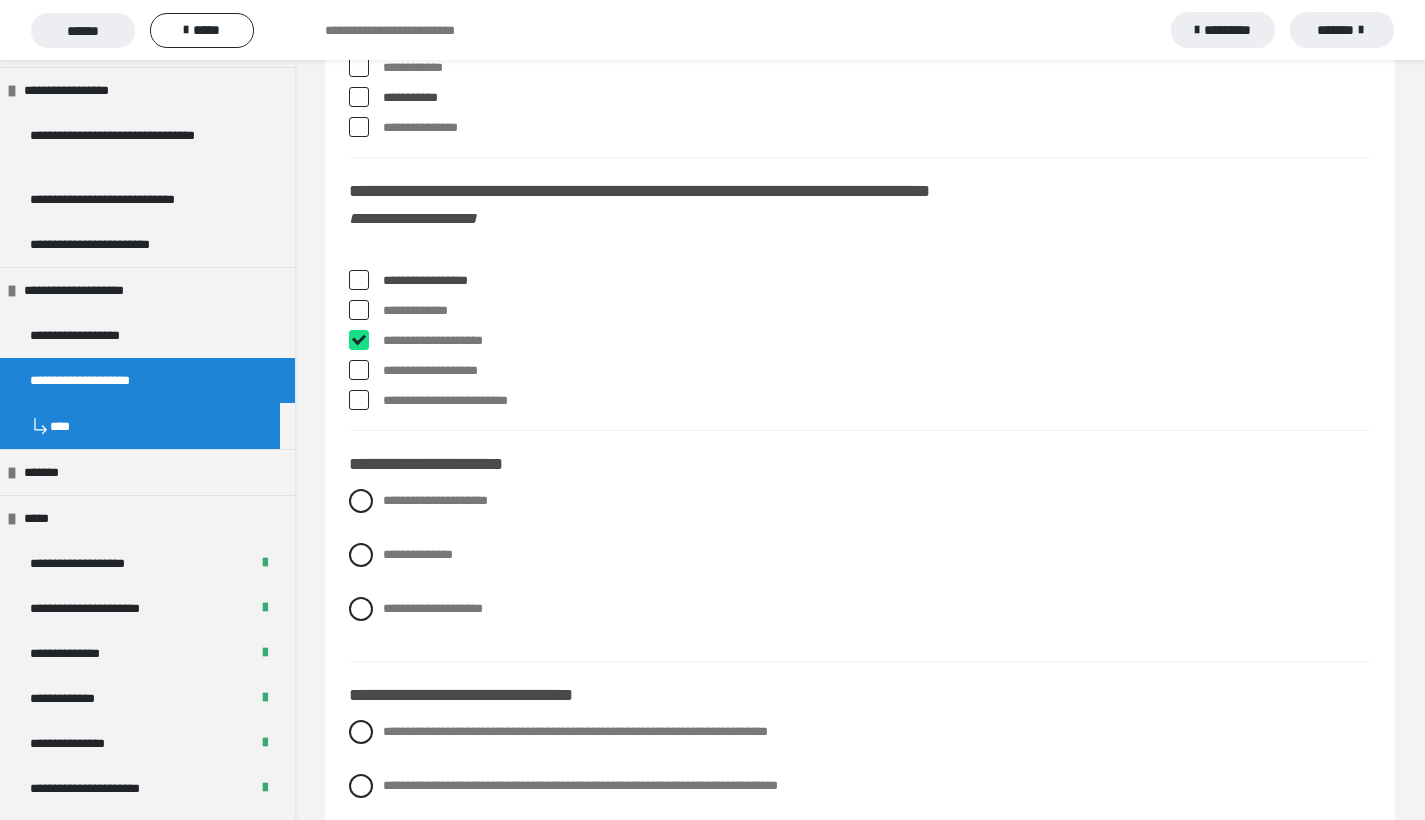 checkbox on "****" 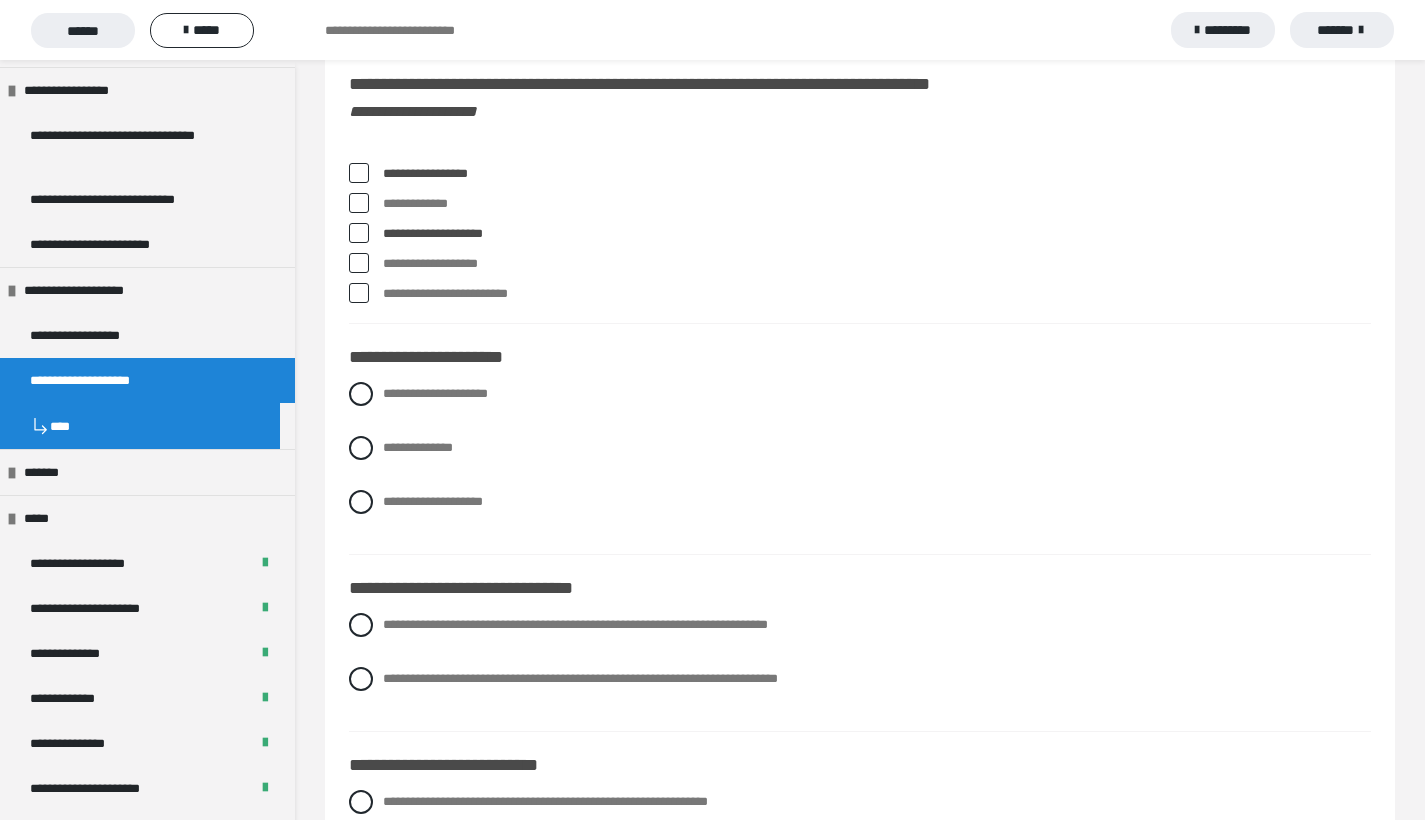 scroll, scrollTop: 8299, scrollLeft: 0, axis: vertical 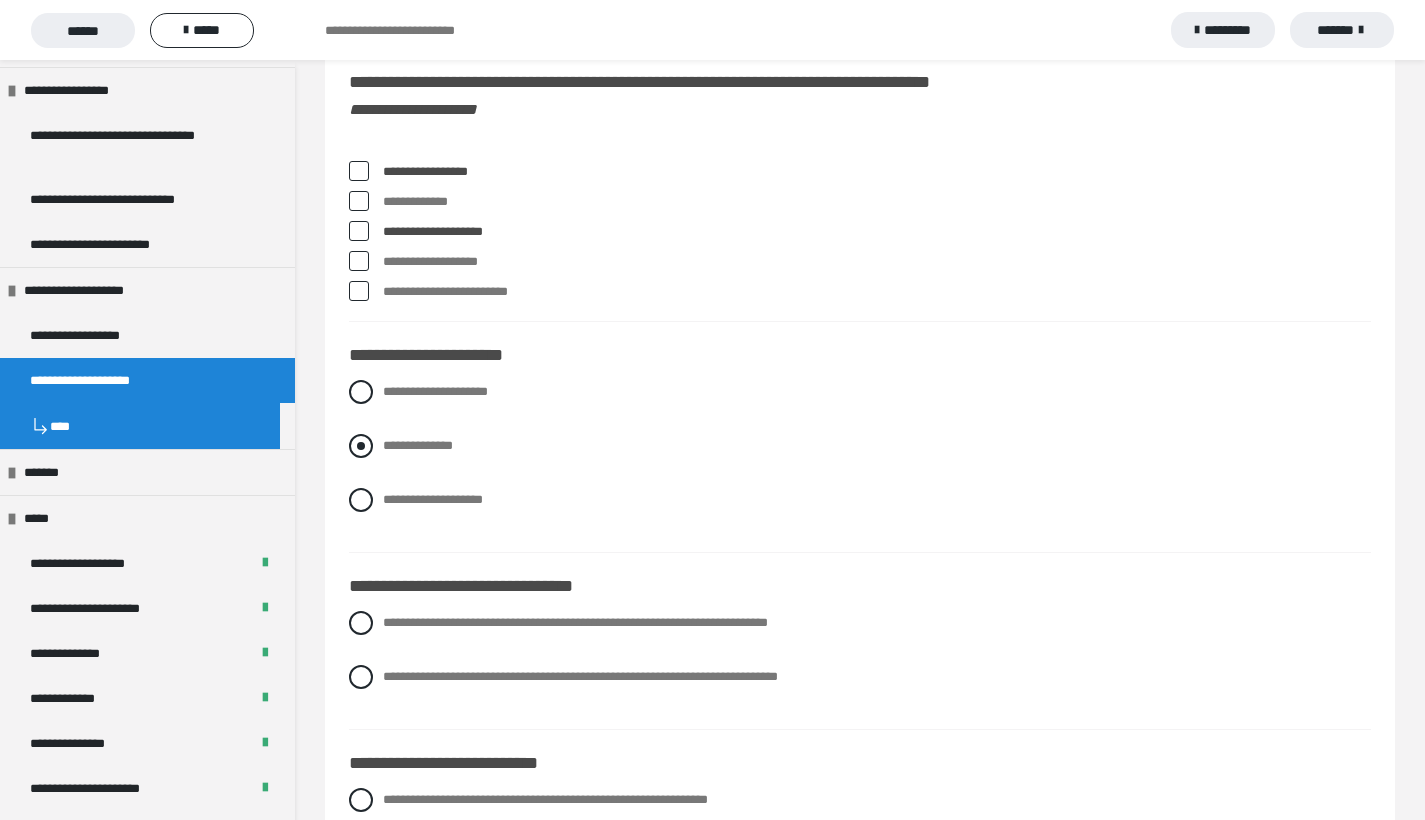 click at bounding box center (361, 446) 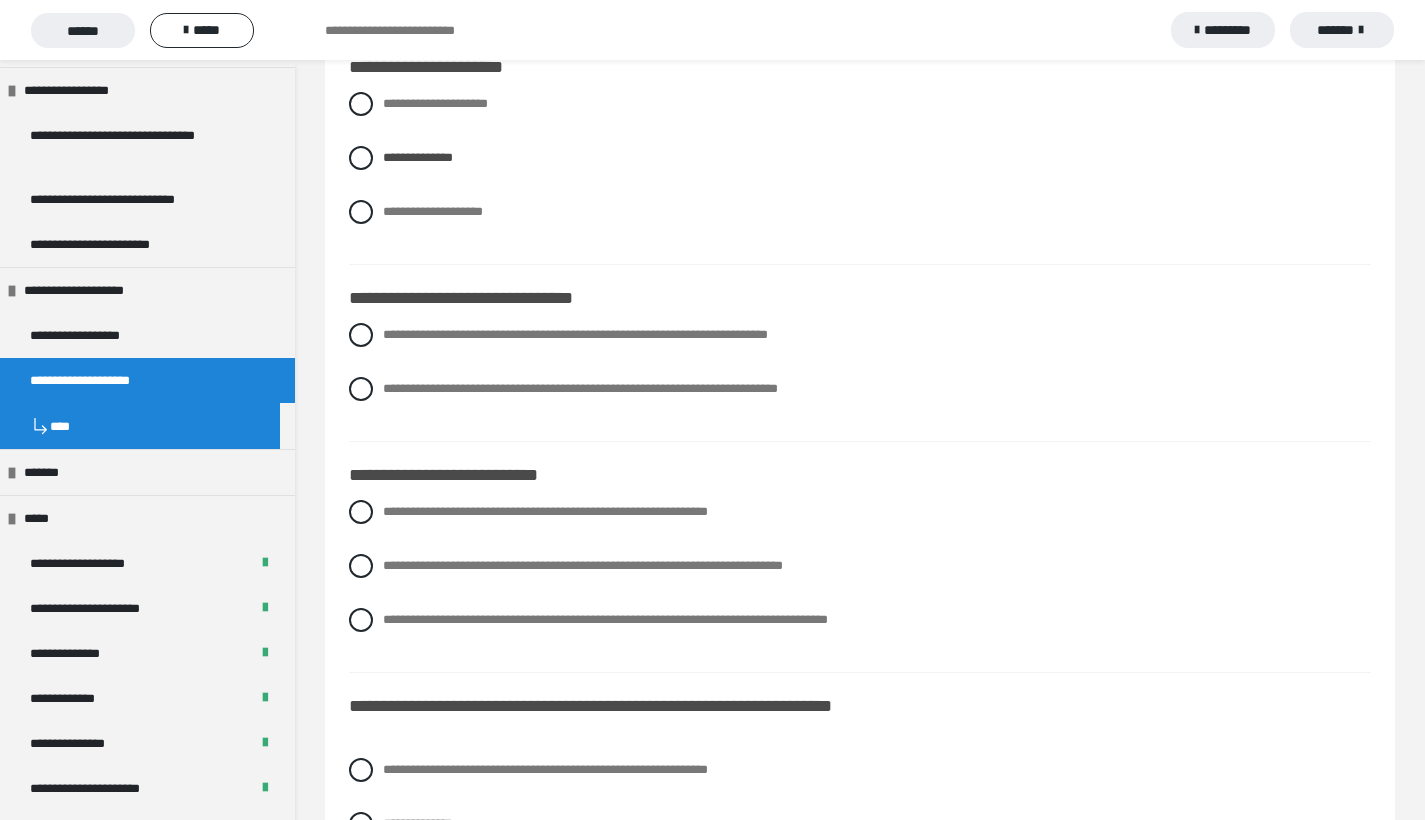 scroll, scrollTop: 8589, scrollLeft: 0, axis: vertical 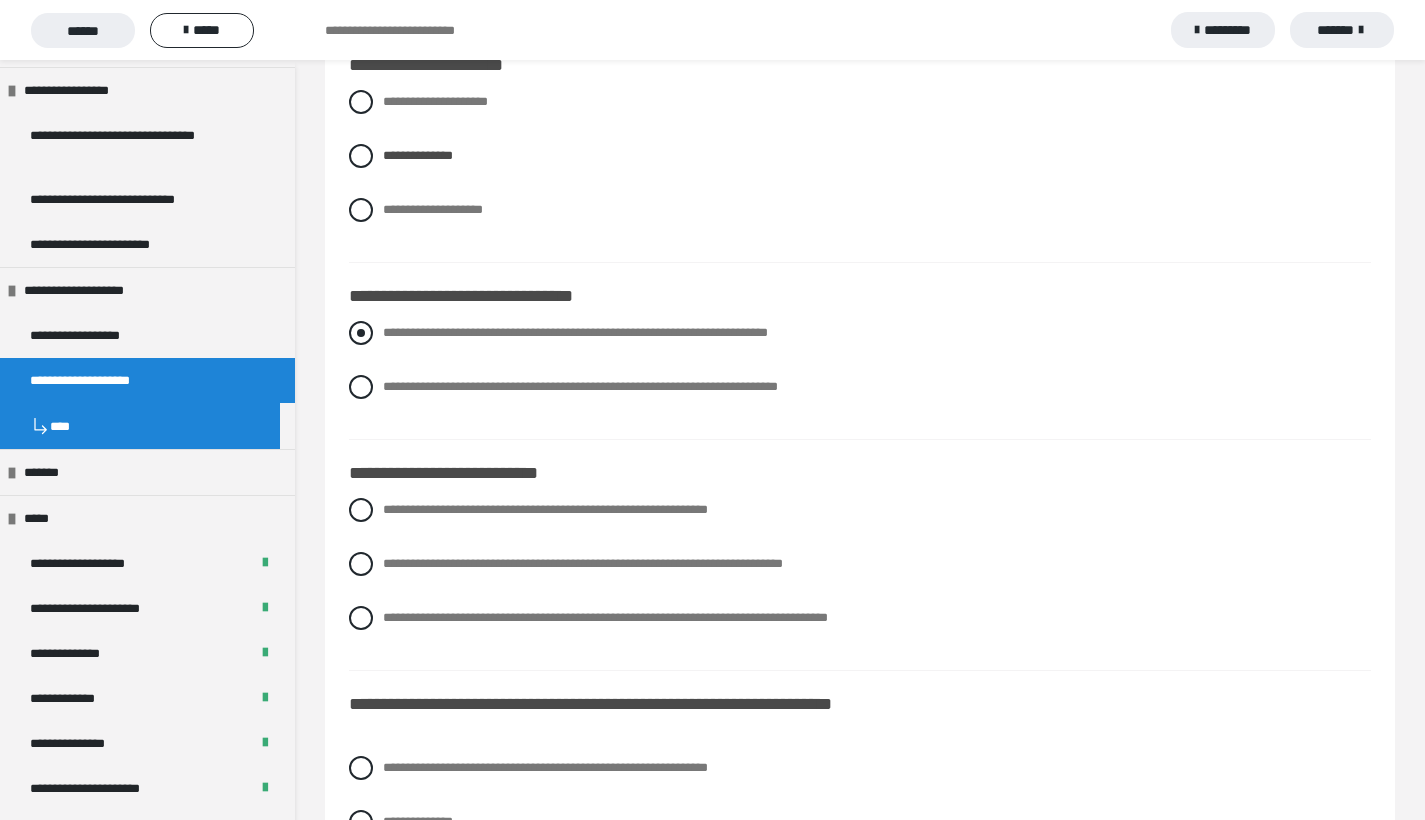 click at bounding box center [361, 333] 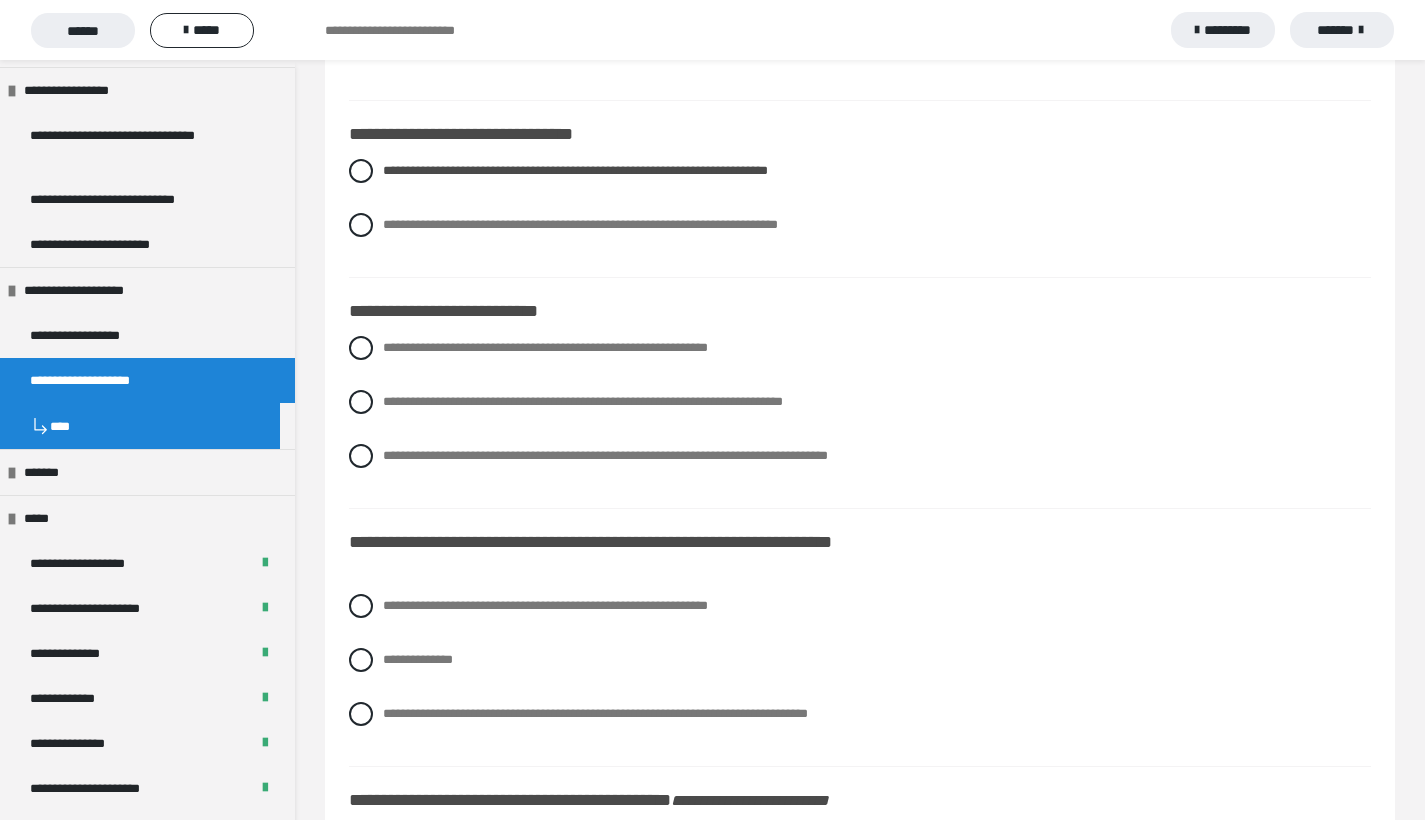 scroll, scrollTop: 8766, scrollLeft: 0, axis: vertical 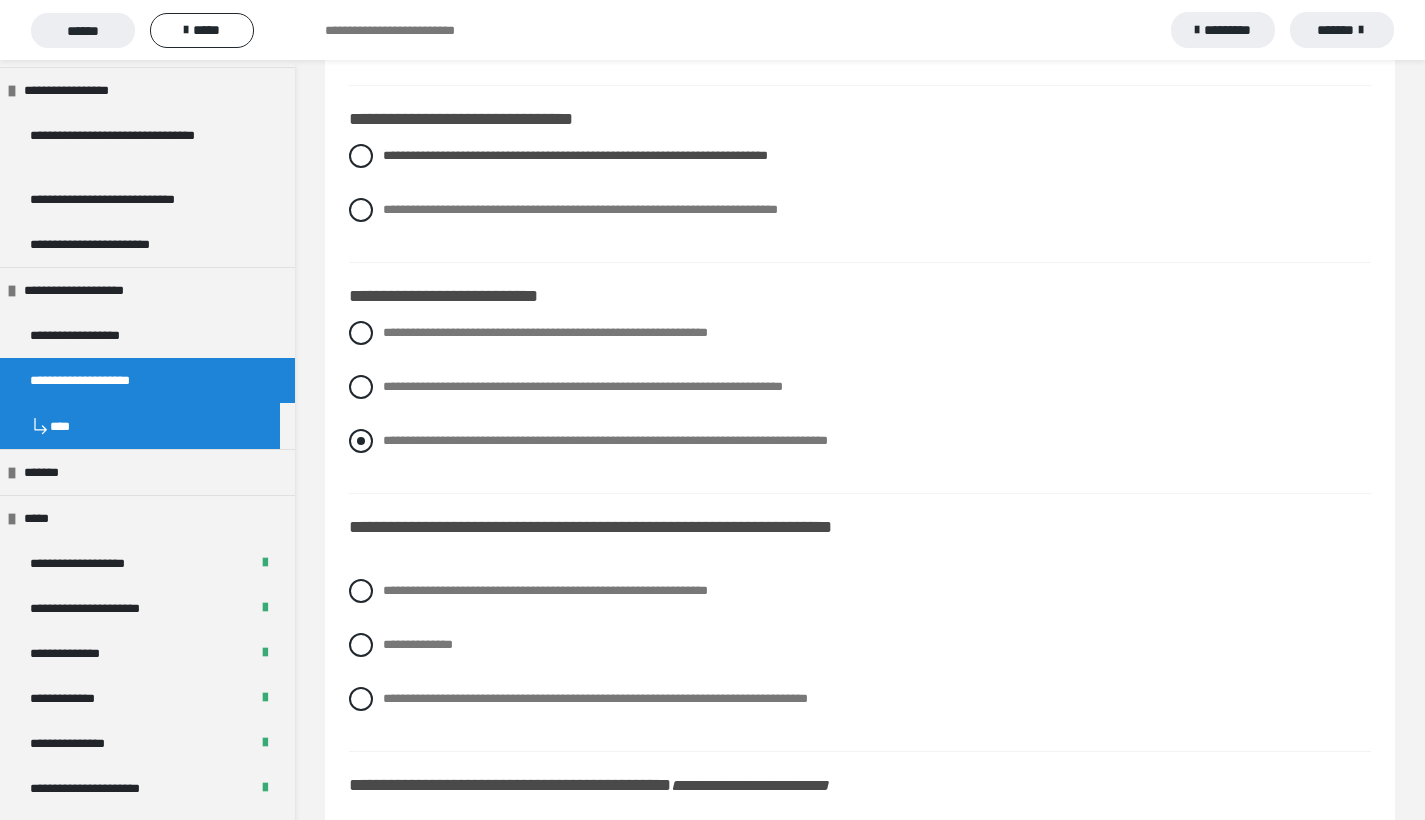 click at bounding box center (361, 441) 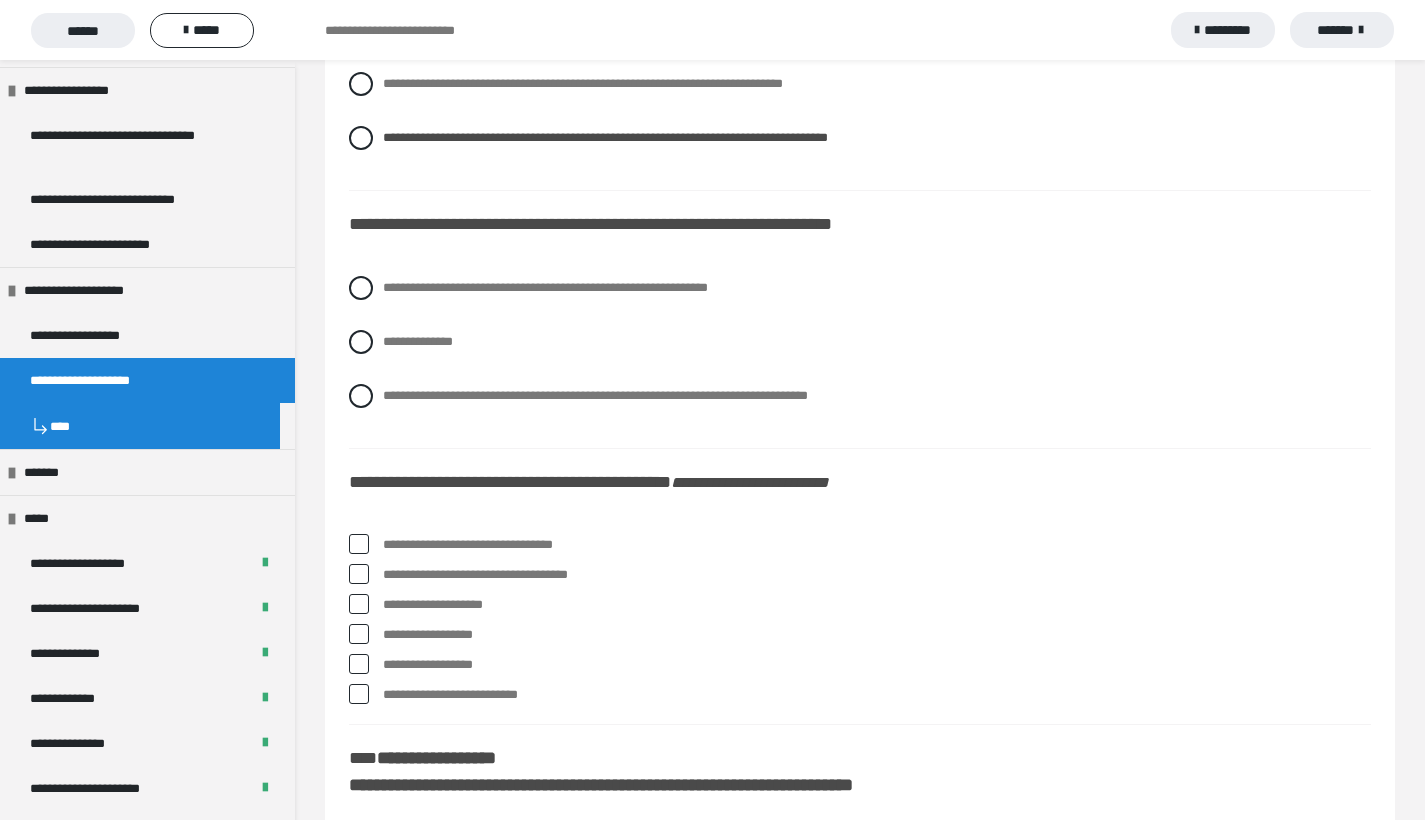 scroll, scrollTop: 9072, scrollLeft: 0, axis: vertical 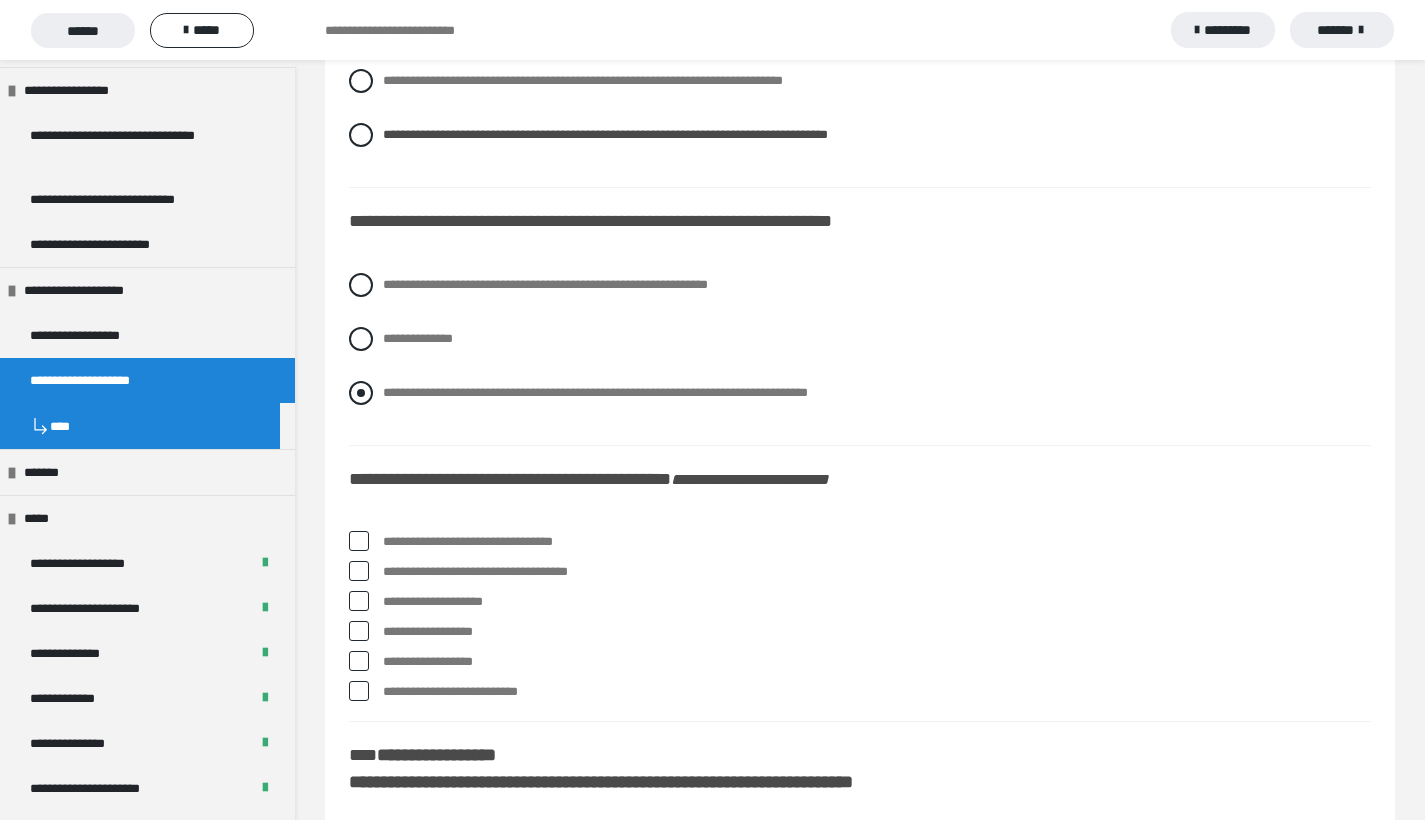 click at bounding box center (361, 393) 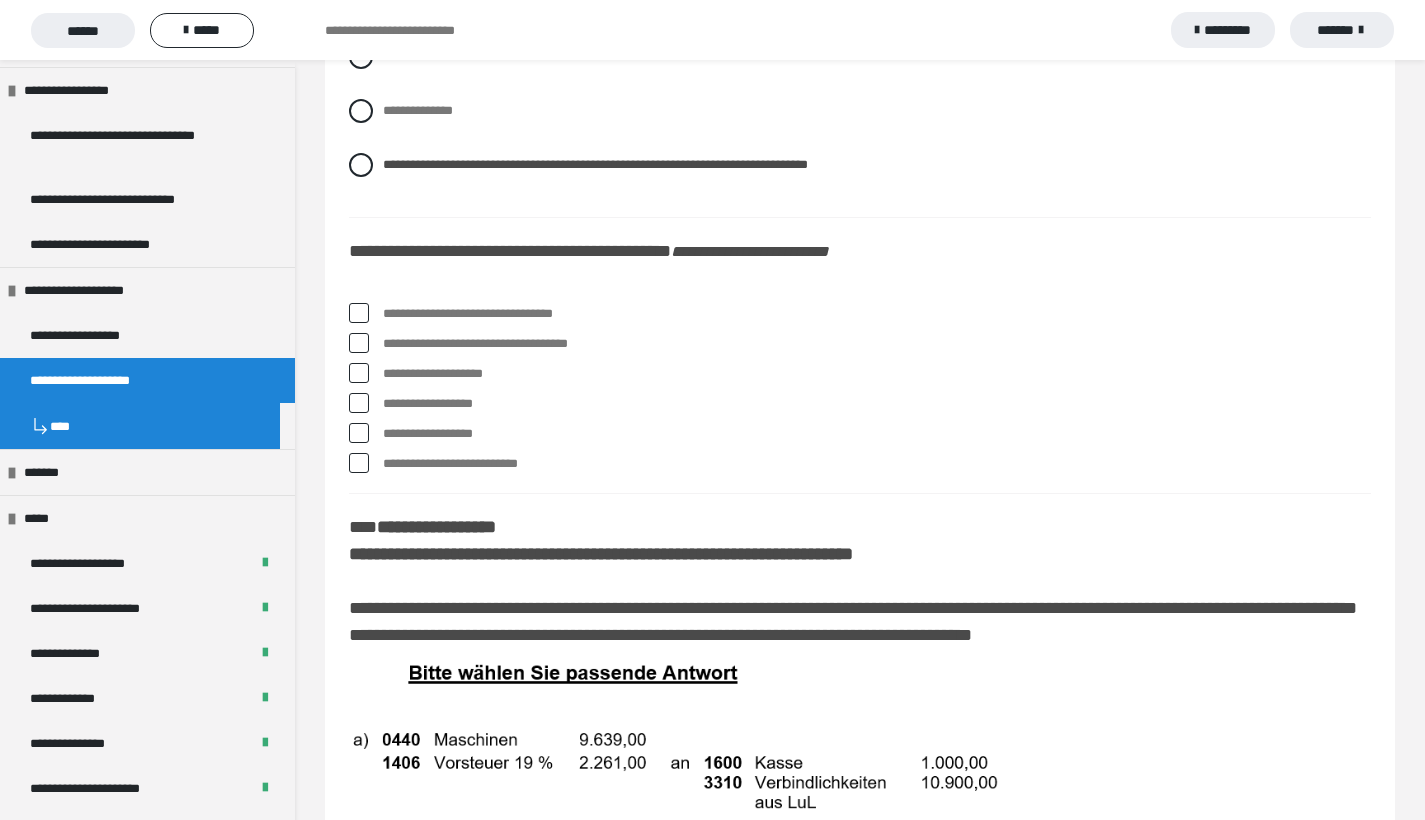scroll, scrollTop: 9327, scrollLeft: 0, axis: vertical 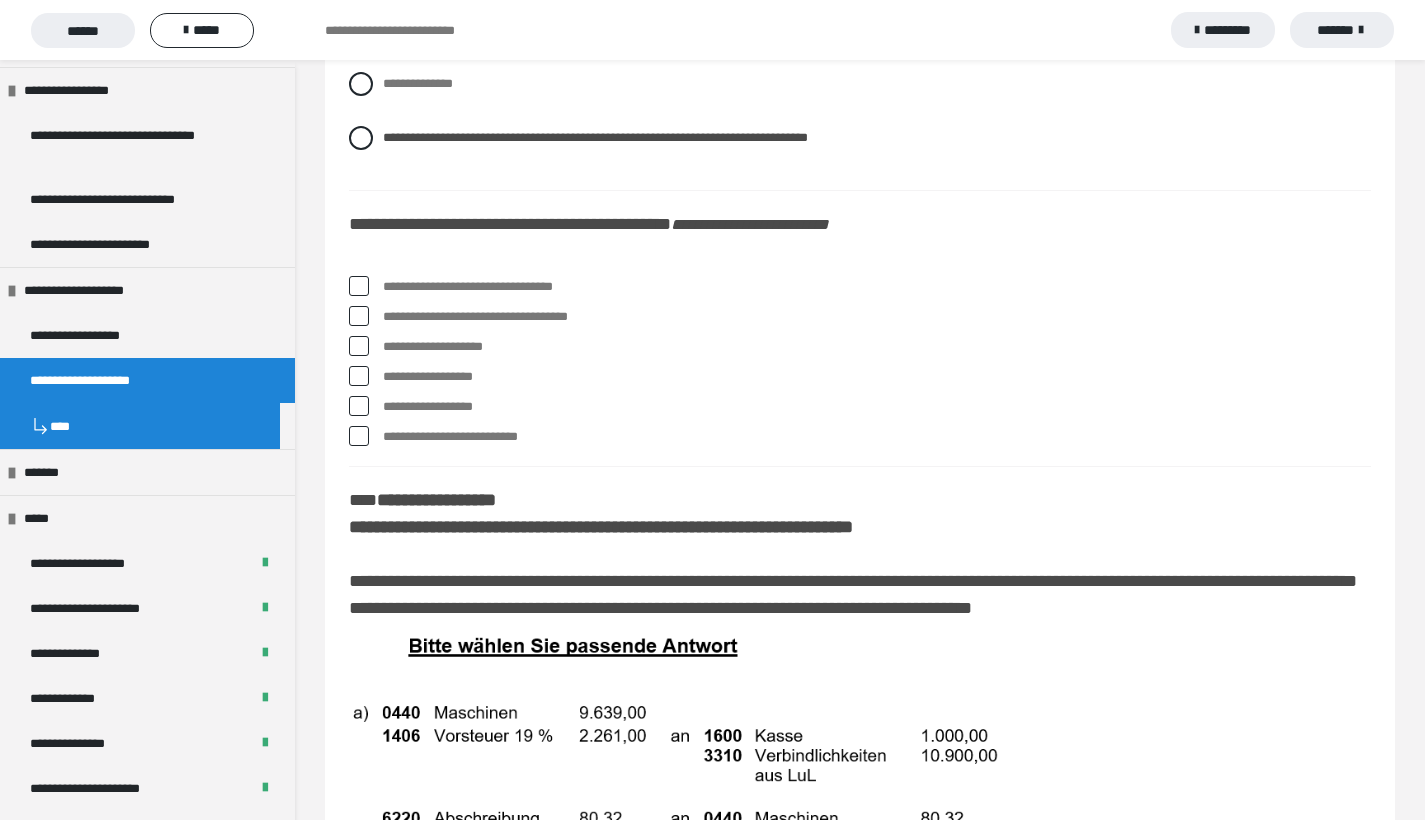 click at bounding box center (359, 286) 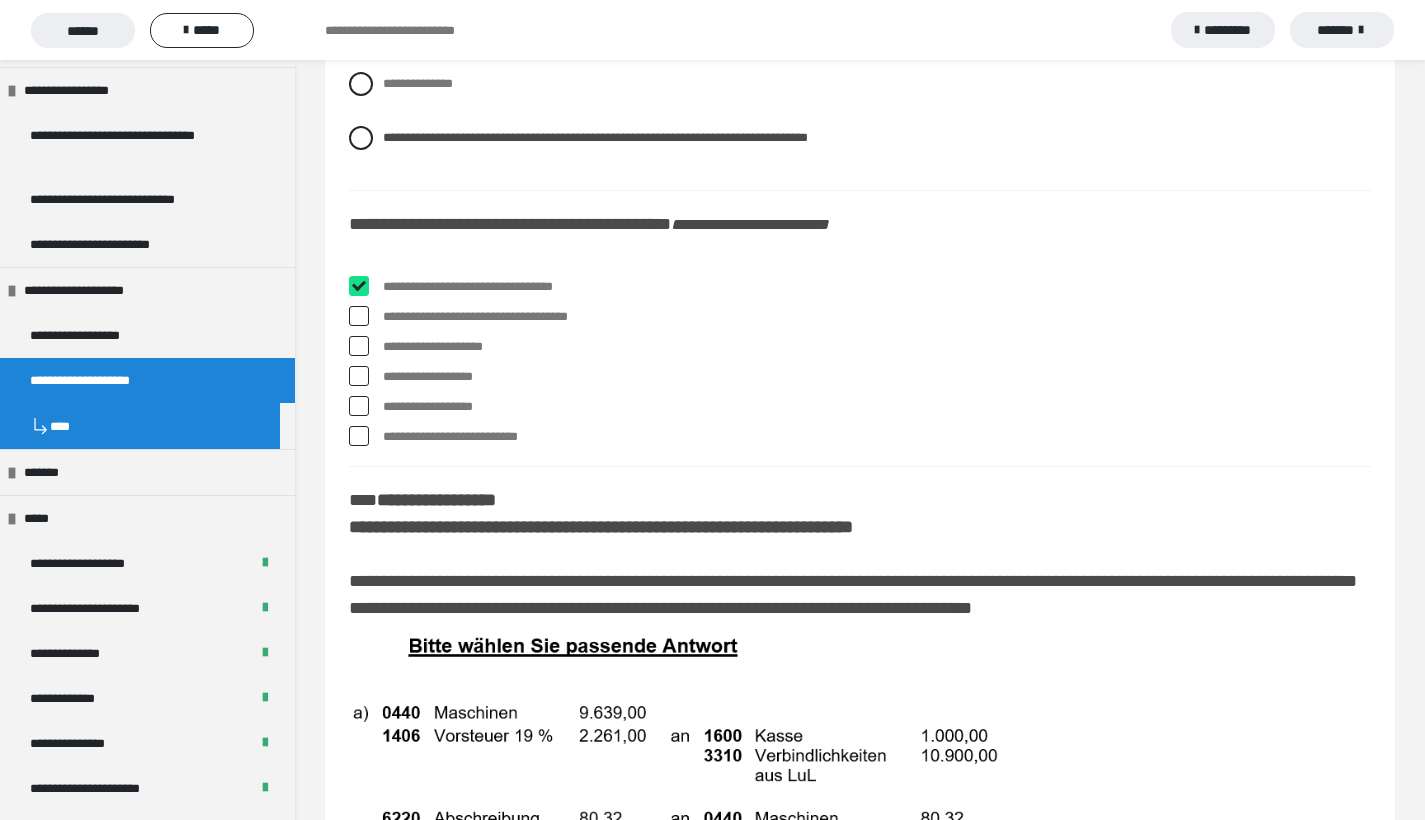 checkbox on "****" 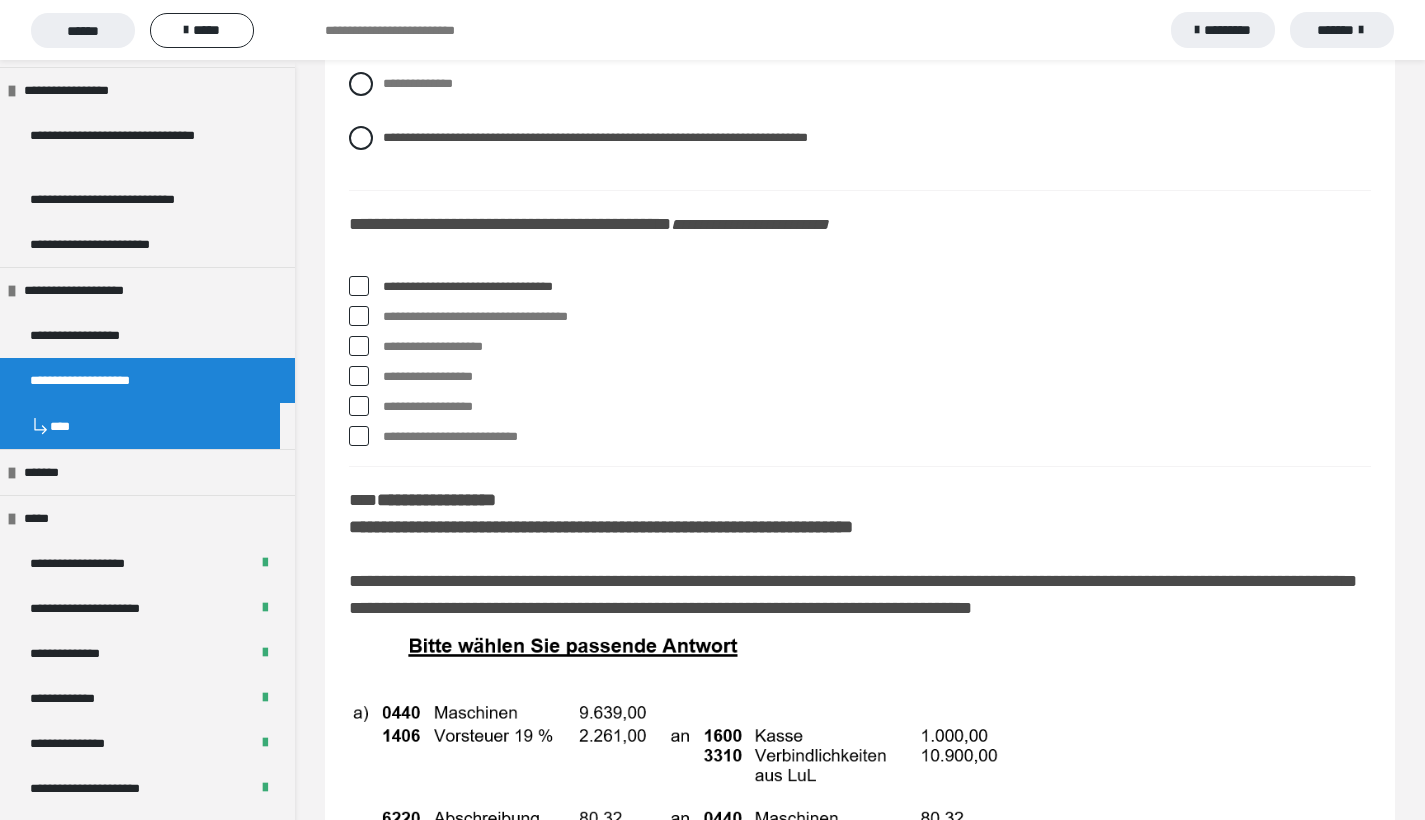 click at bounding box center (359, 316) 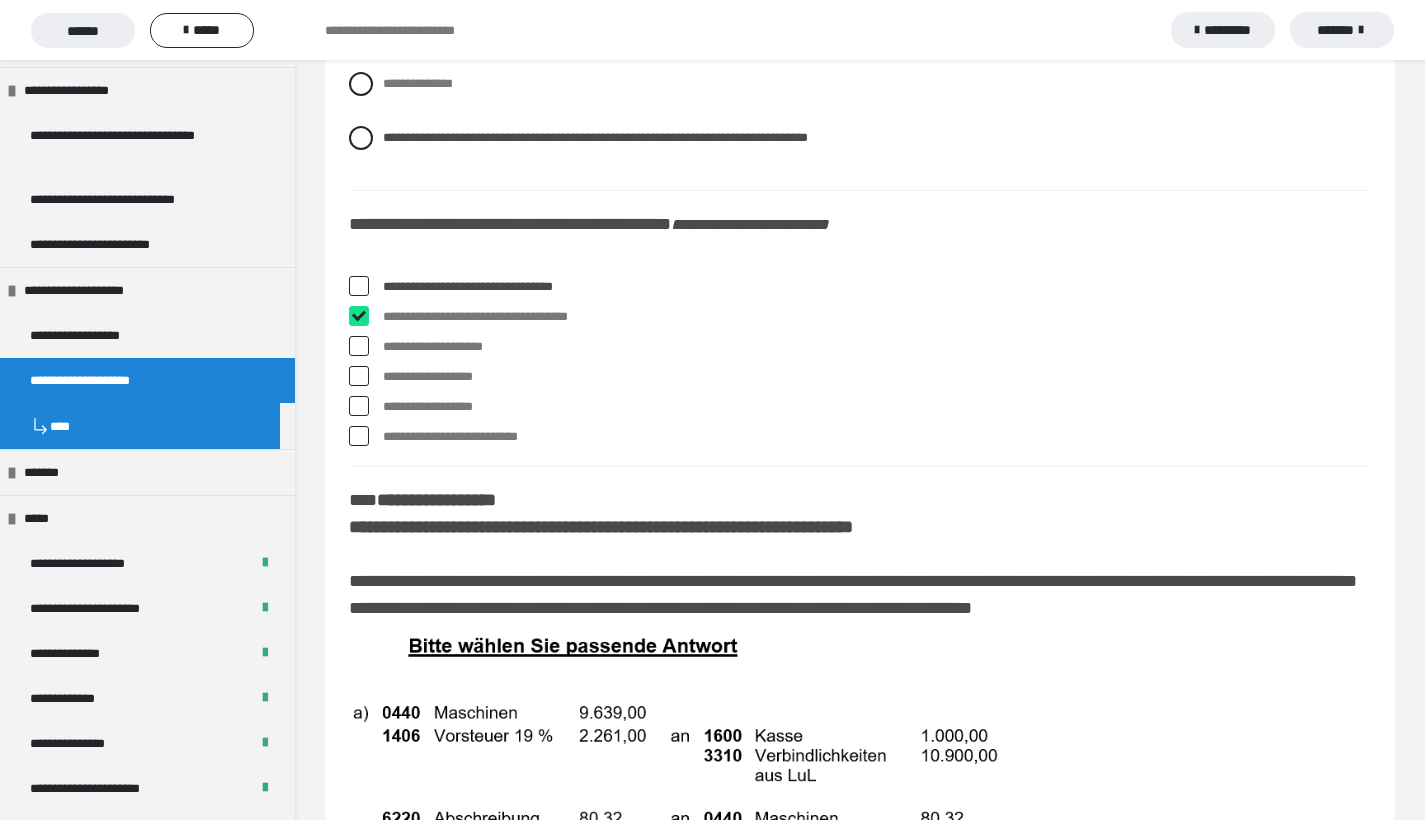 checkbox on "****" 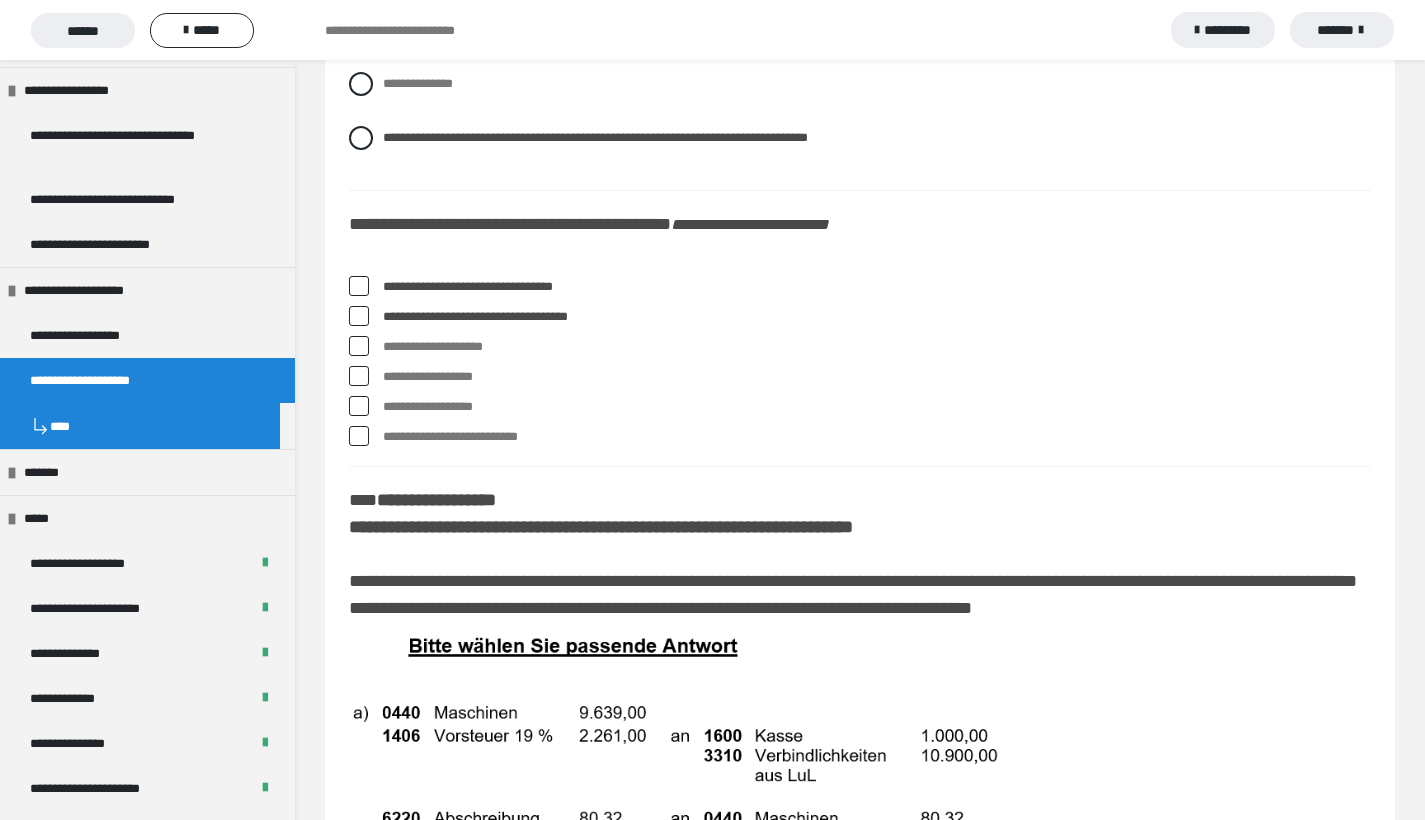 click at bounding box center (359, 406) 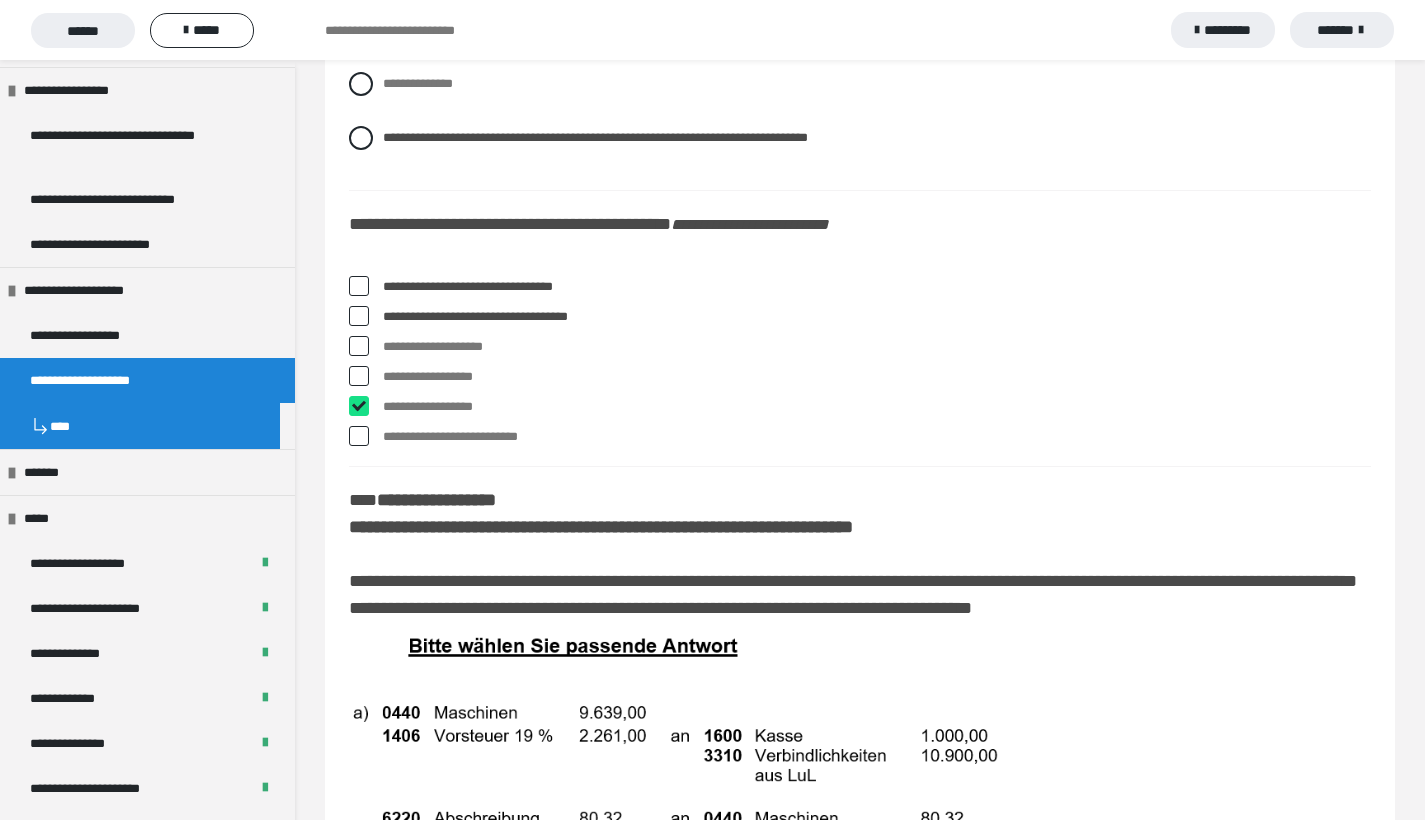 checkbox on "****" 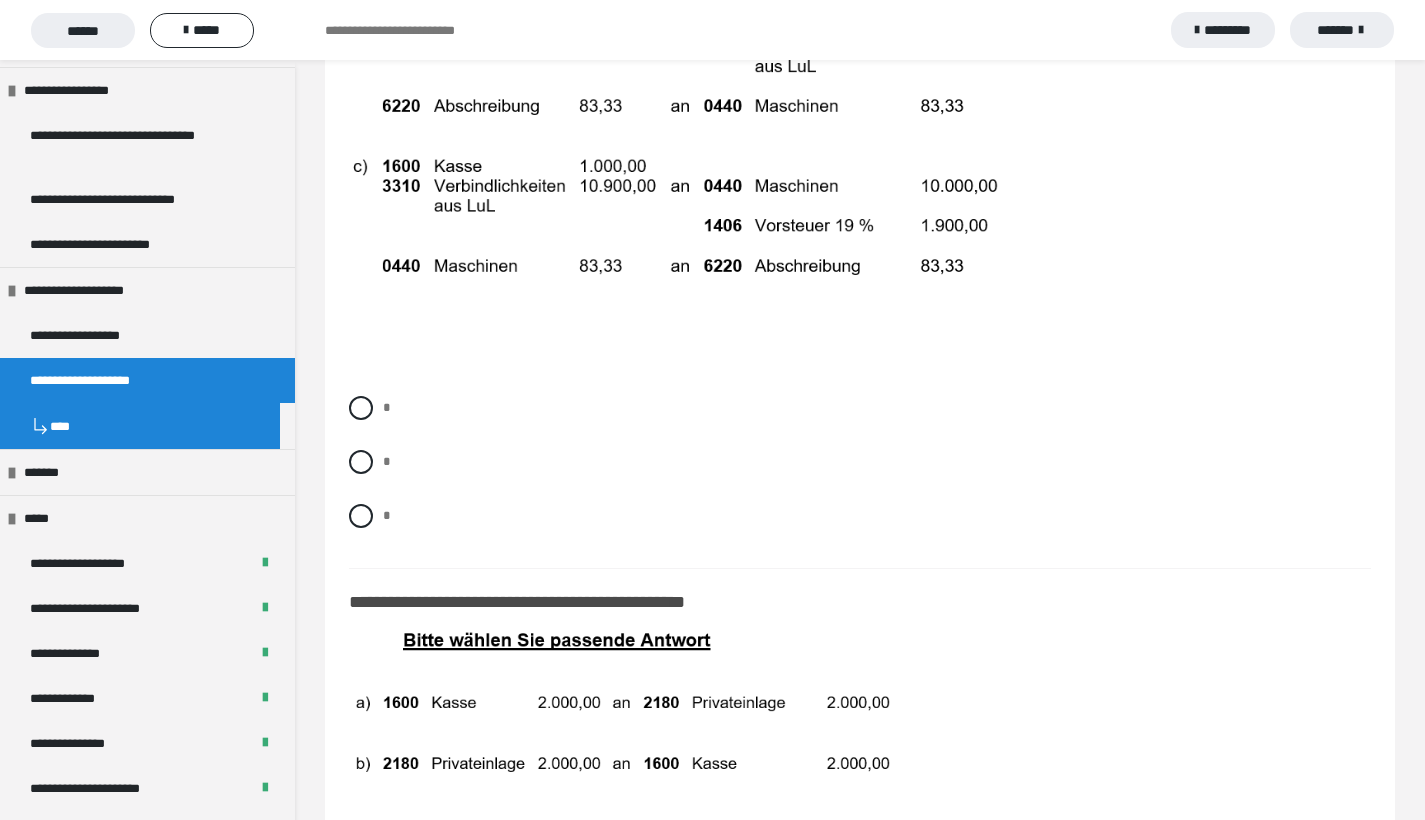 scroll, scrollTop: 10218, scrollLeft: 0, axis: vertical 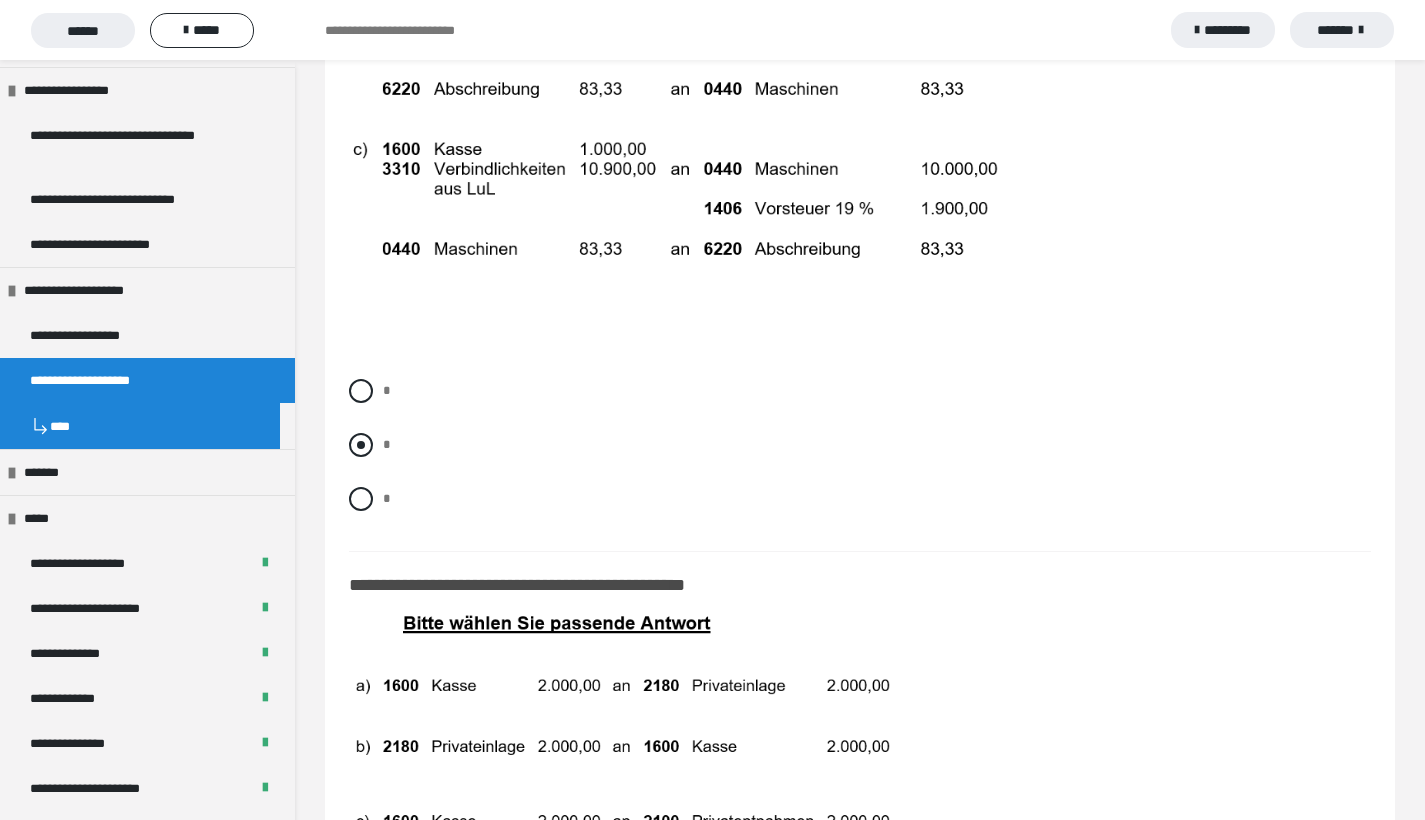 click at bounding box center (361, 445) 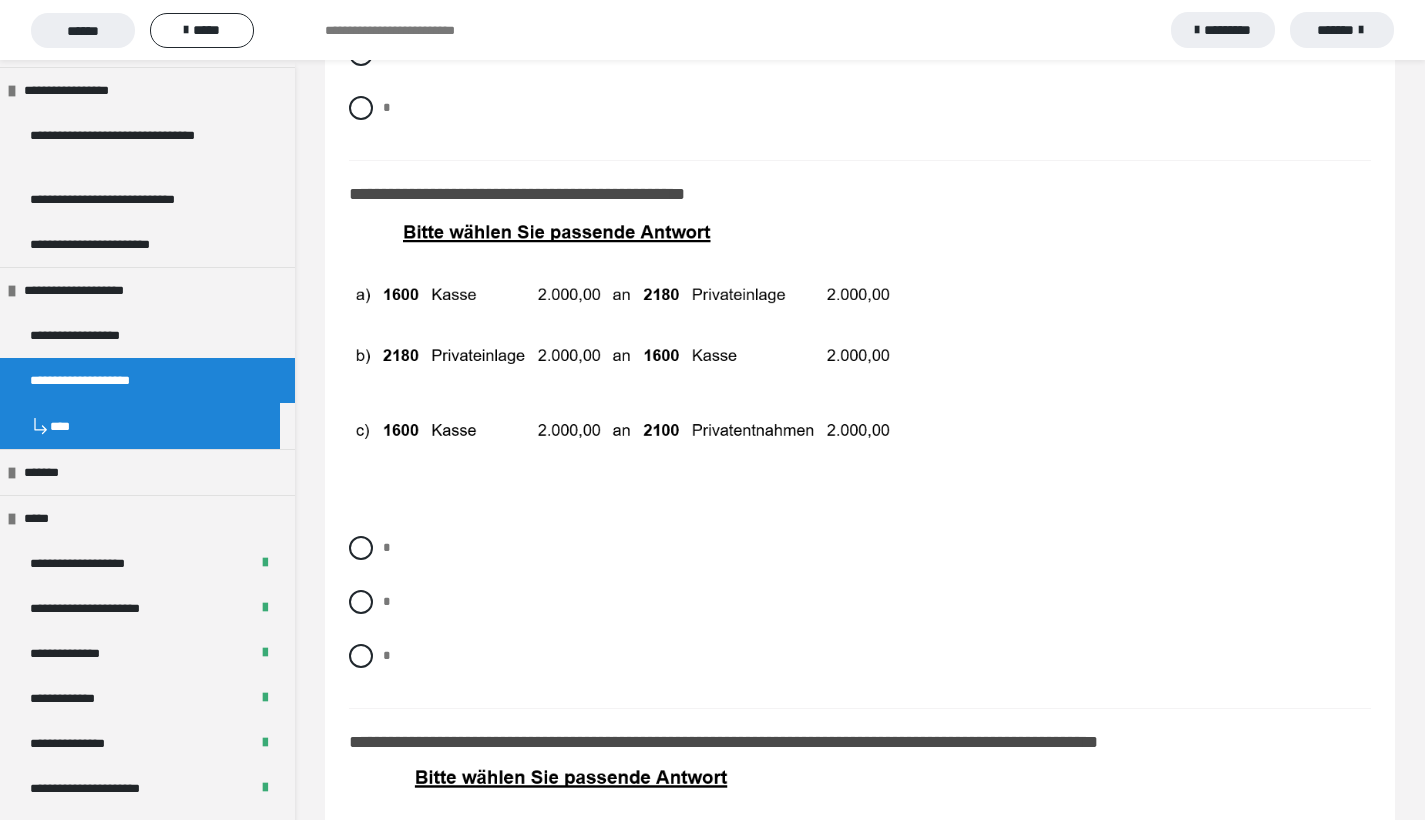 scroll, scrollTop: 10607, scrollLeft: 0, axis: vertical 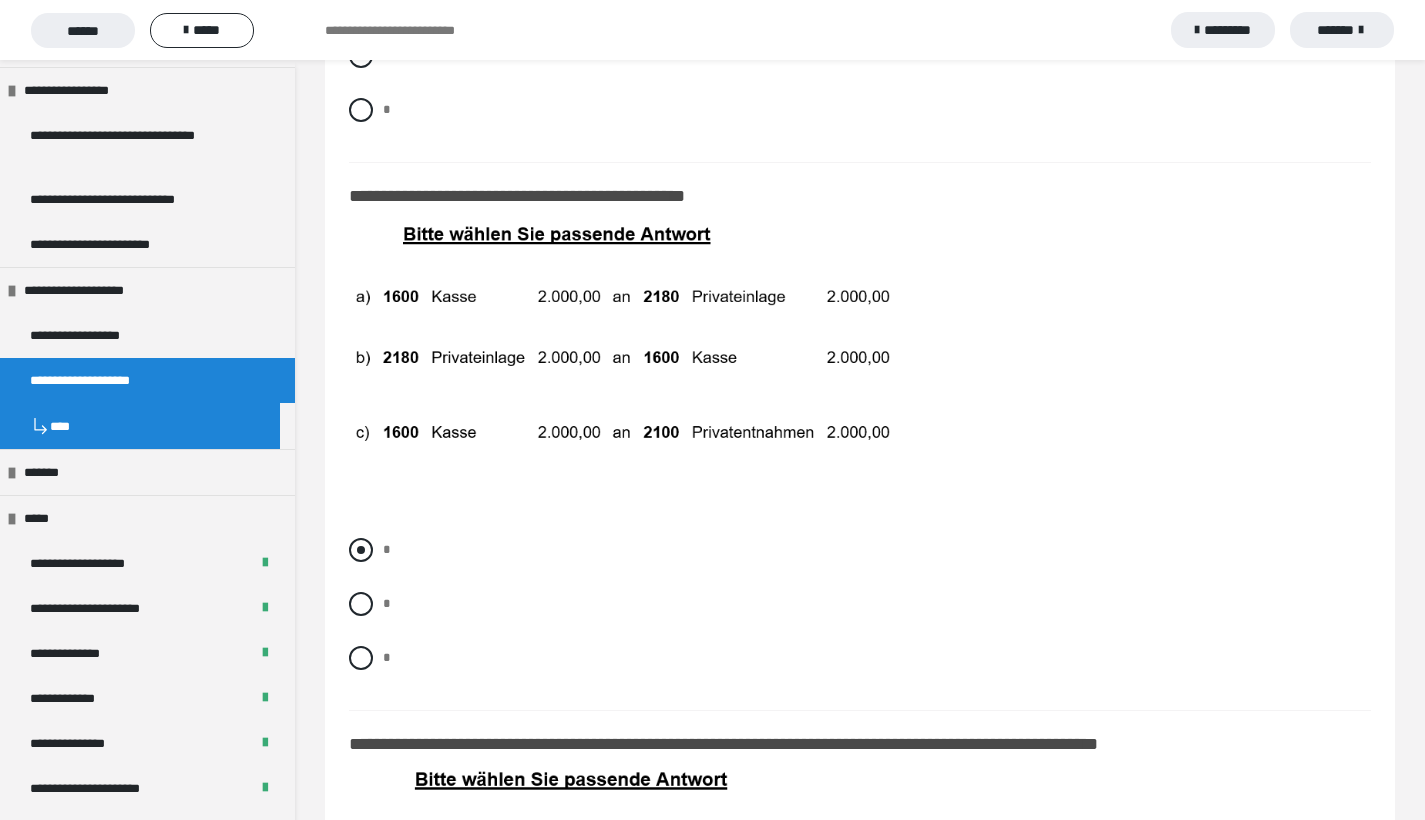 click at bounding box center [361, 550] 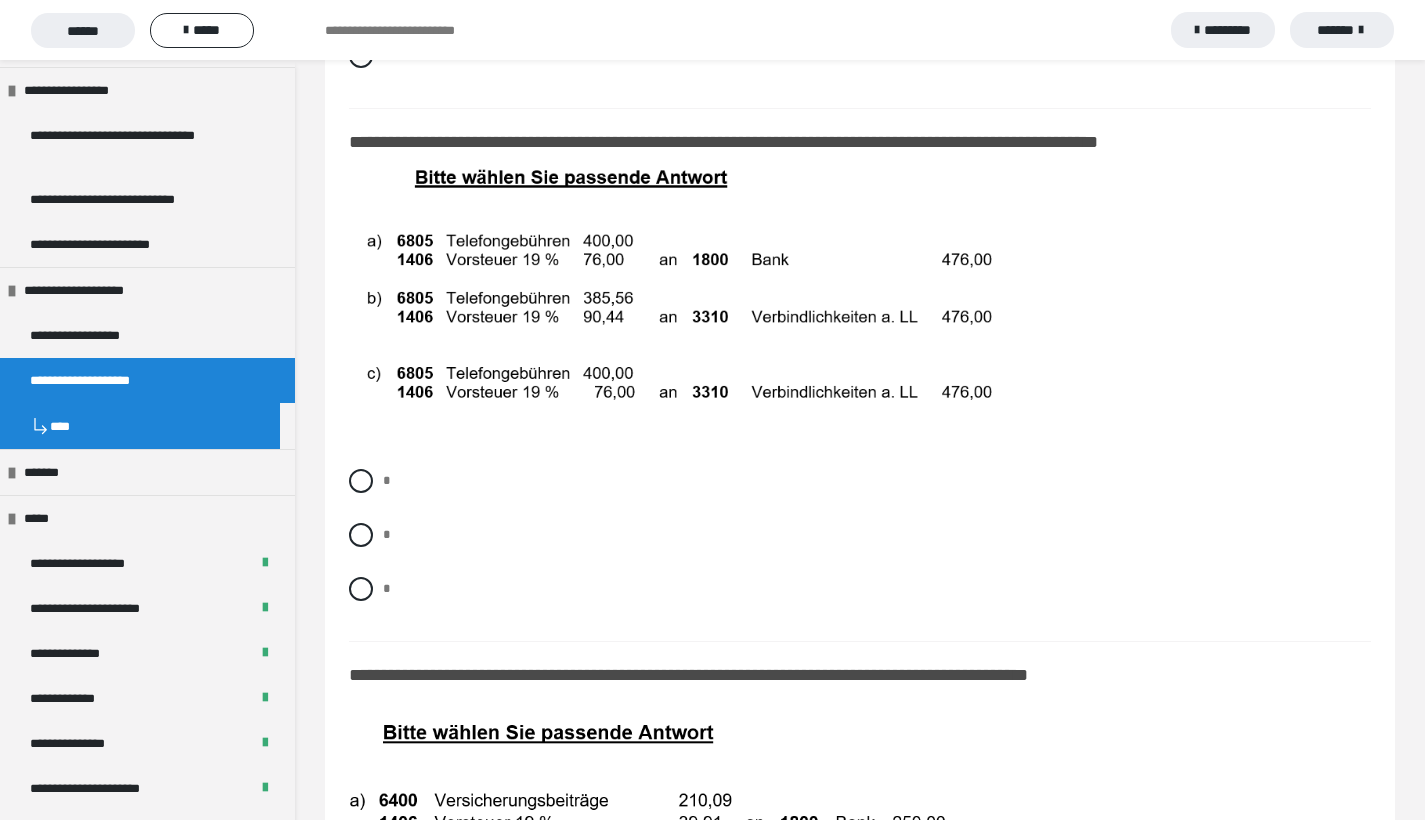 scroll, scrollTop: 11207, scrollLeft: 0, axis: vertical 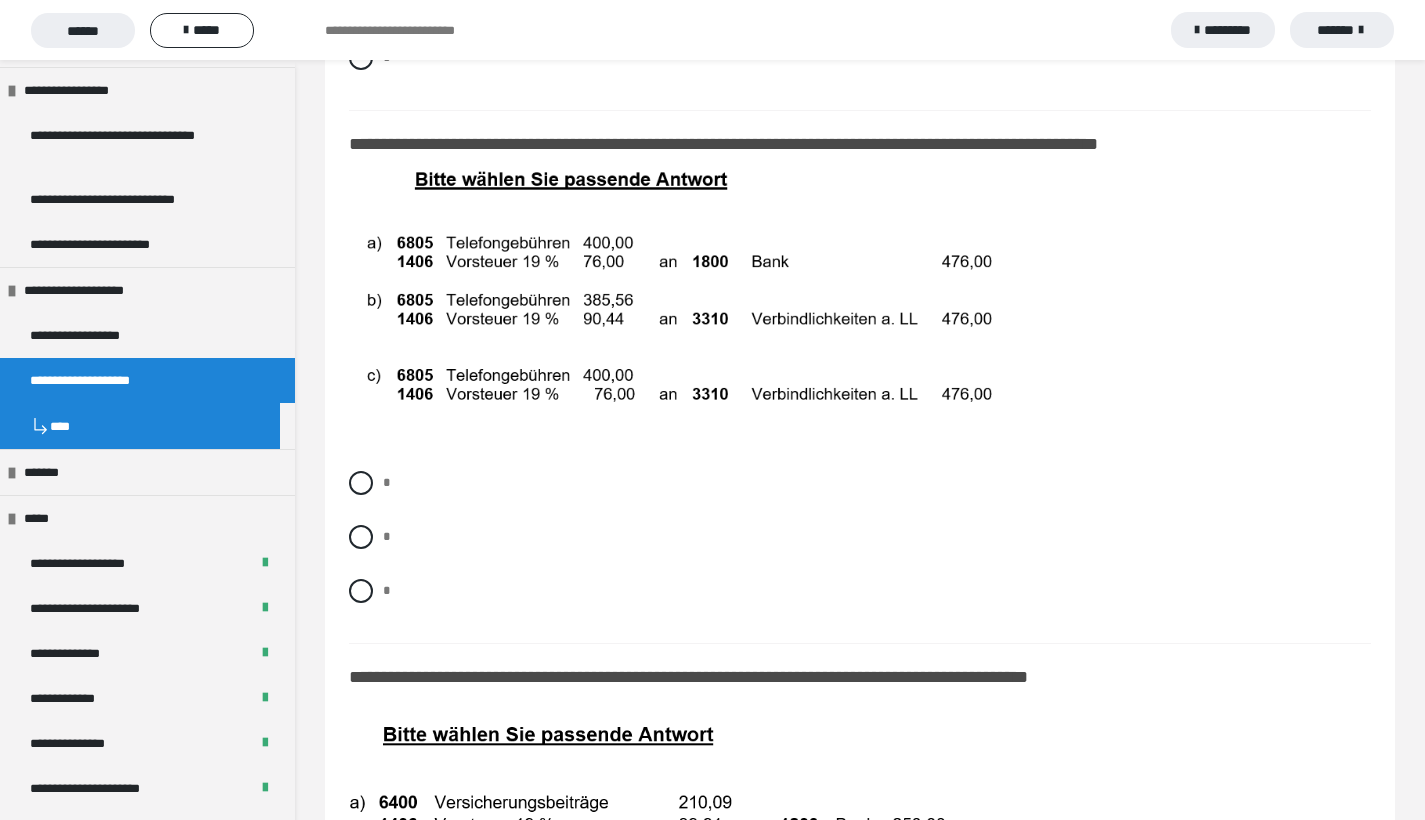 click on "* * *" at bounding box center (860, 552) 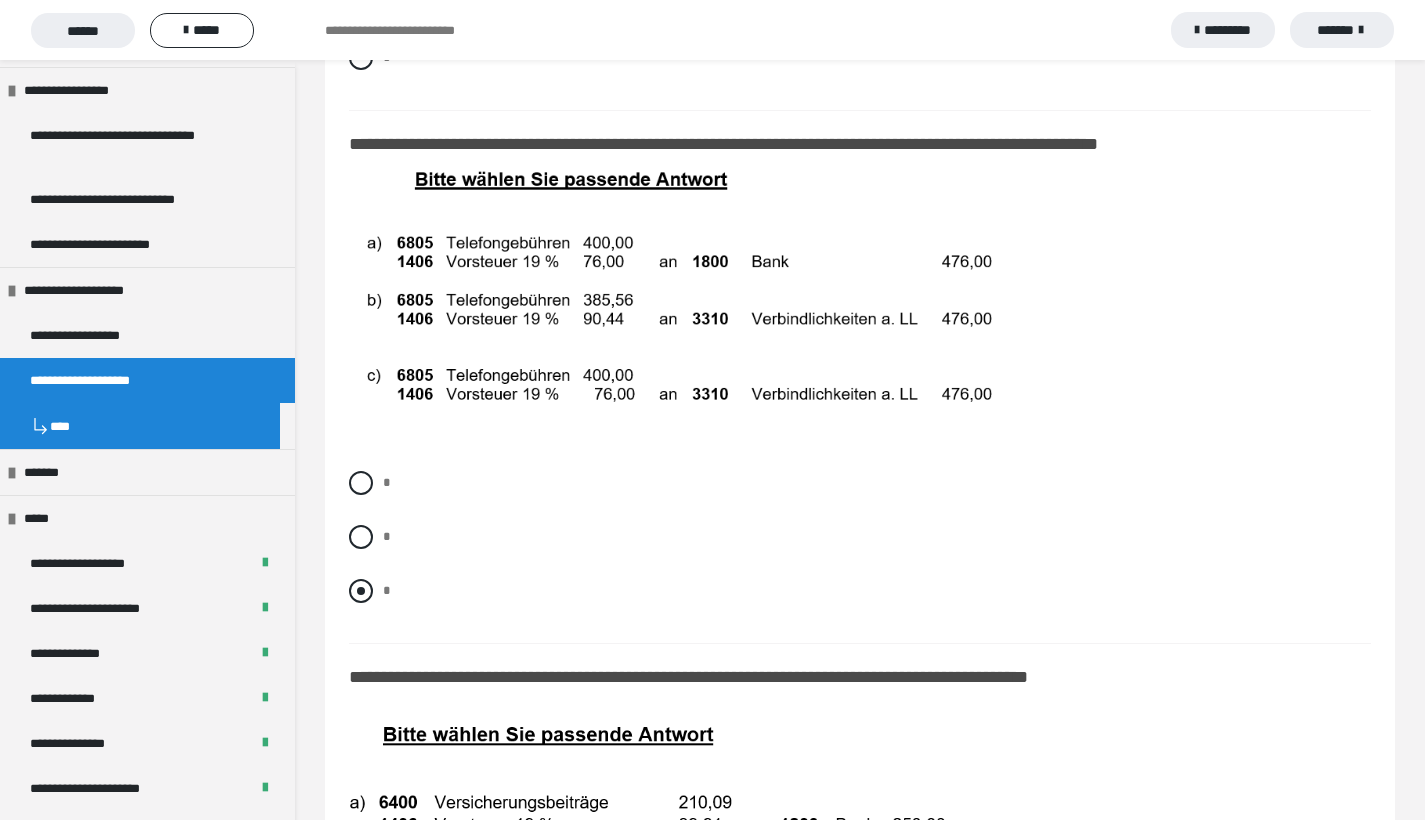 click at bounding box center [361, 591] 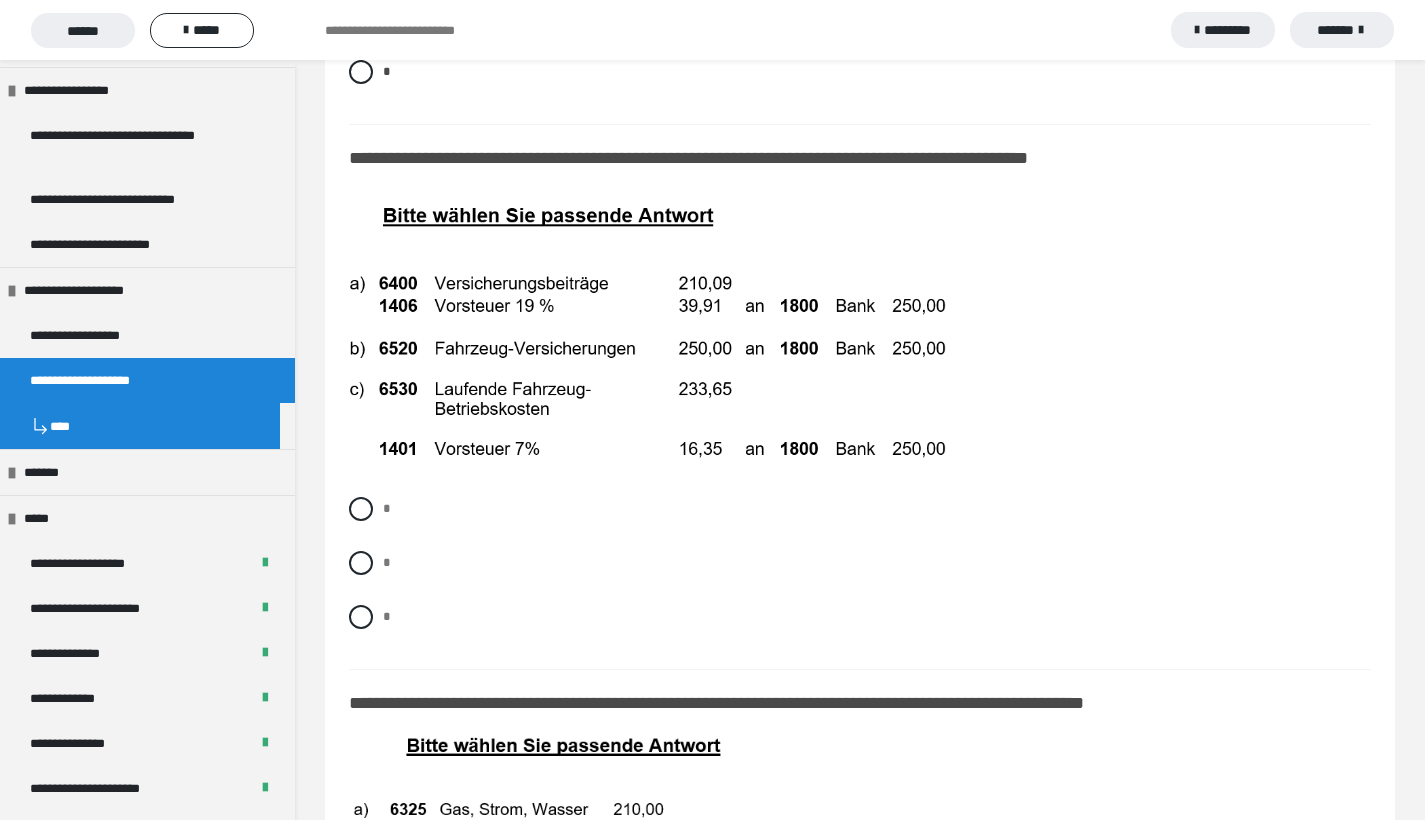 scroll, scrollTop: 11724, scrollLeft: 0, axis: vertical 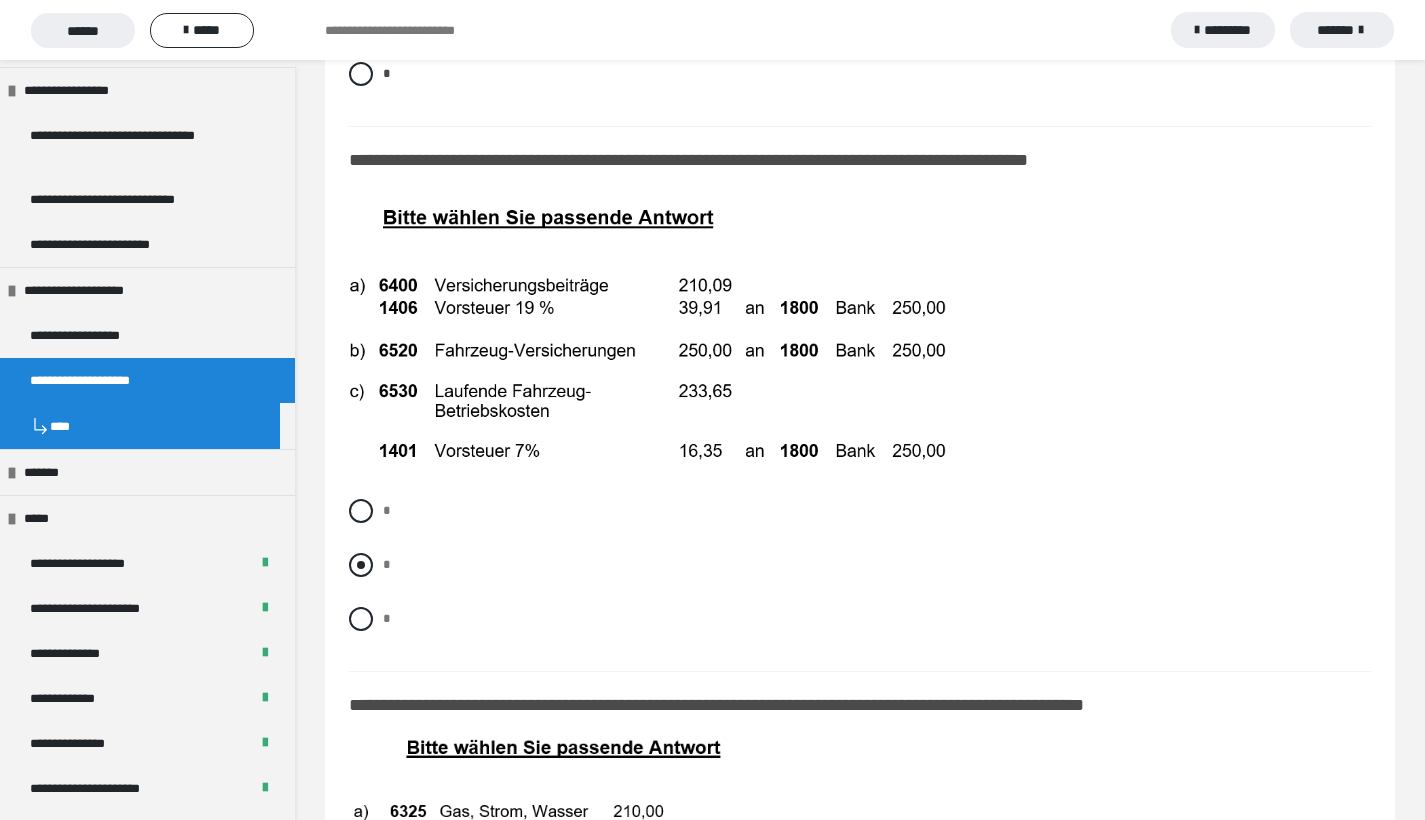click at bounding box center [361, 565] 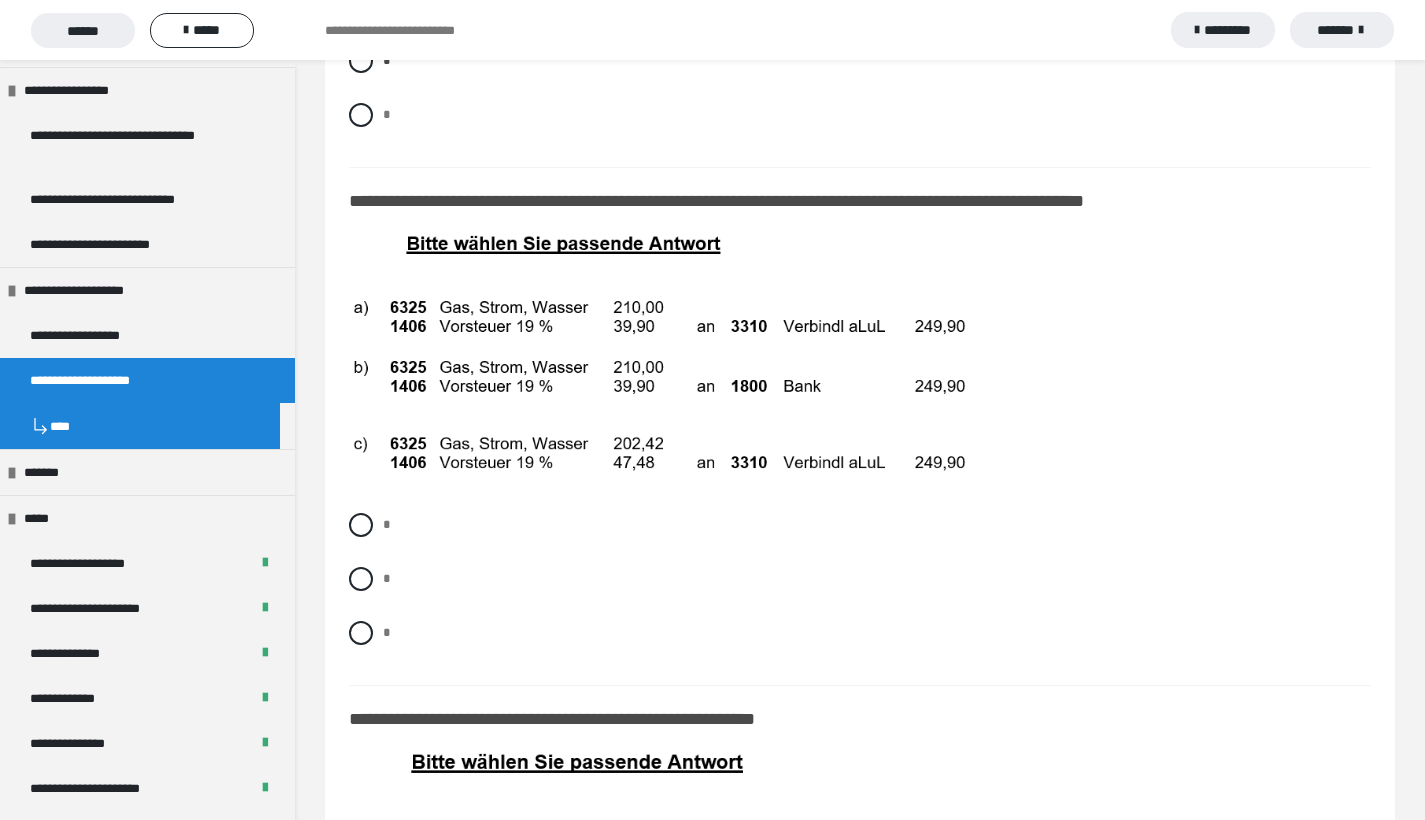 scroll, scrollTop: 12226, scrollLeft: 0, axis: vertical 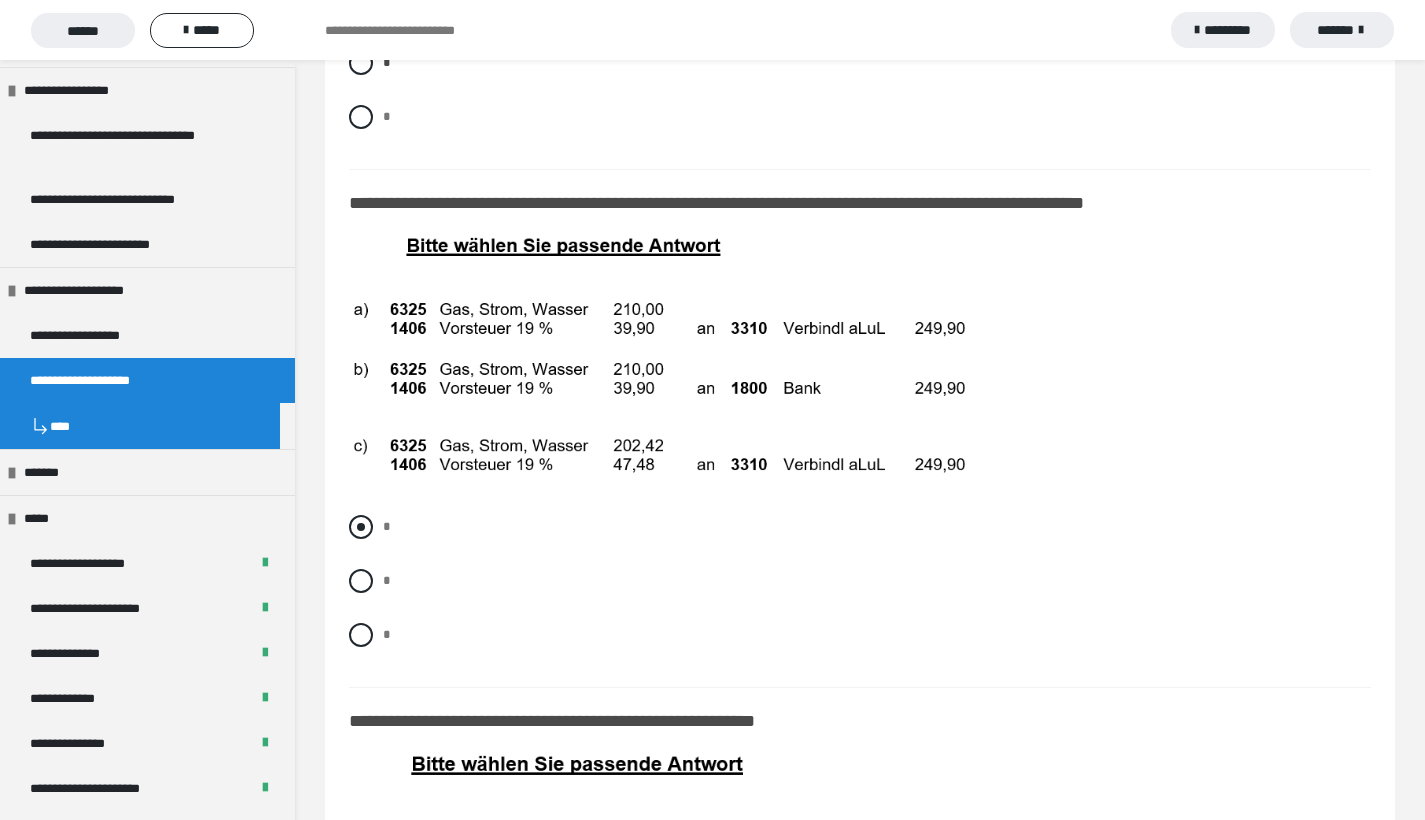 click at bounding box center (361, 527) 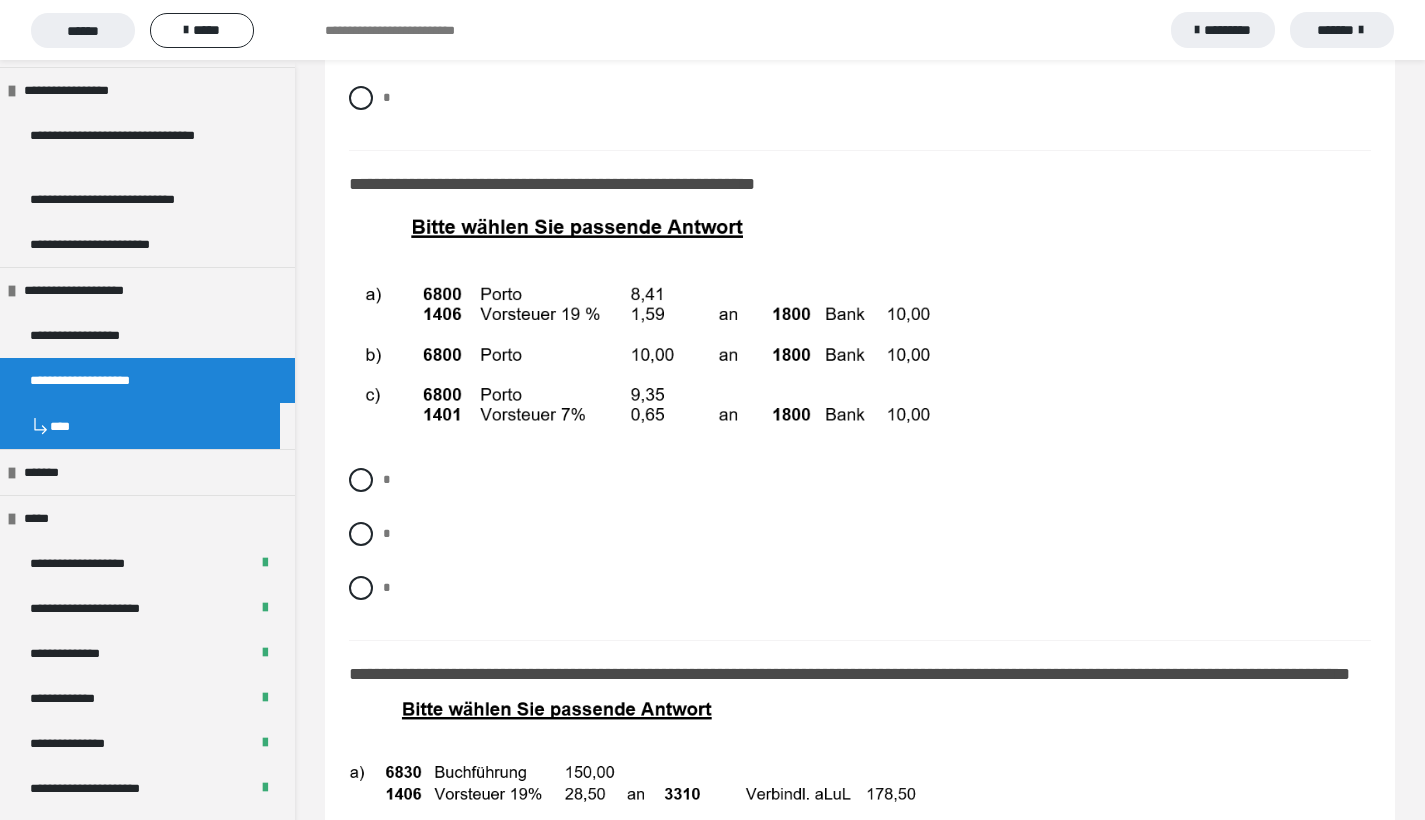 scroll, scrollTop: 12764, scrollLeft: 0, axis: vertical 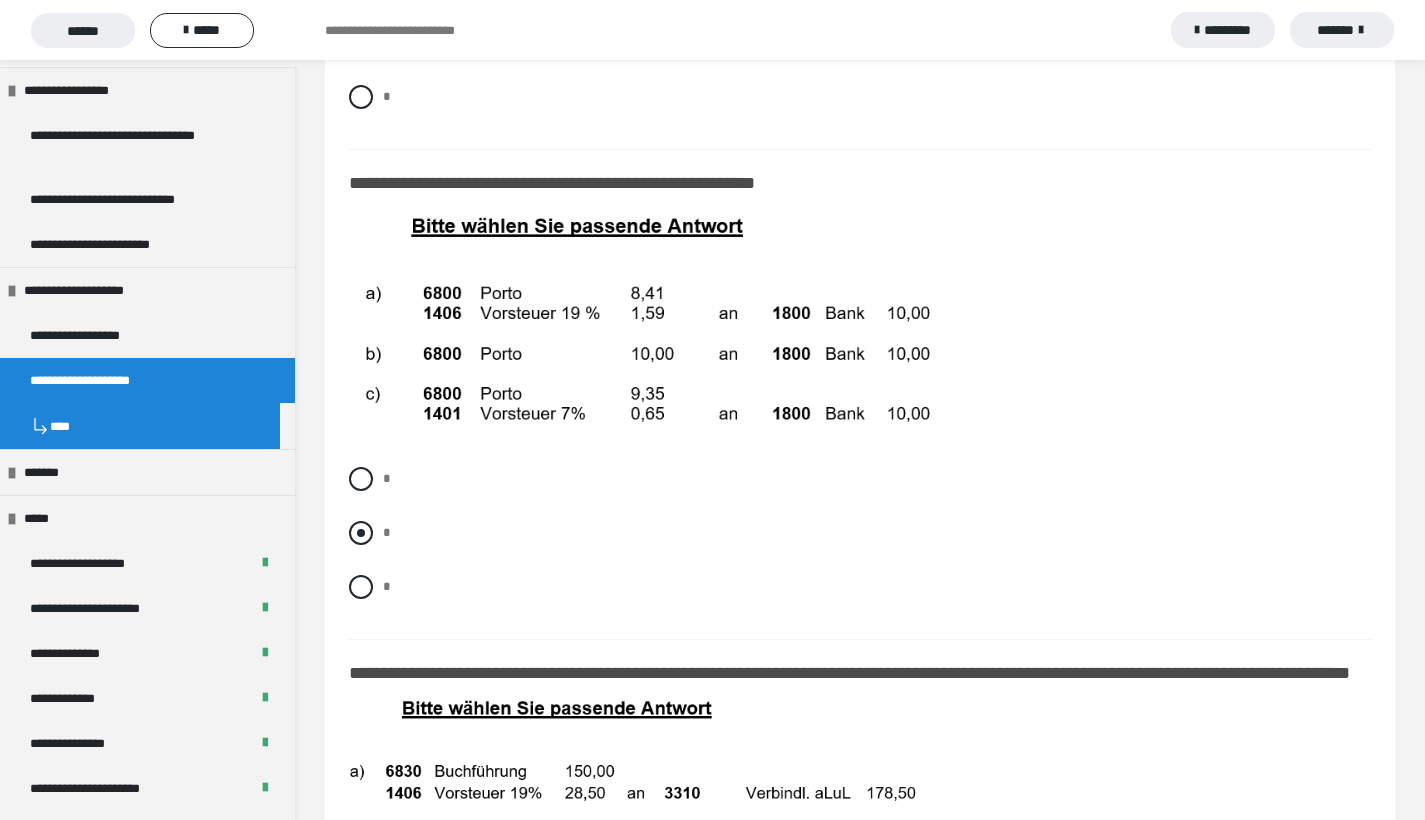 click on "*" at bounding box center [860, 533] 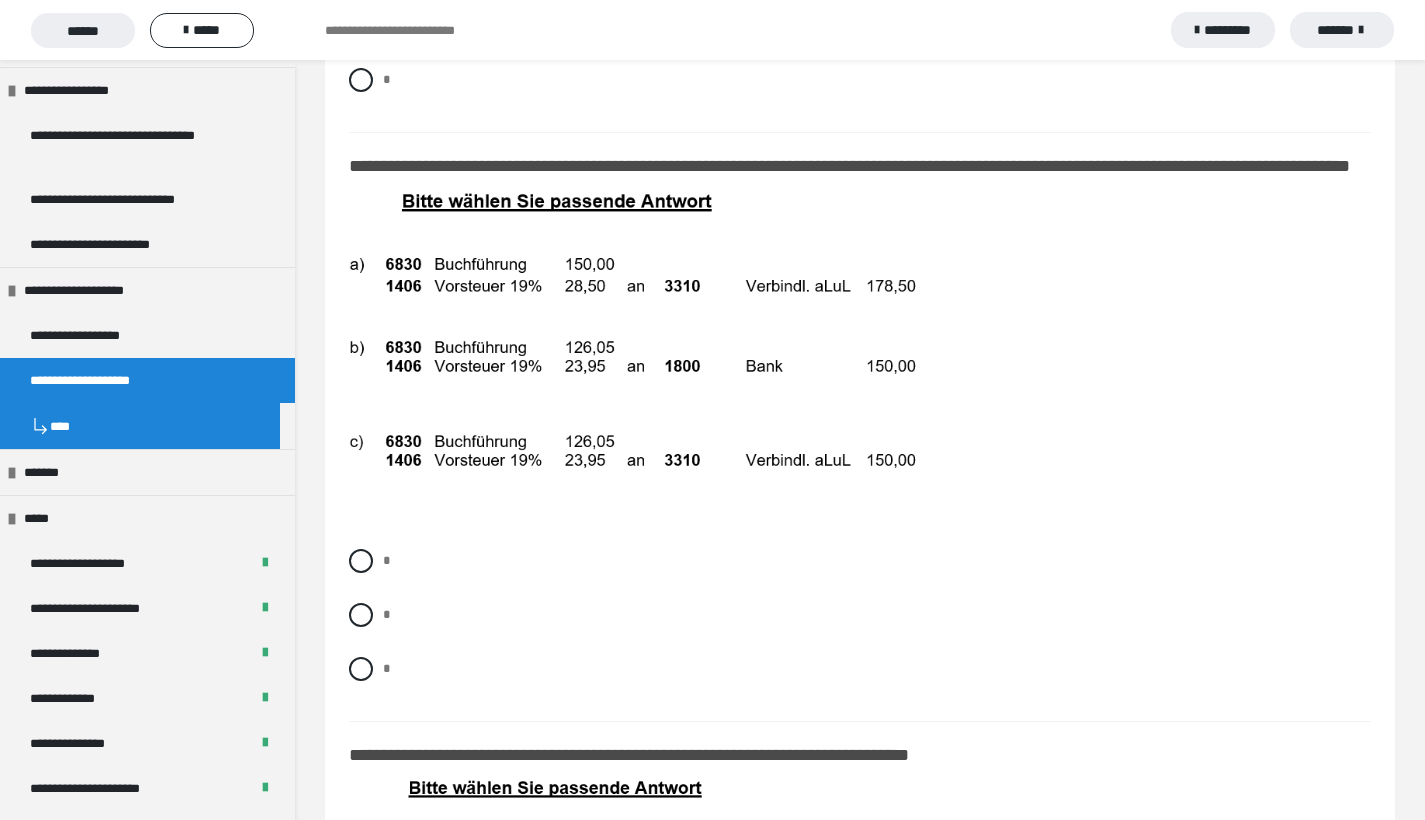 scroll, scrollTop: 13281, scrollLeft: 0, axis: vertical 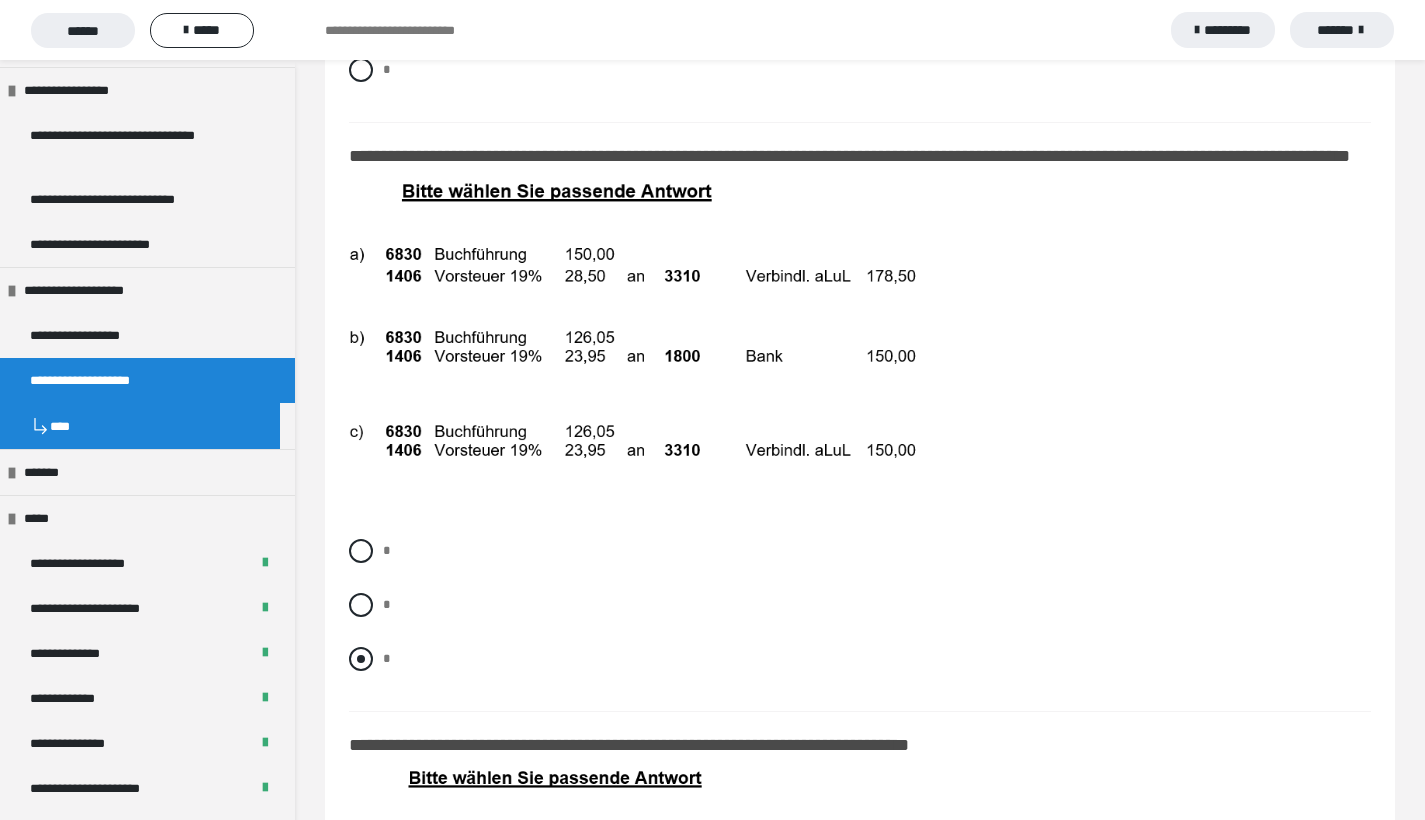 click at bounding box center [361, 659] 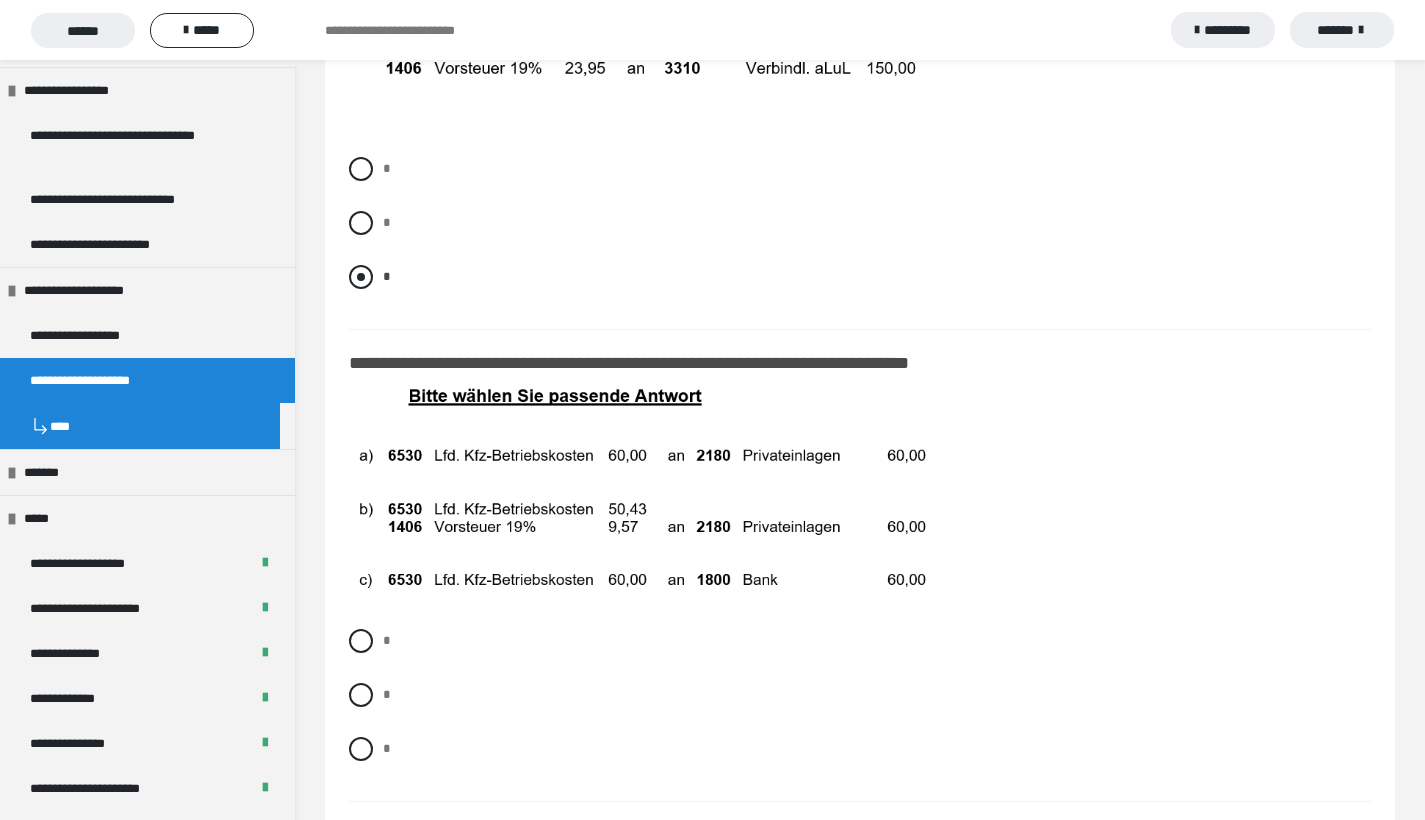 scroll, scrollTop: 13666, scrollLeft: 0, axis: vertical 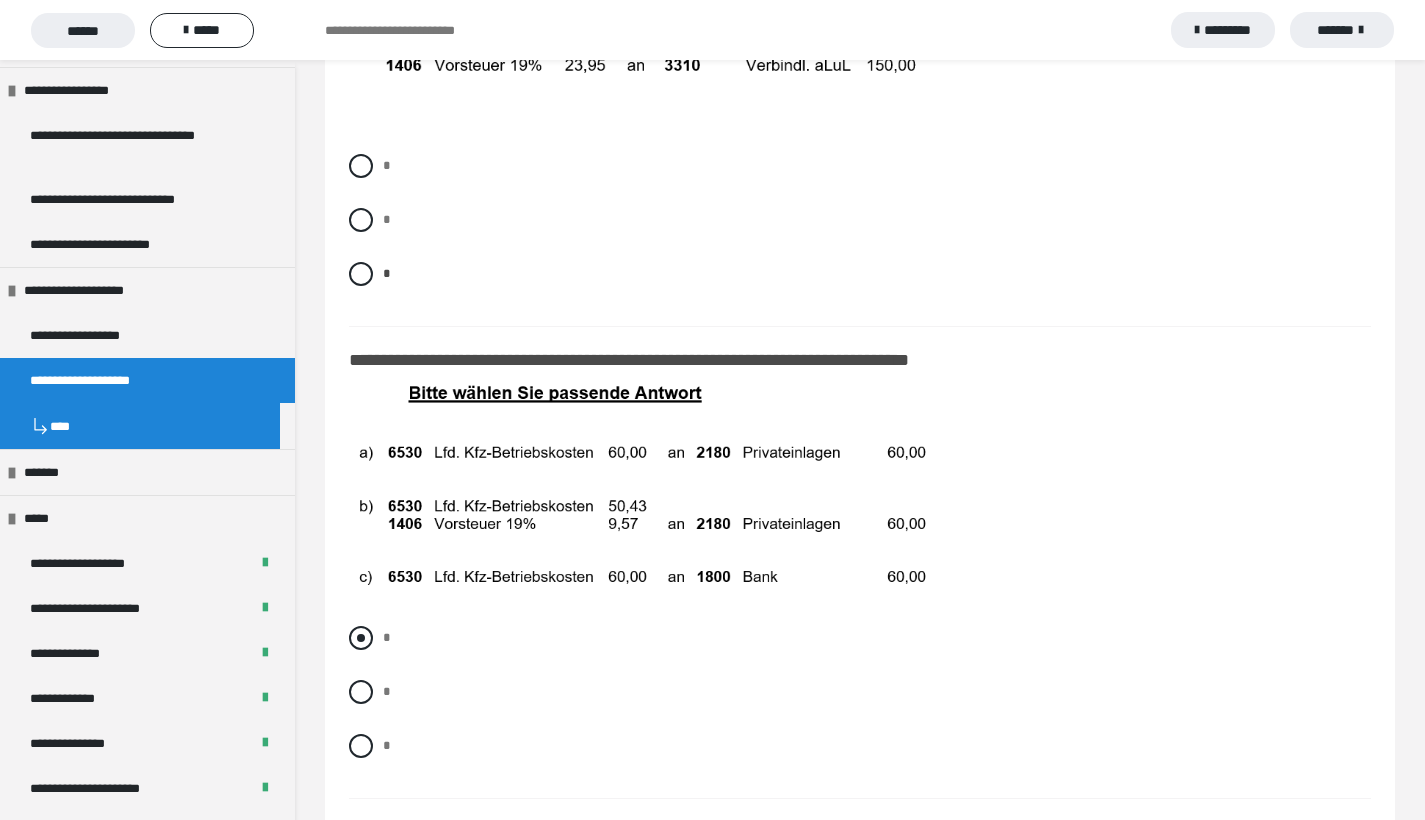 click at bounding box center [361, 638] 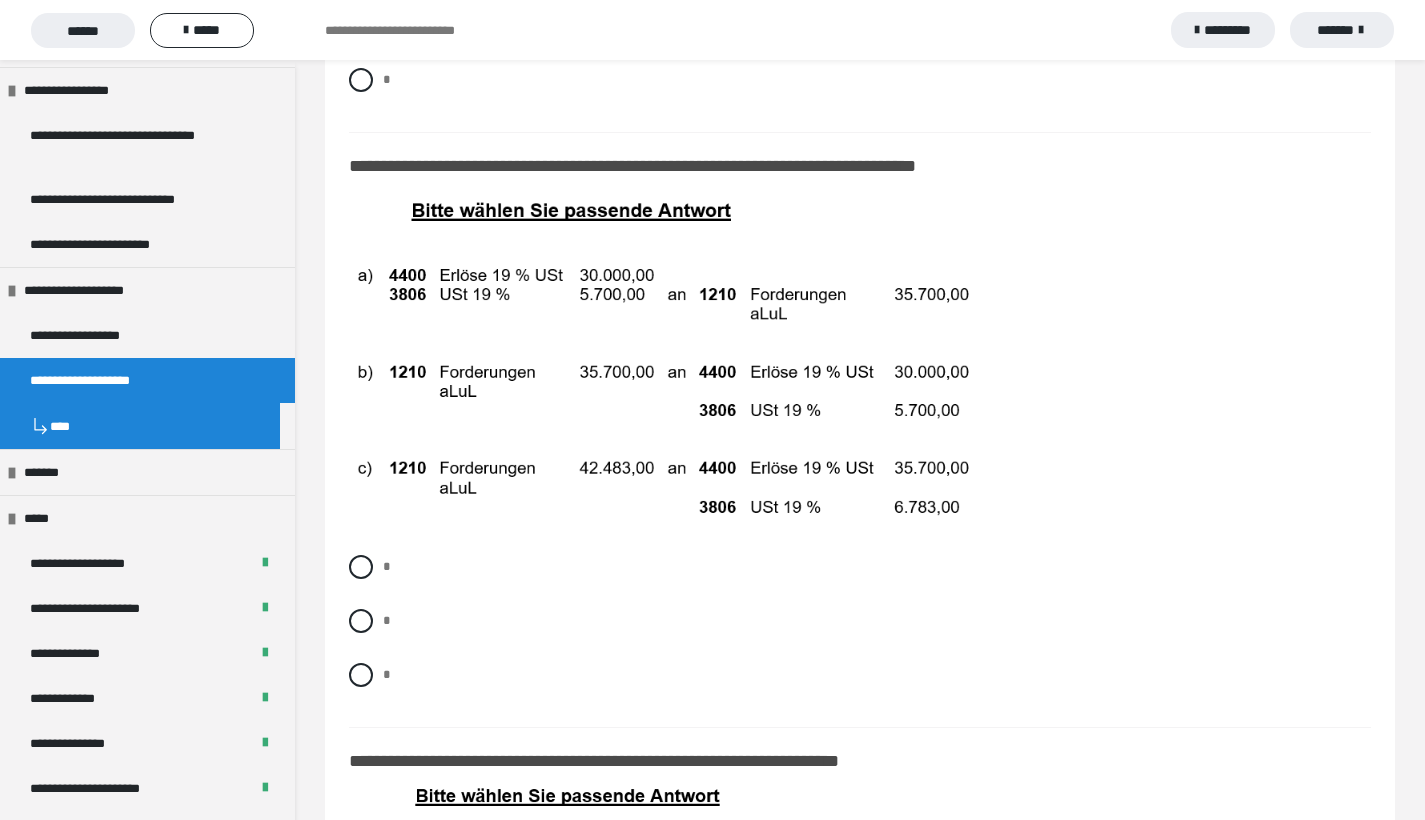 scroll, scrollTop: 14329, scrollLeft: 0, axis: vertical 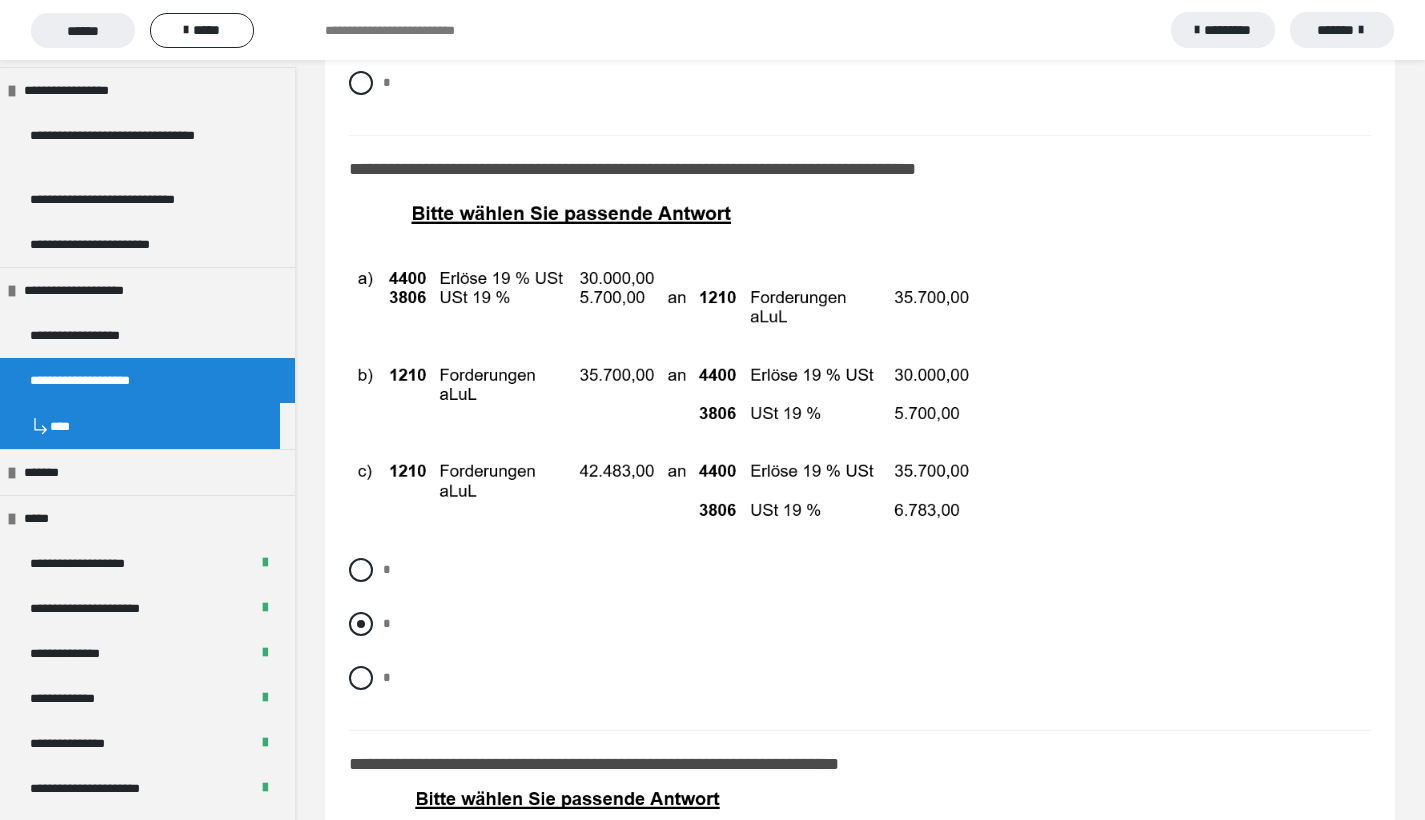 click at bounding box center (361, 624) 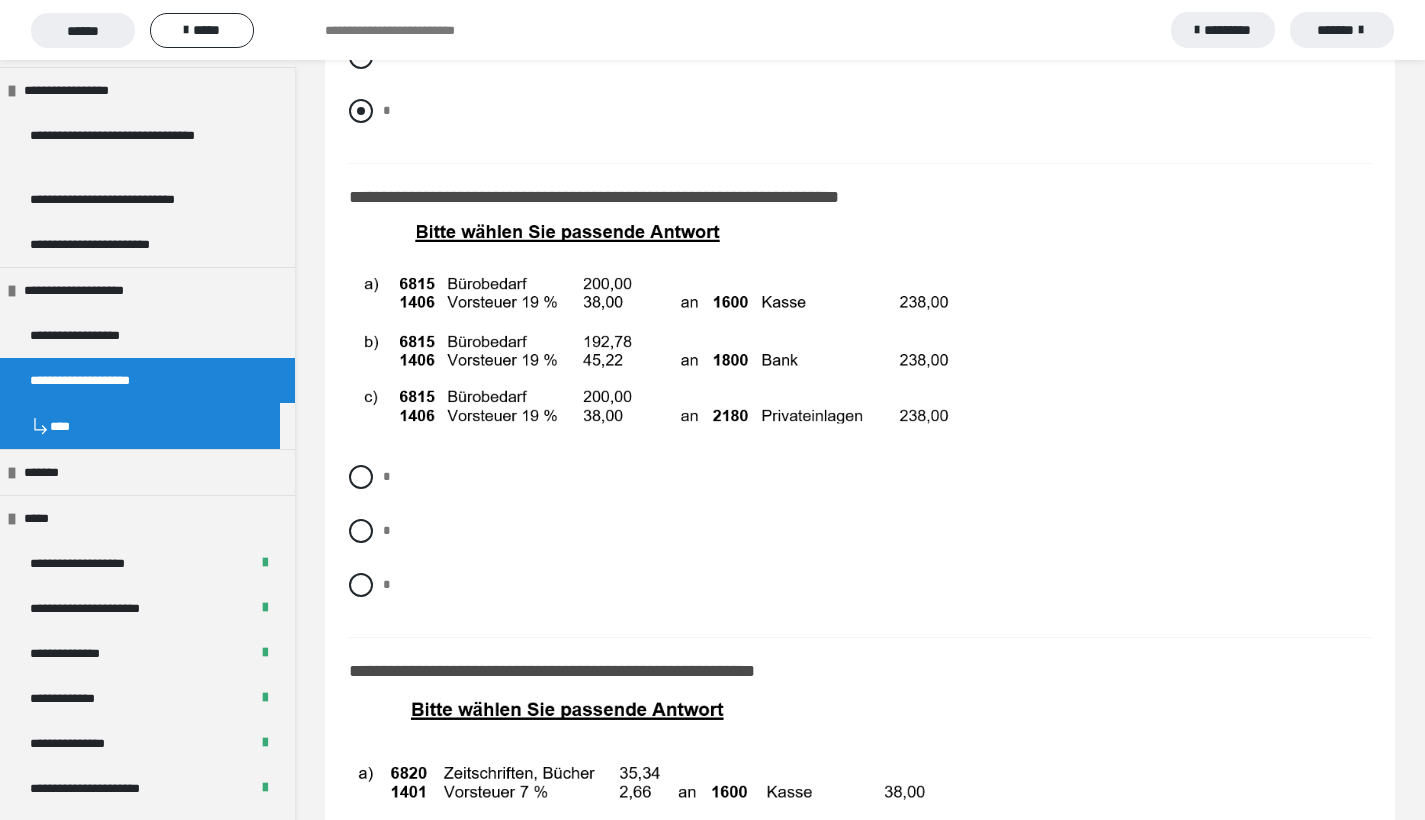 scroll, scrollTop: 14898, scrollLeft: 0, axis: vertical 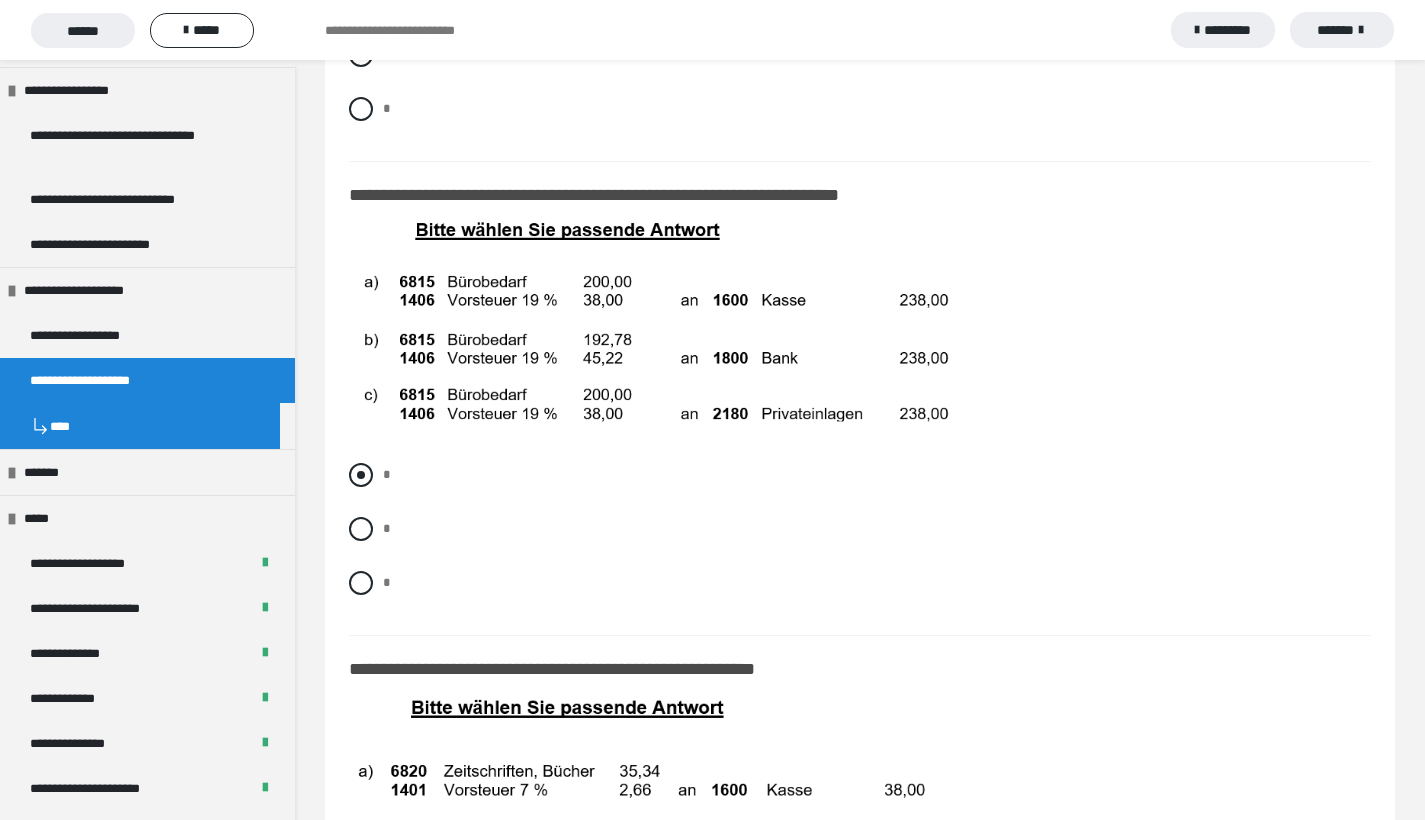 click at bounding box center [361, 475] 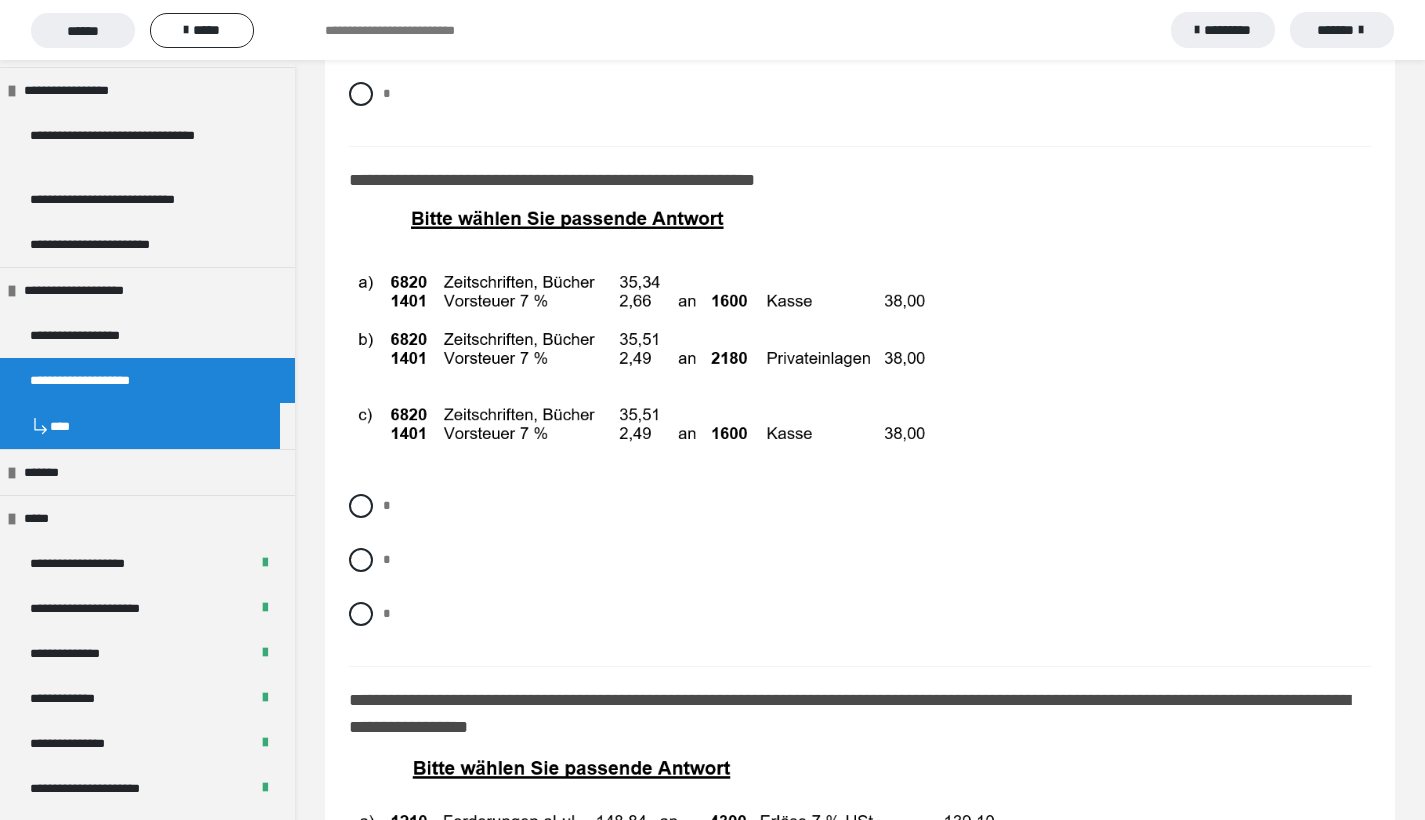 scroll, scrollTop: 15386, scrollLeft: 0, axis: vertical 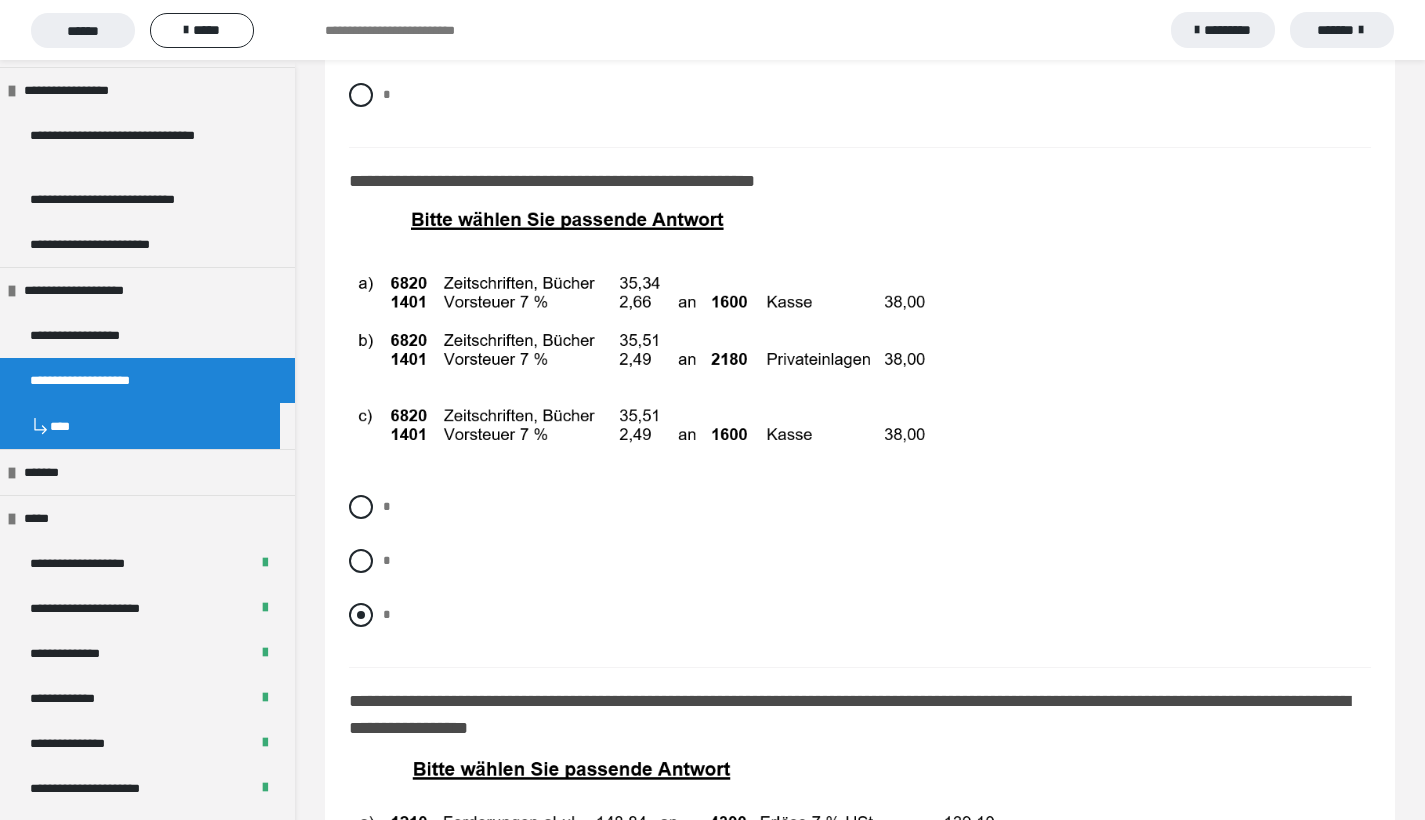 click at bounding box center [361, 615] 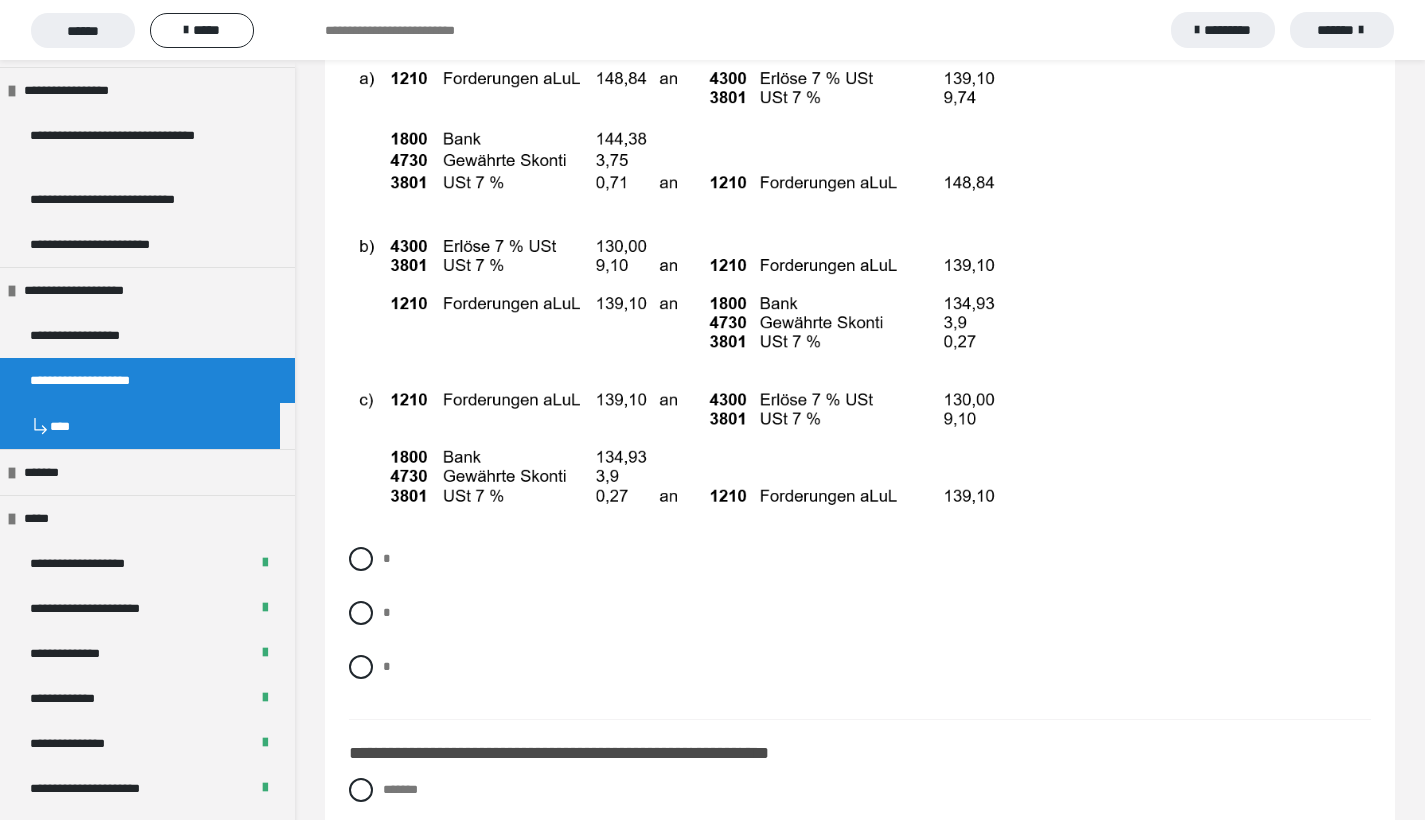 scroll, scrollTop: 16121, scrollLeft: 0, axis: vertical 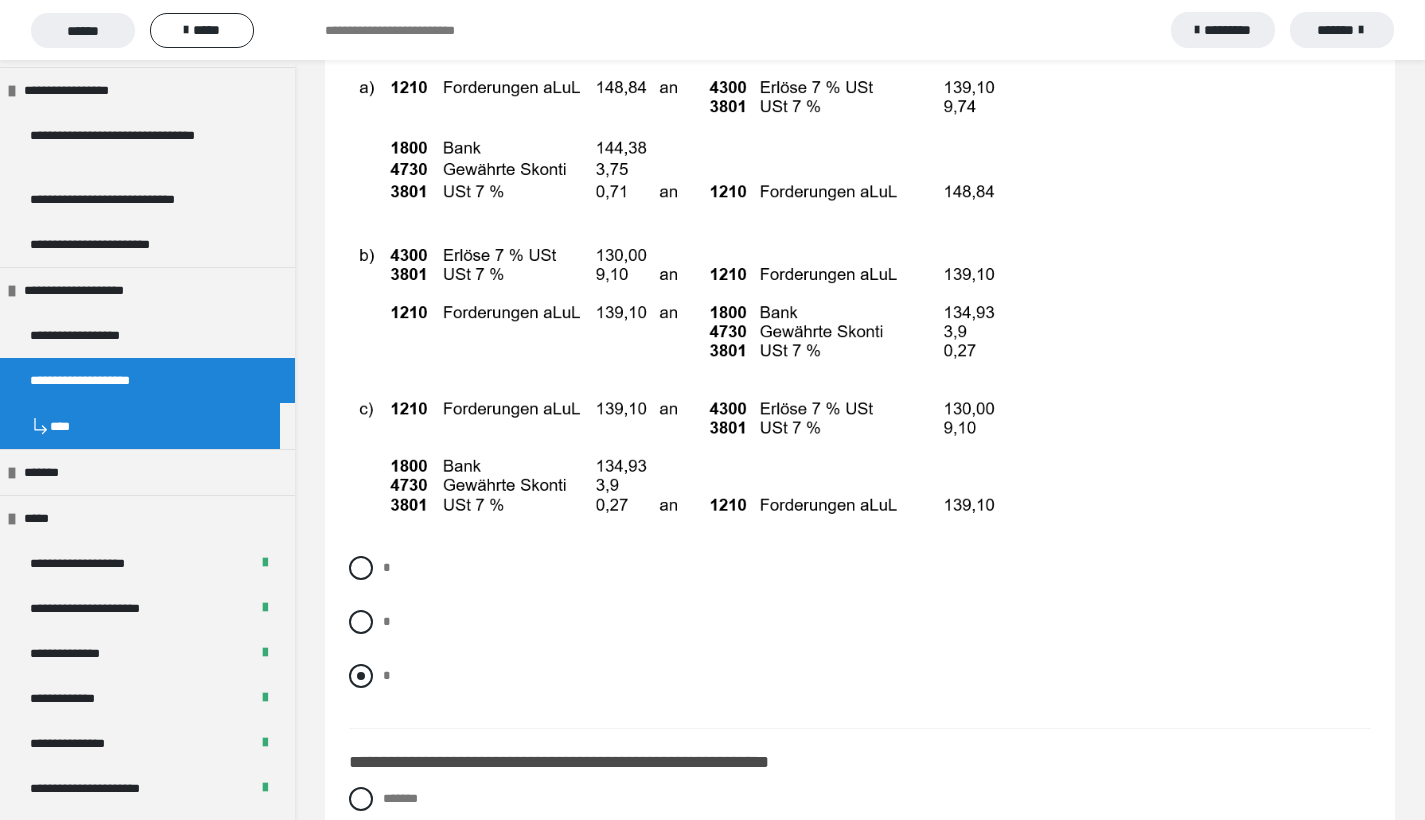 click at bounding box center (361, 676) 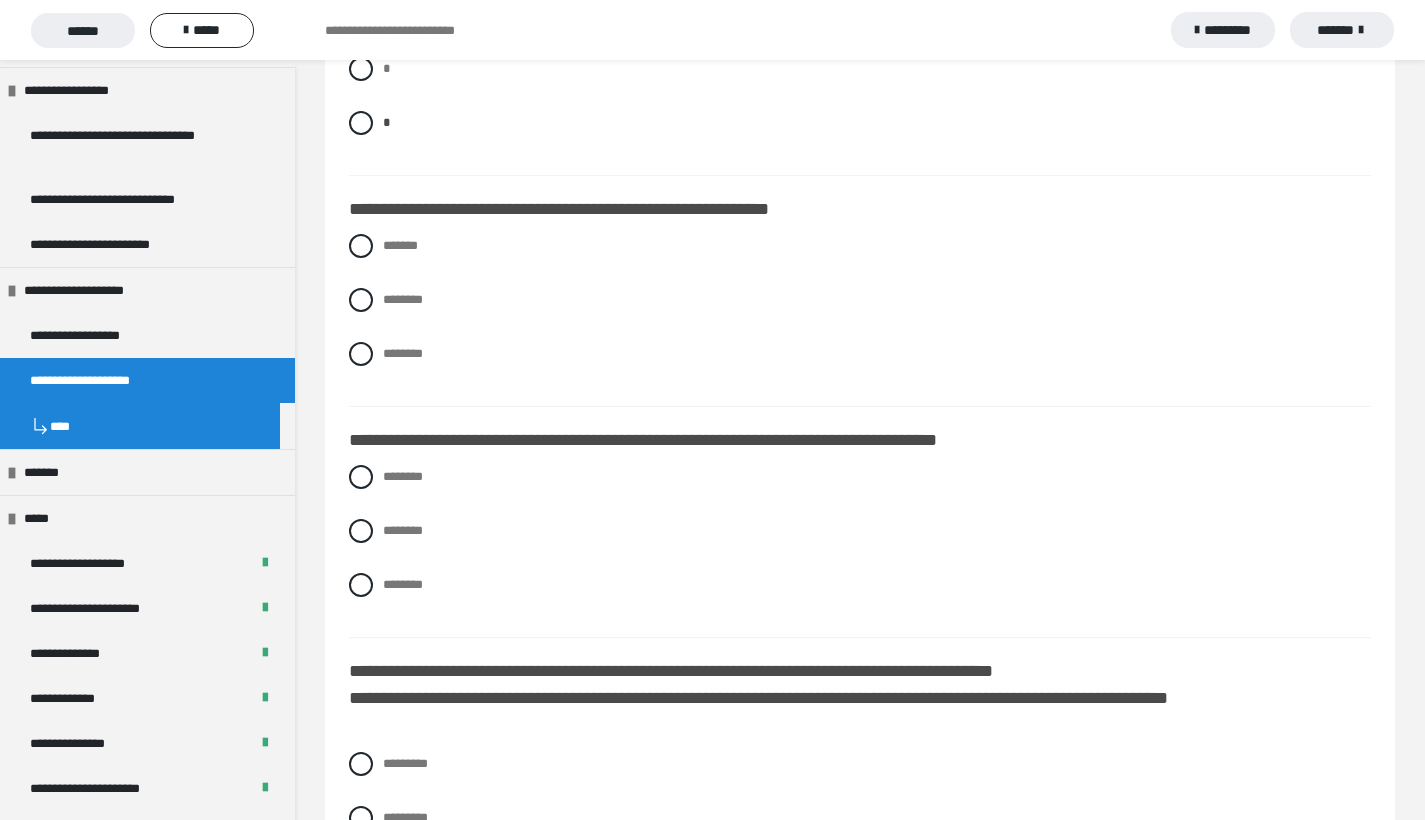 scroll, scrollTop: 16675, scrollLeft: 0, axis: vertical 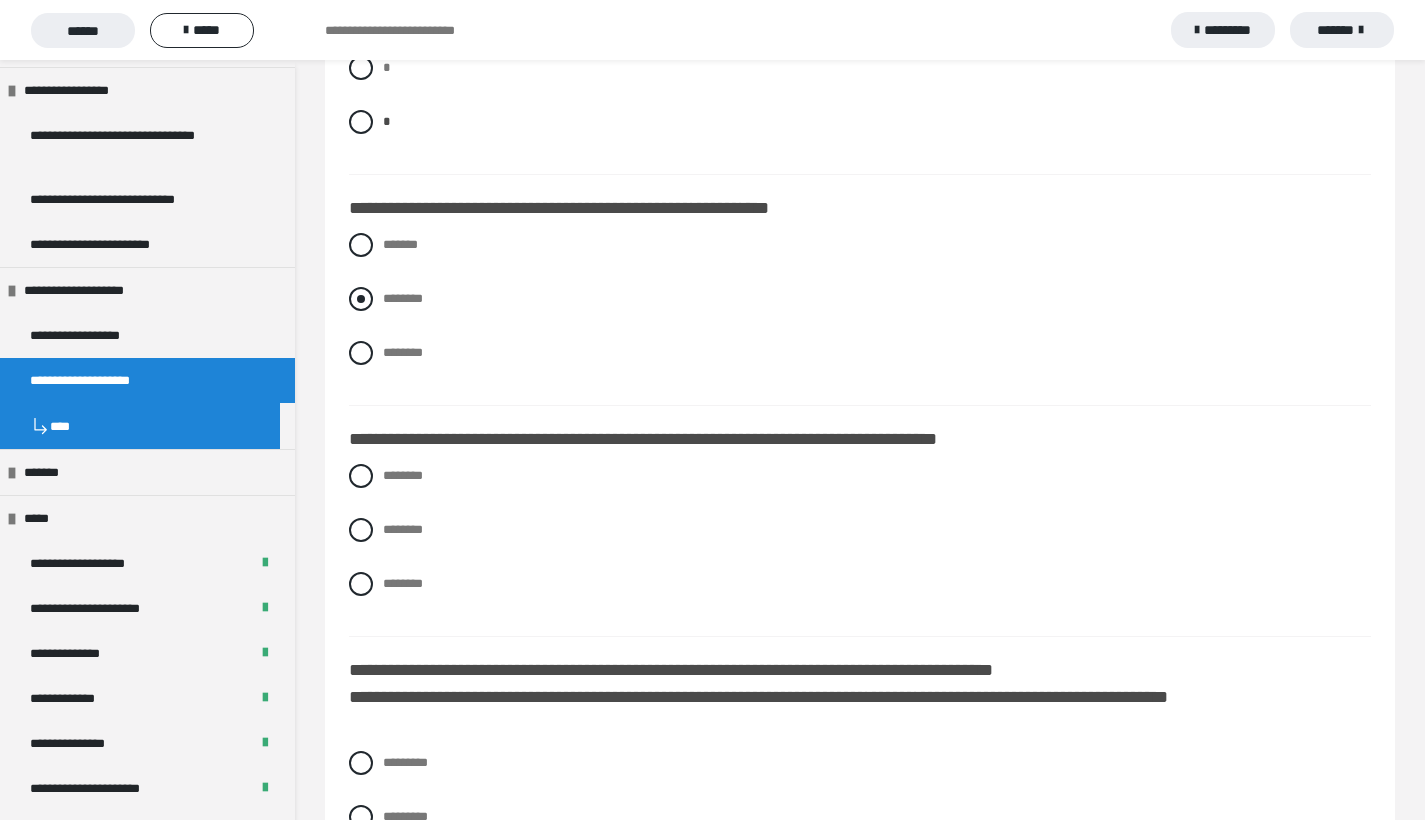 click at bounding box center [361, 299] 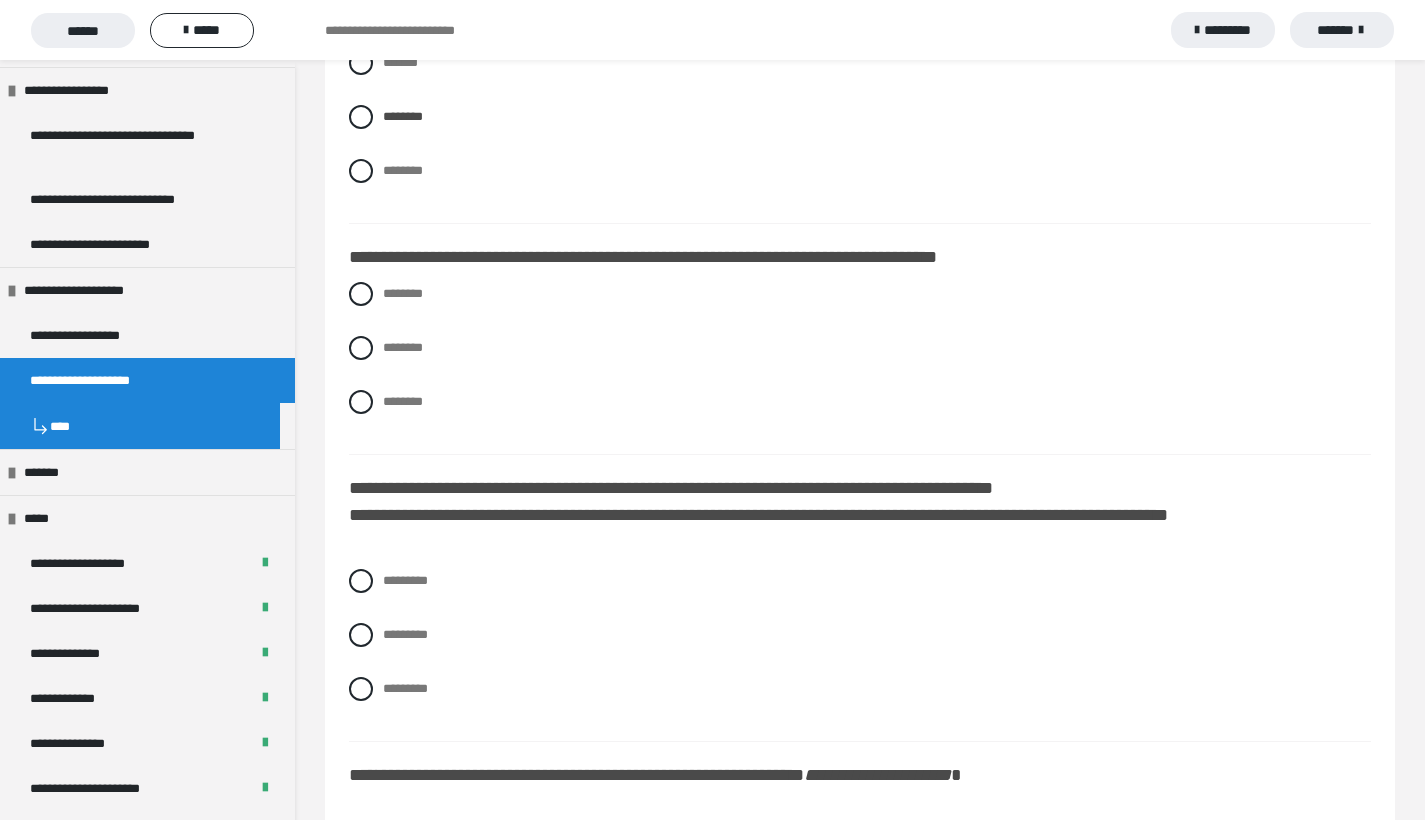 scroll, scrollTop: 16874, scrollLeft: 0, axis: vertical 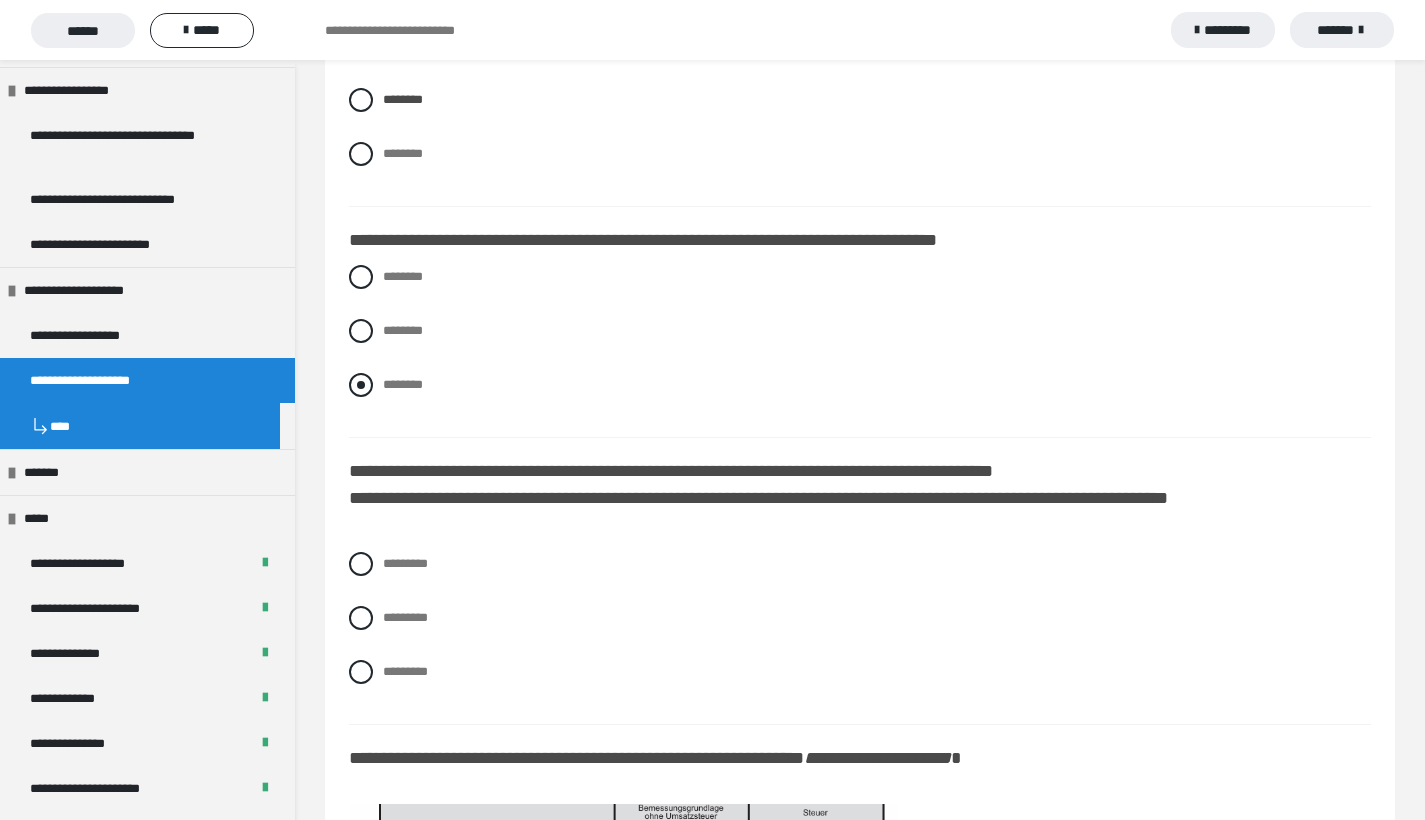 click at bounding box center [361, 385] 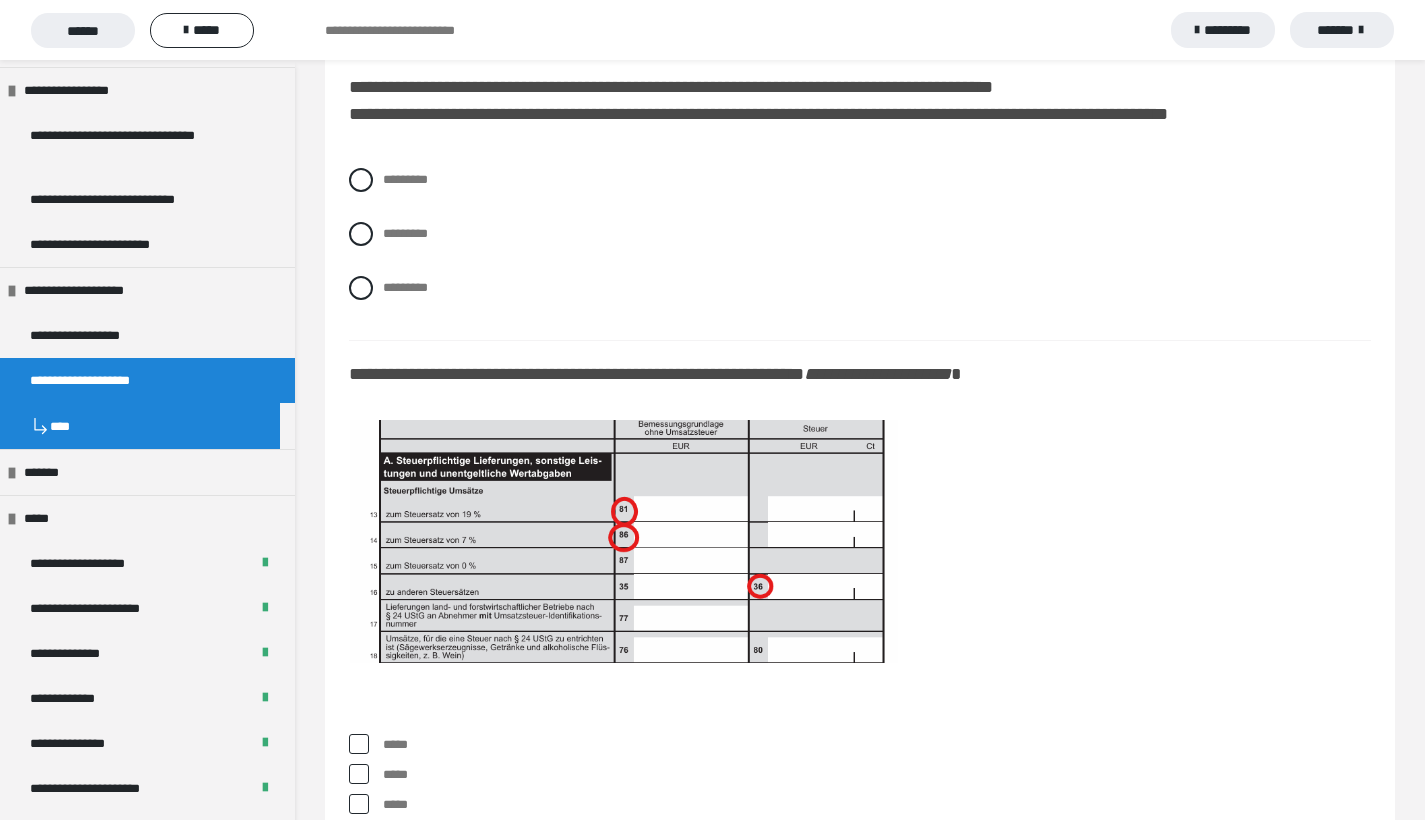 scroll, scrollTop: 17257, scrollLeft: 0, axis: vertical 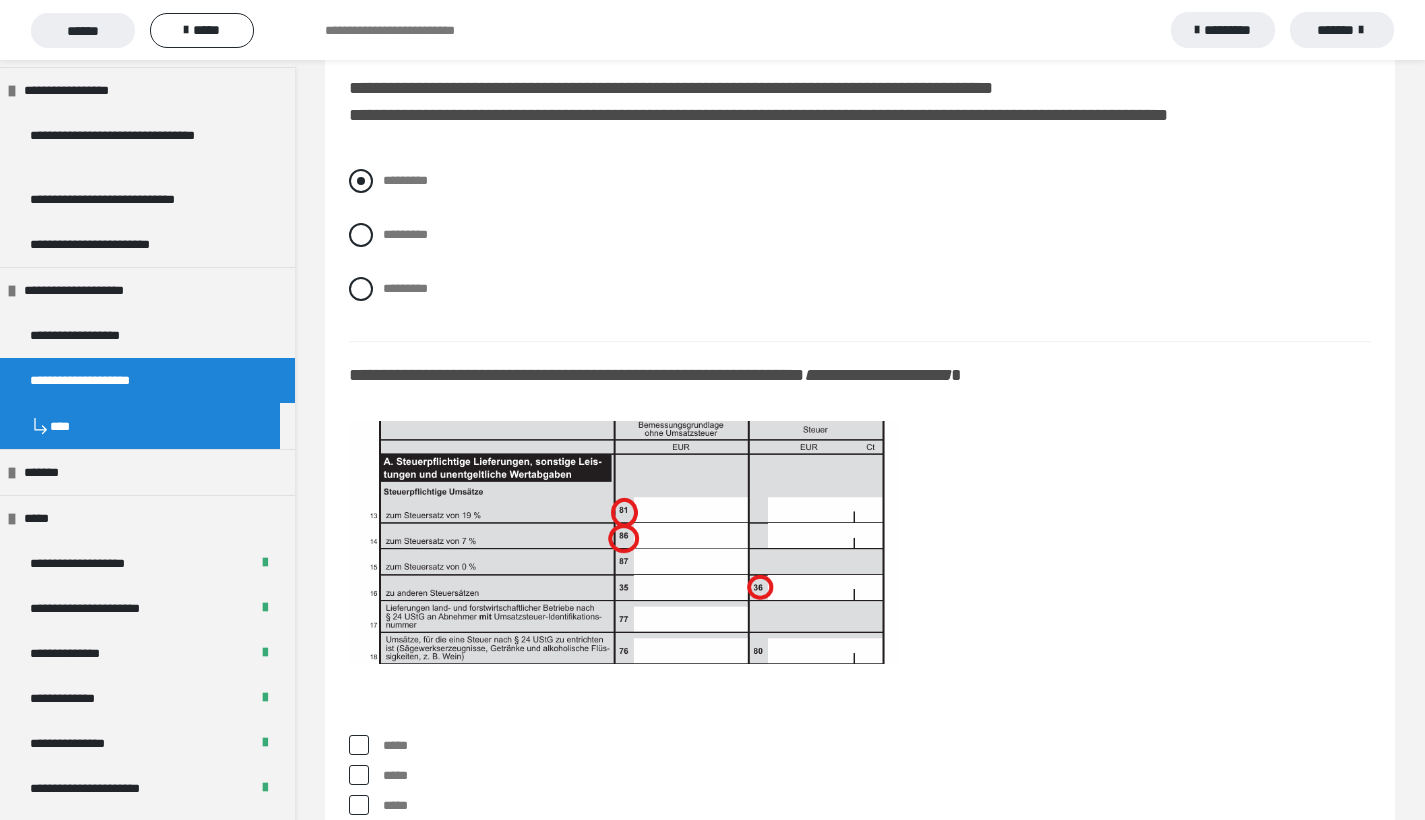 click at bounding box center (361, 181) 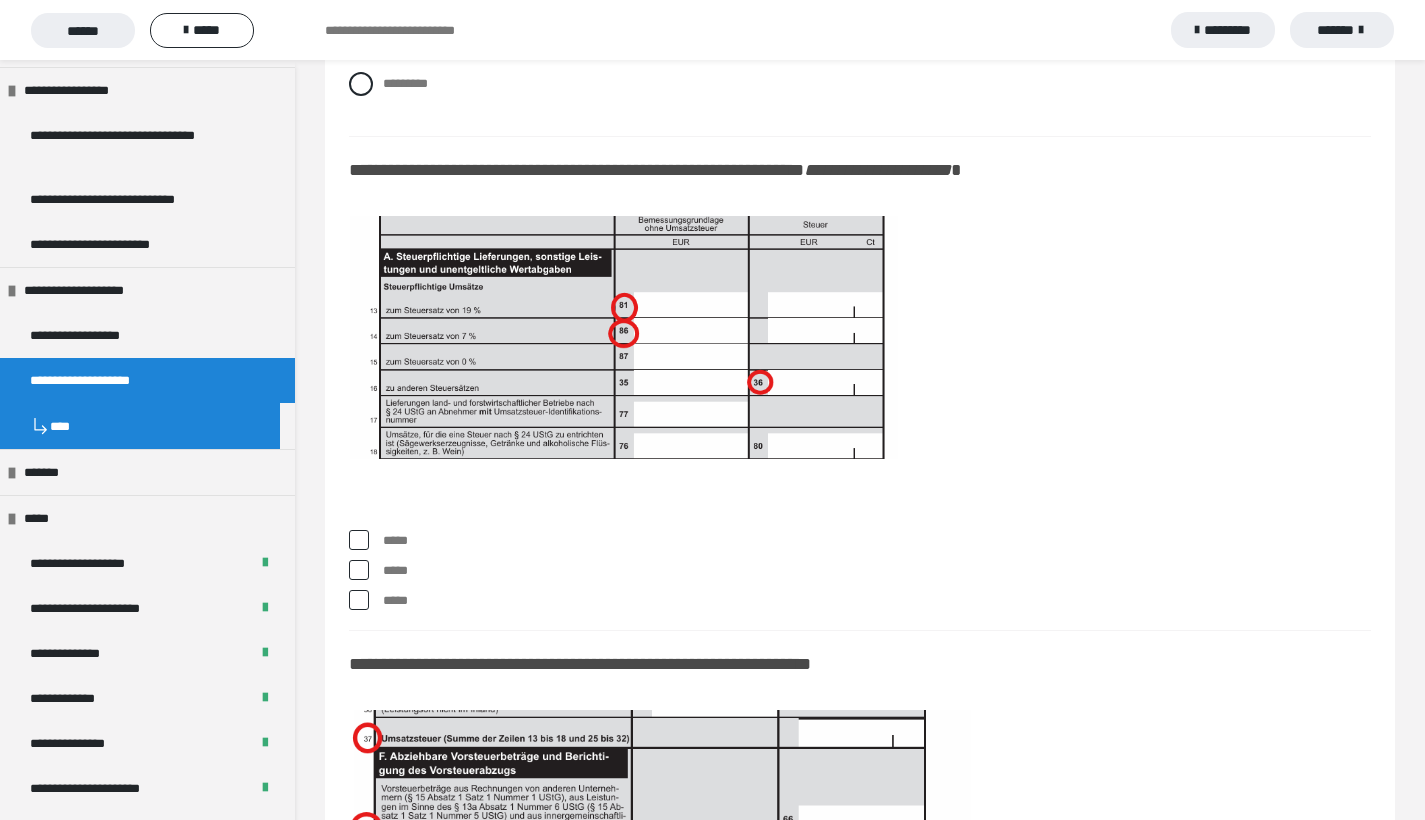 scroll, scrollTop: 17464, scrollLeft: 0, axis: vertical 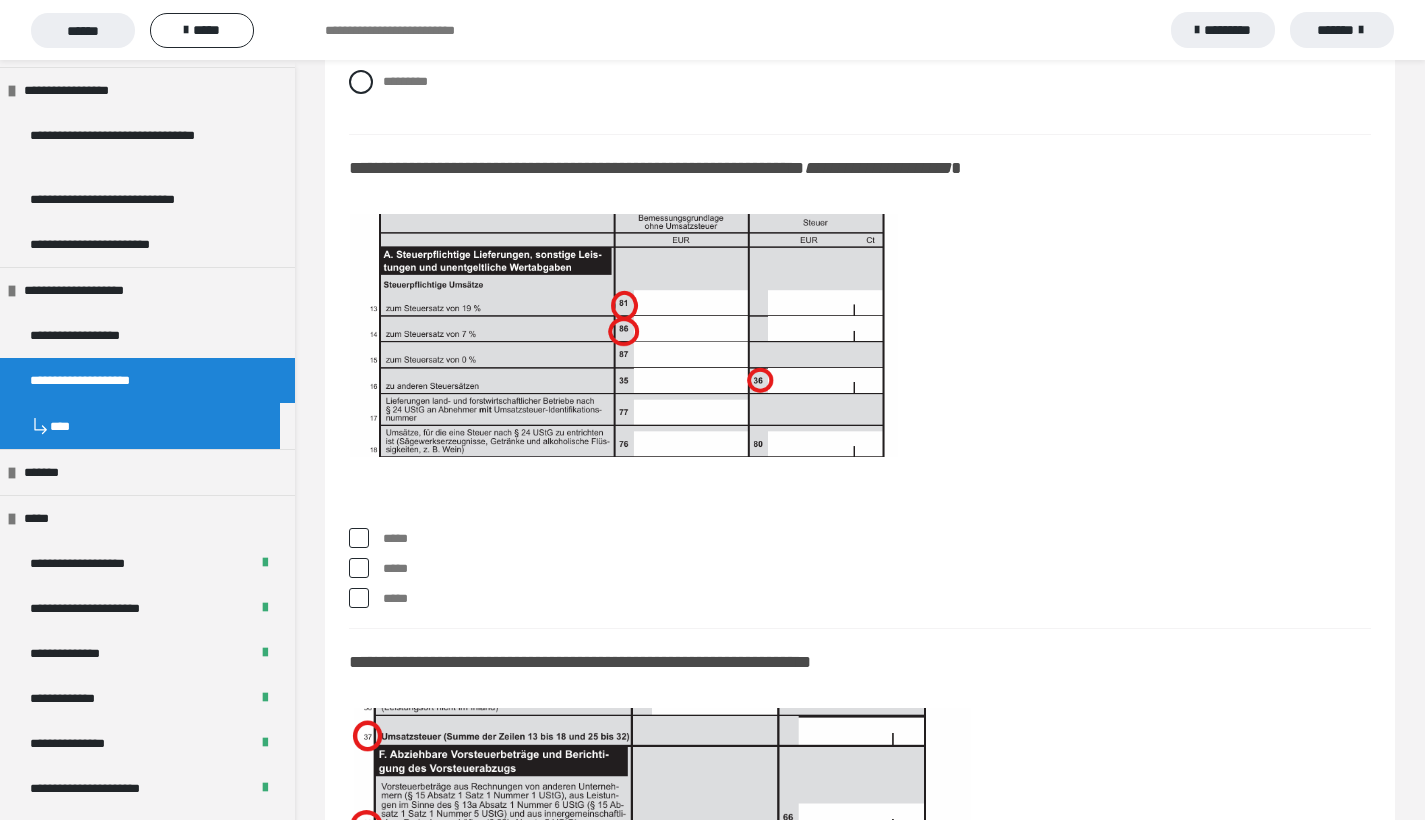 click at bounding box center (359, 538) 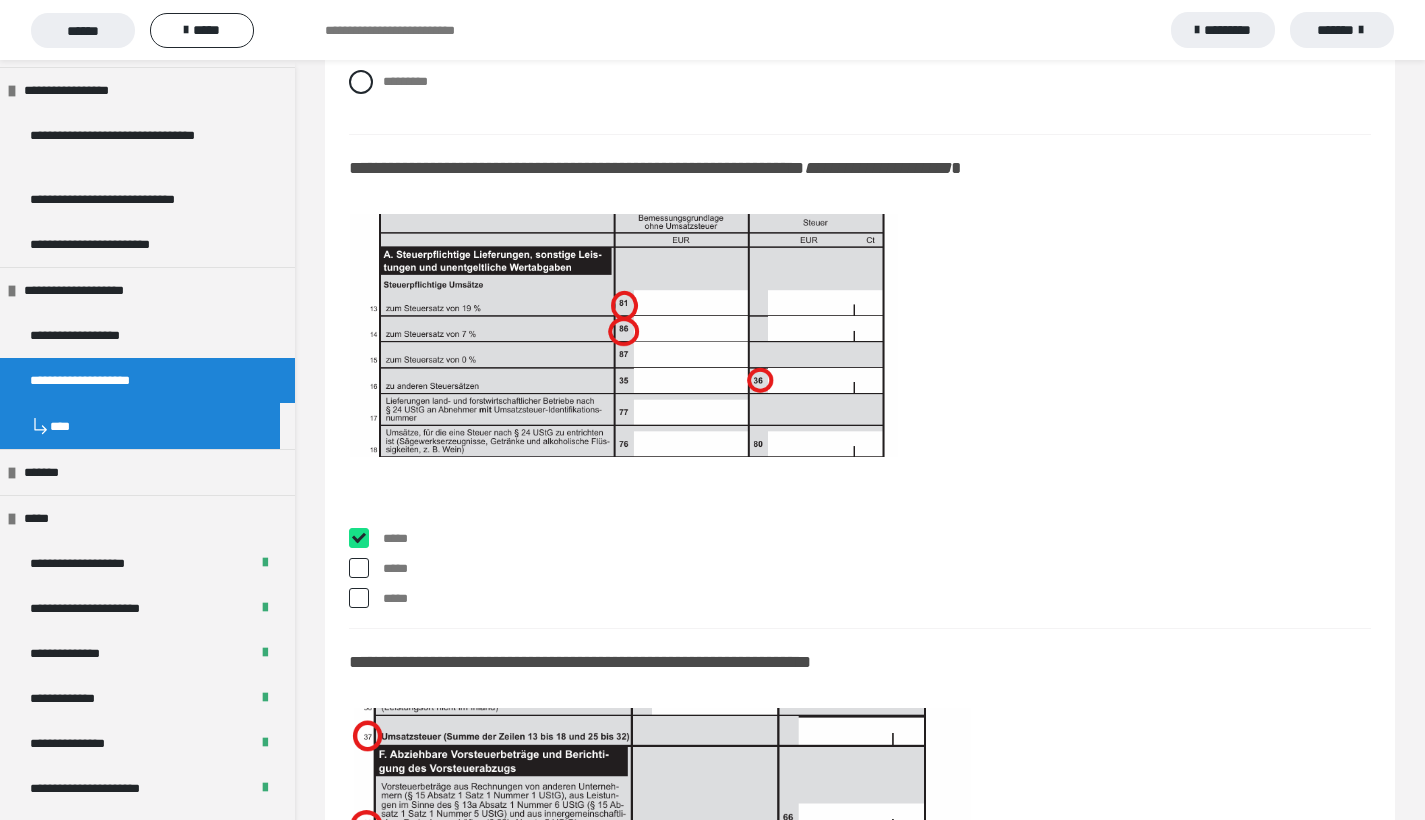 checkbox on "****" 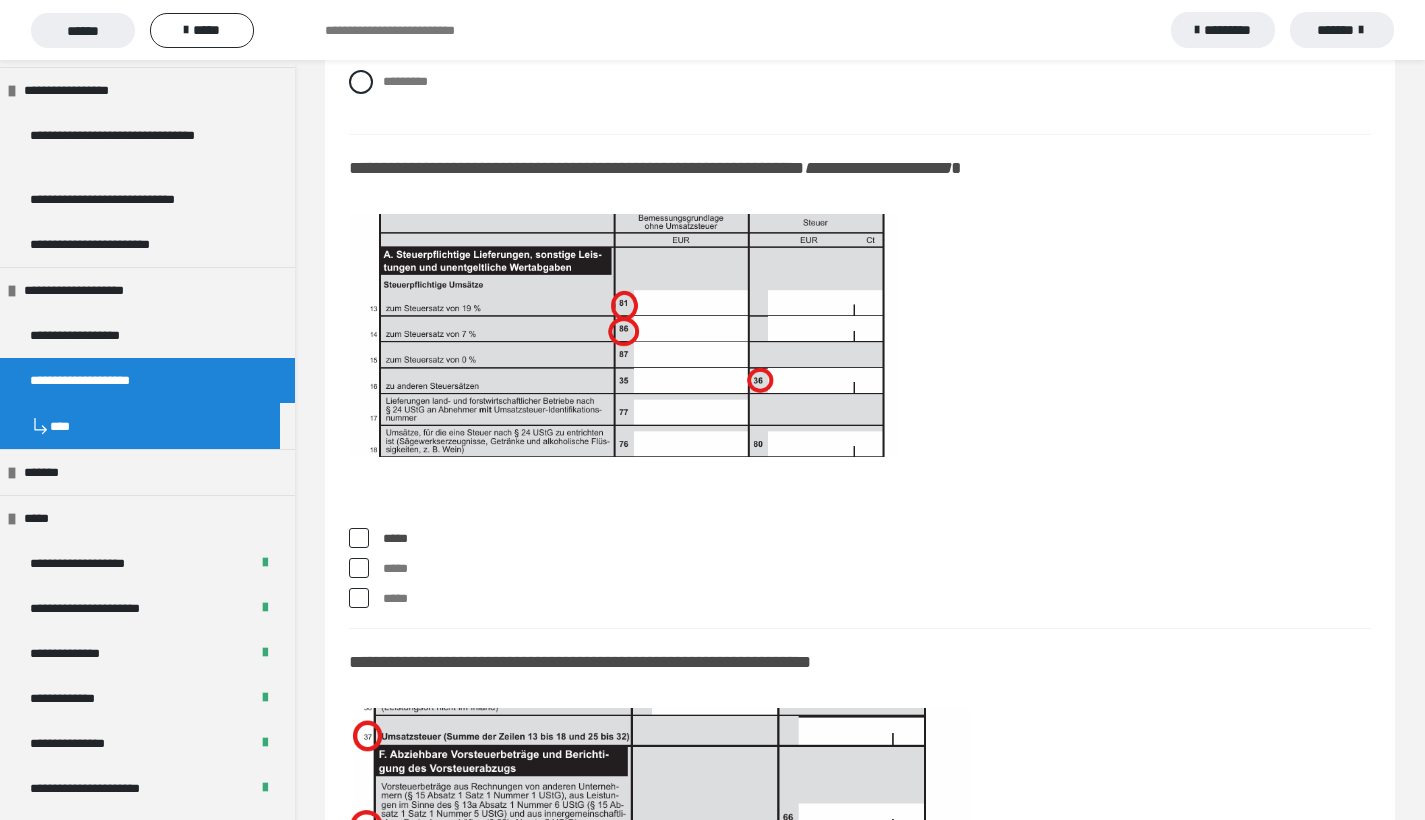 click at bounding box center (359, 568) 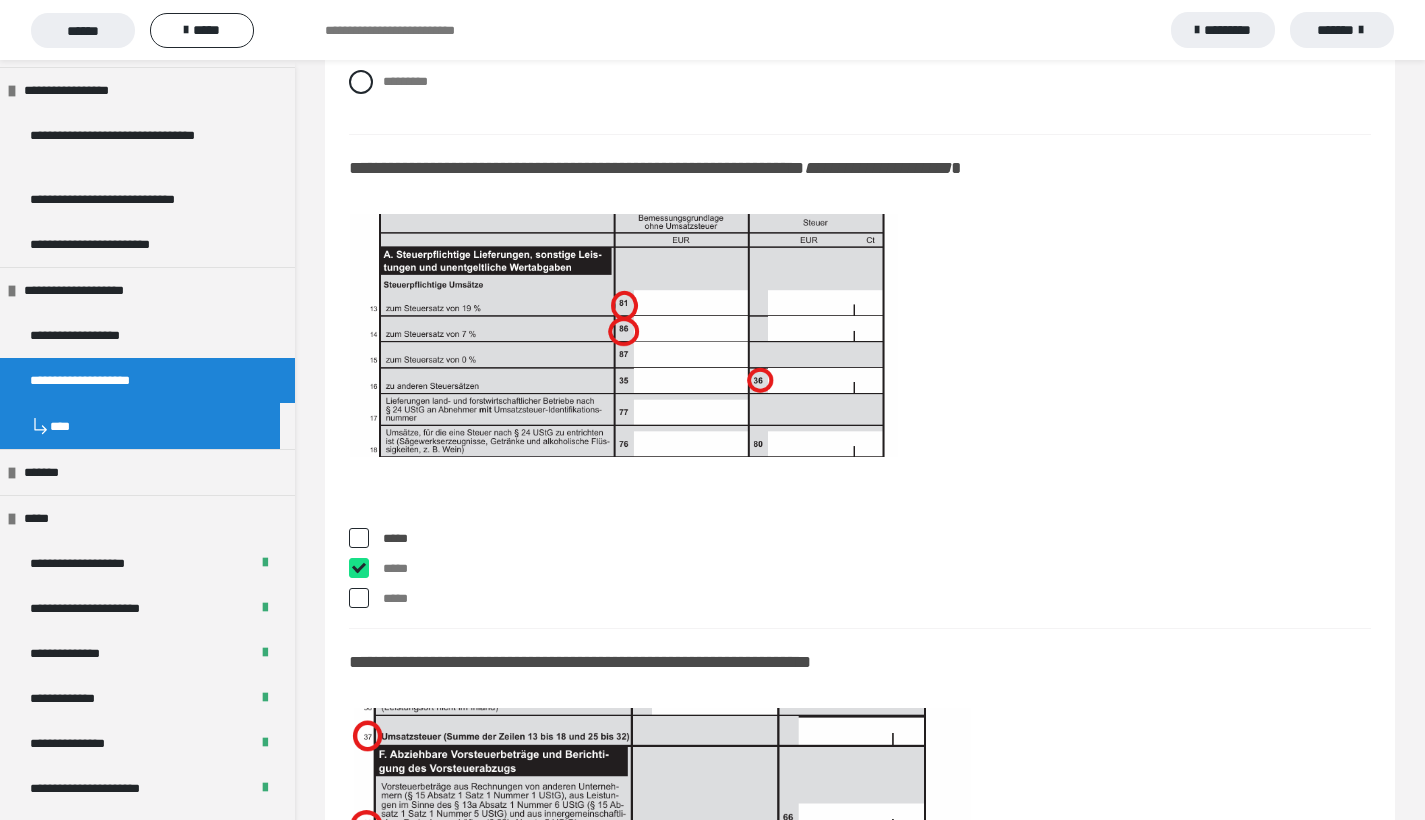 checkbox on "****" 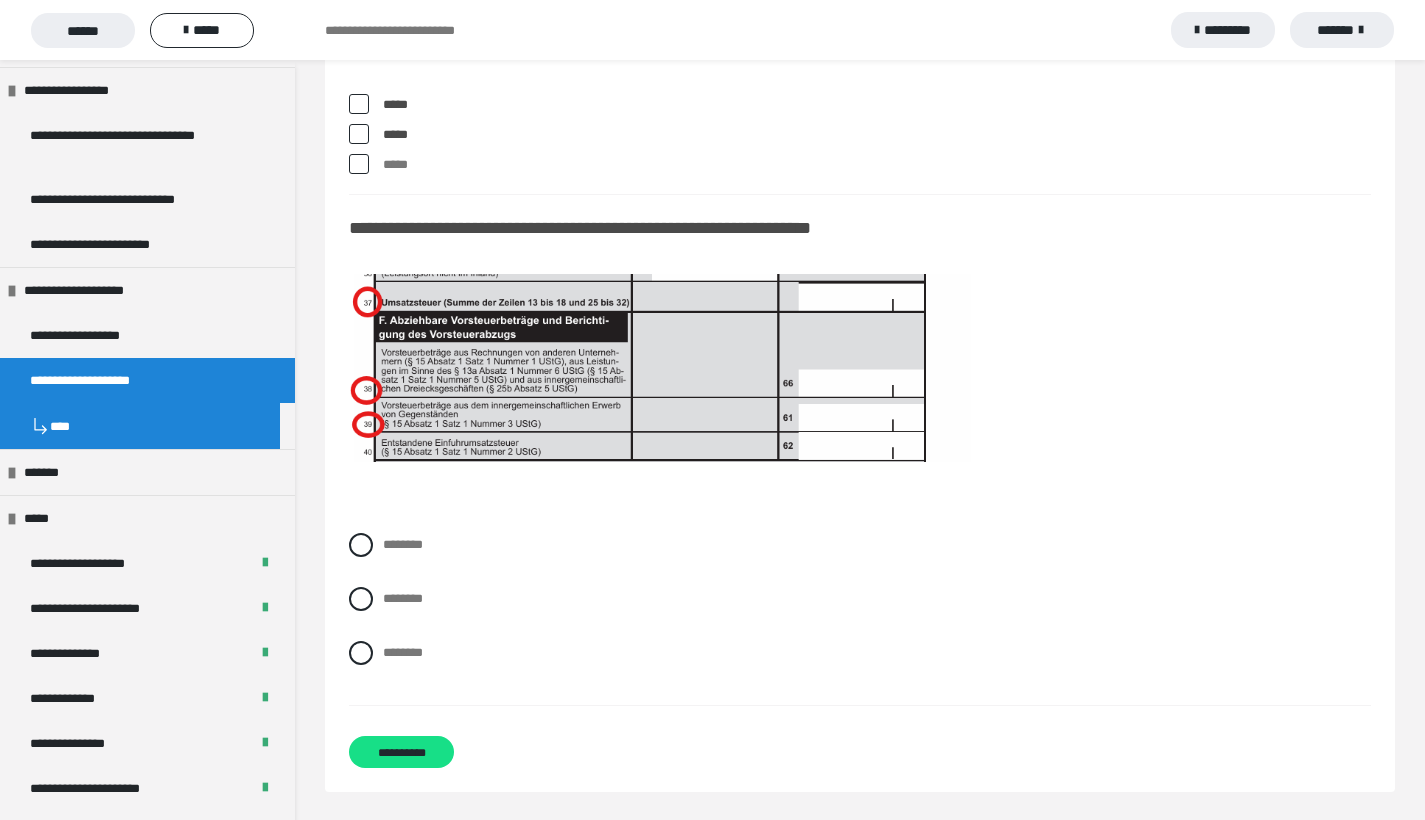 scroll, scrollTop: 17897, scrollLeft: 0, axis: vertical 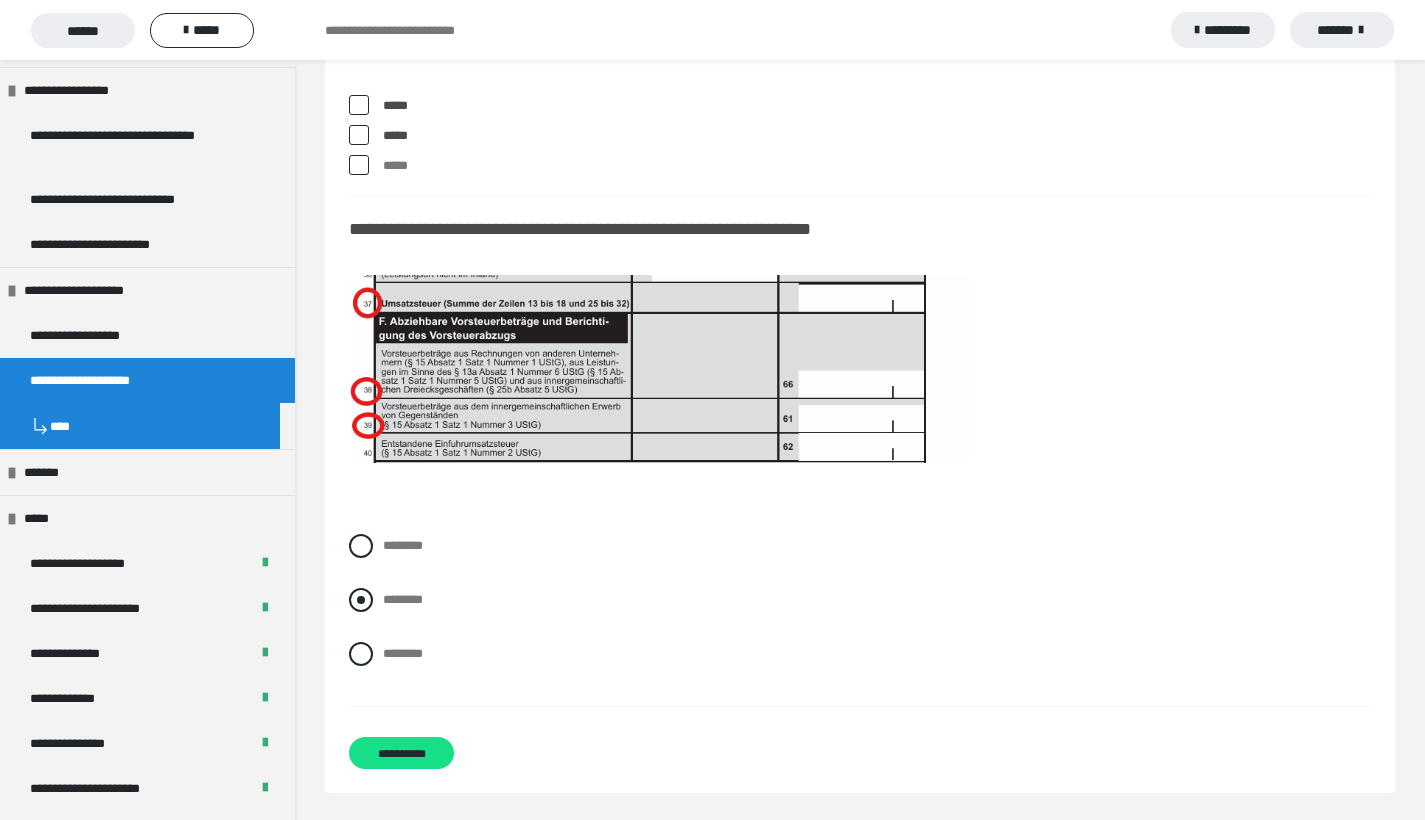click on "********" at bounding box center [860, 600] 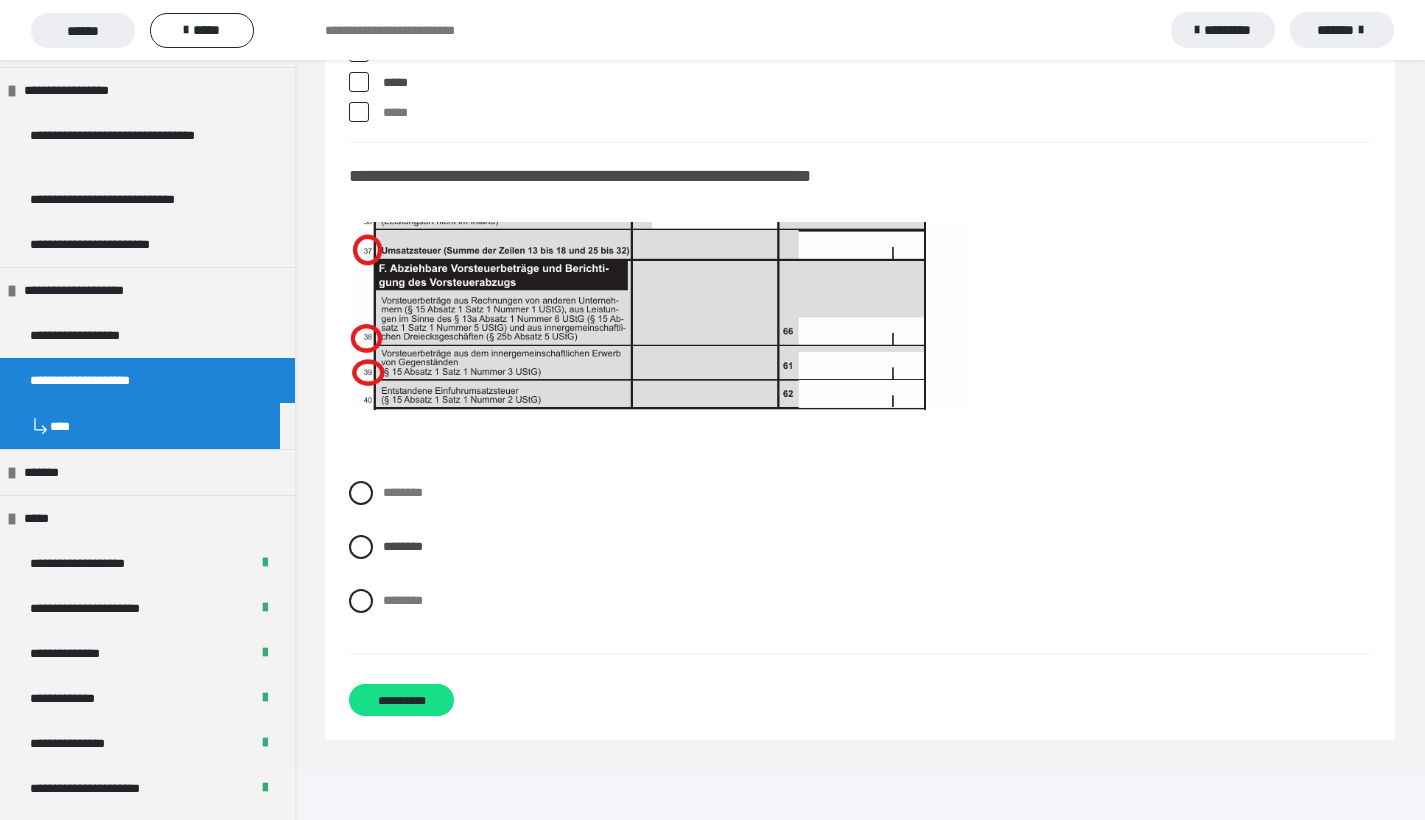 scroll, scrollTop: 17950, scrollLeft: 0, axis: vertical 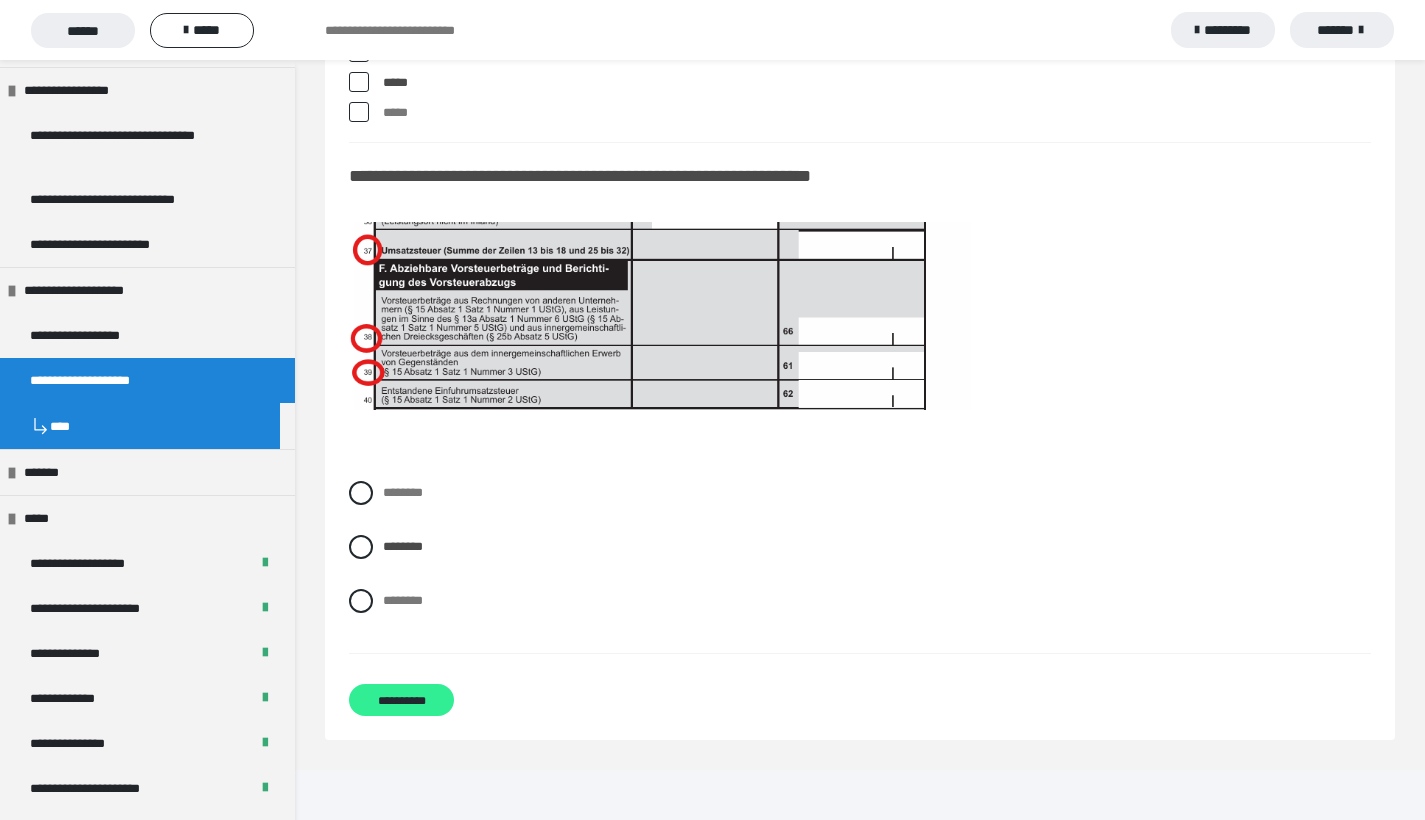 click on "**********" at bounding box center [401, 700] 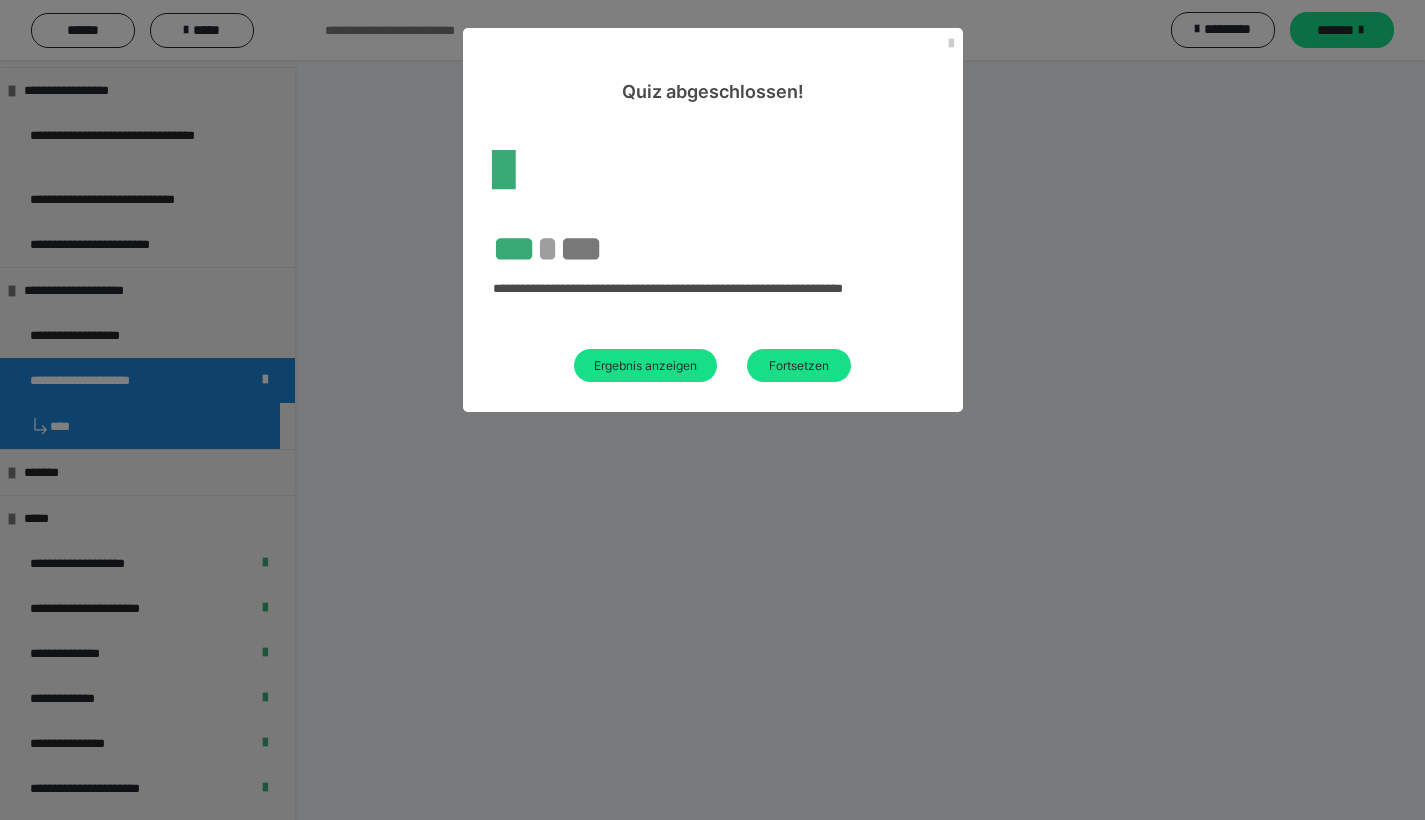 scroll, scrollTop: 60, scrollLeft: 0, axis: vertical 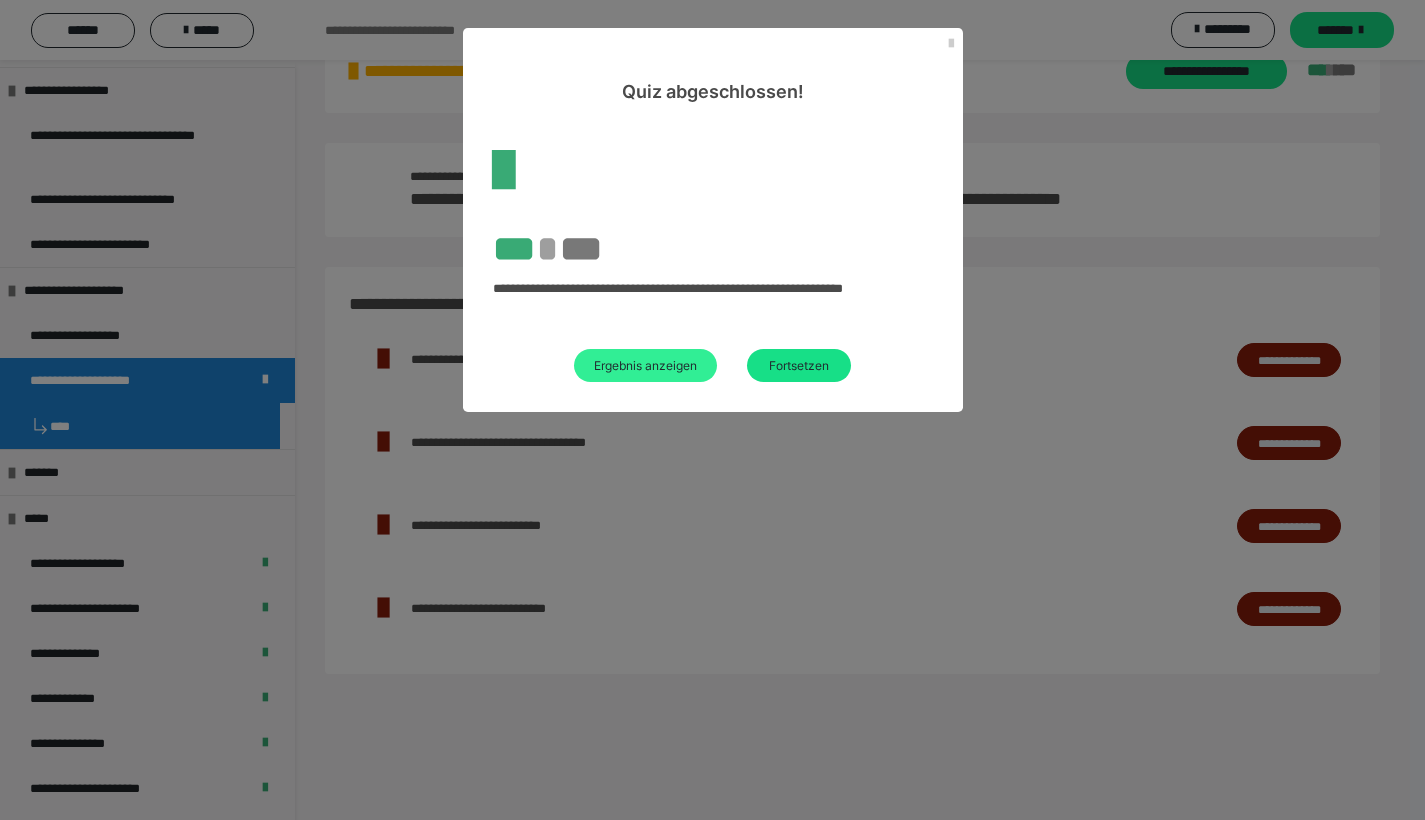 click on "Ergebnis anzeigen" at bounding box center (645, 365) 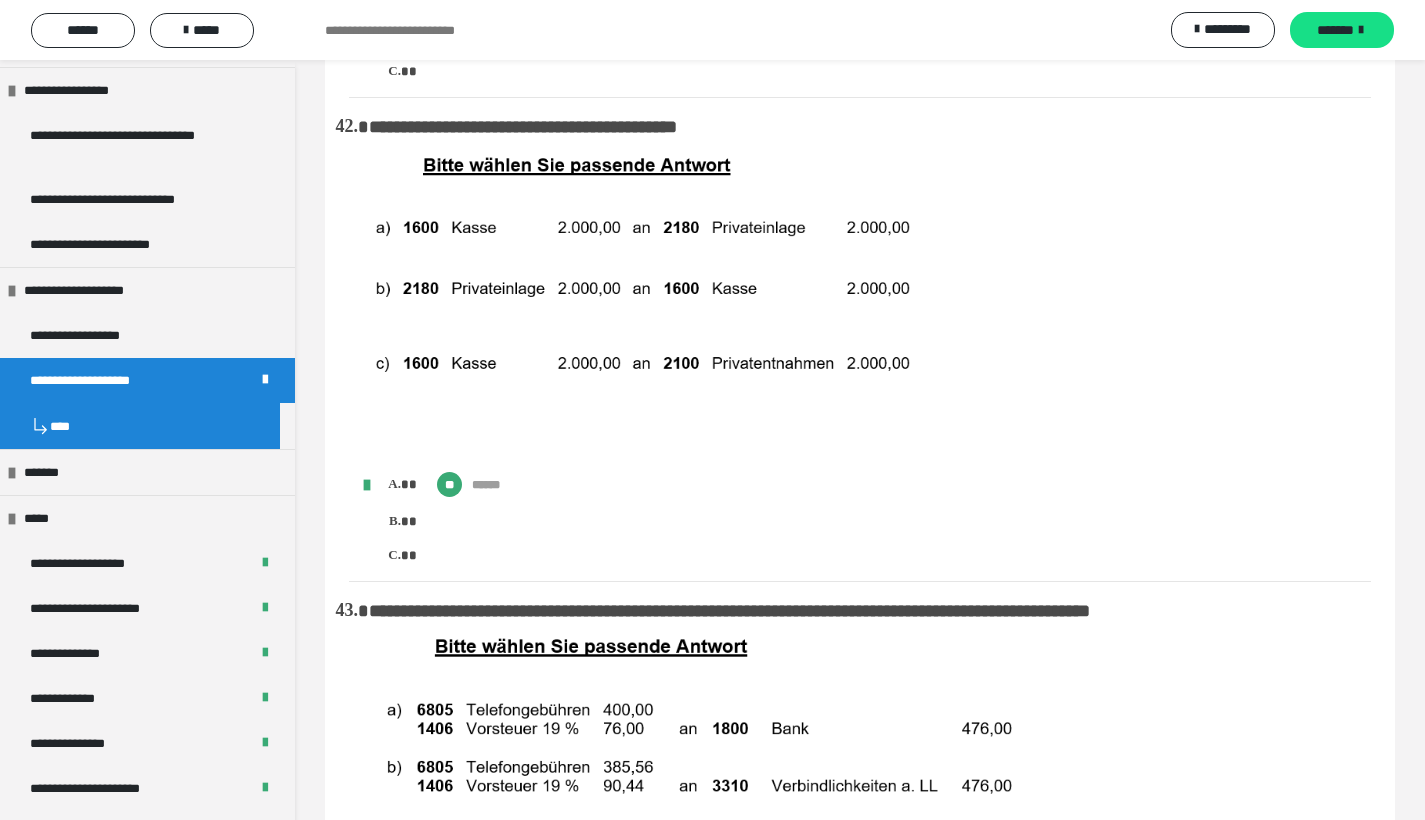 scroll, scrollTop: 8878, scrollLeft: 0, axis: vertical 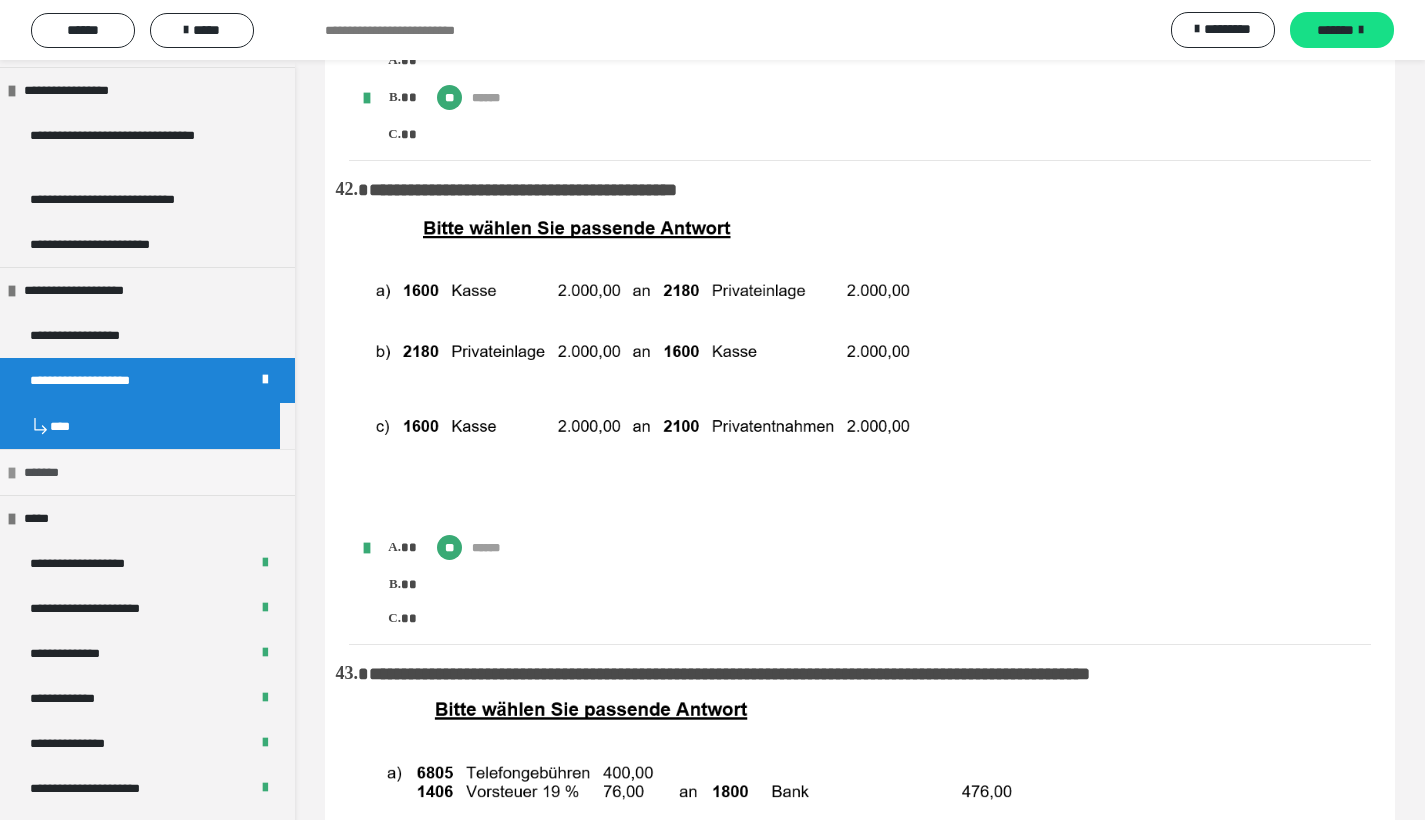 click on "*******" at bounding box center [48, 472] 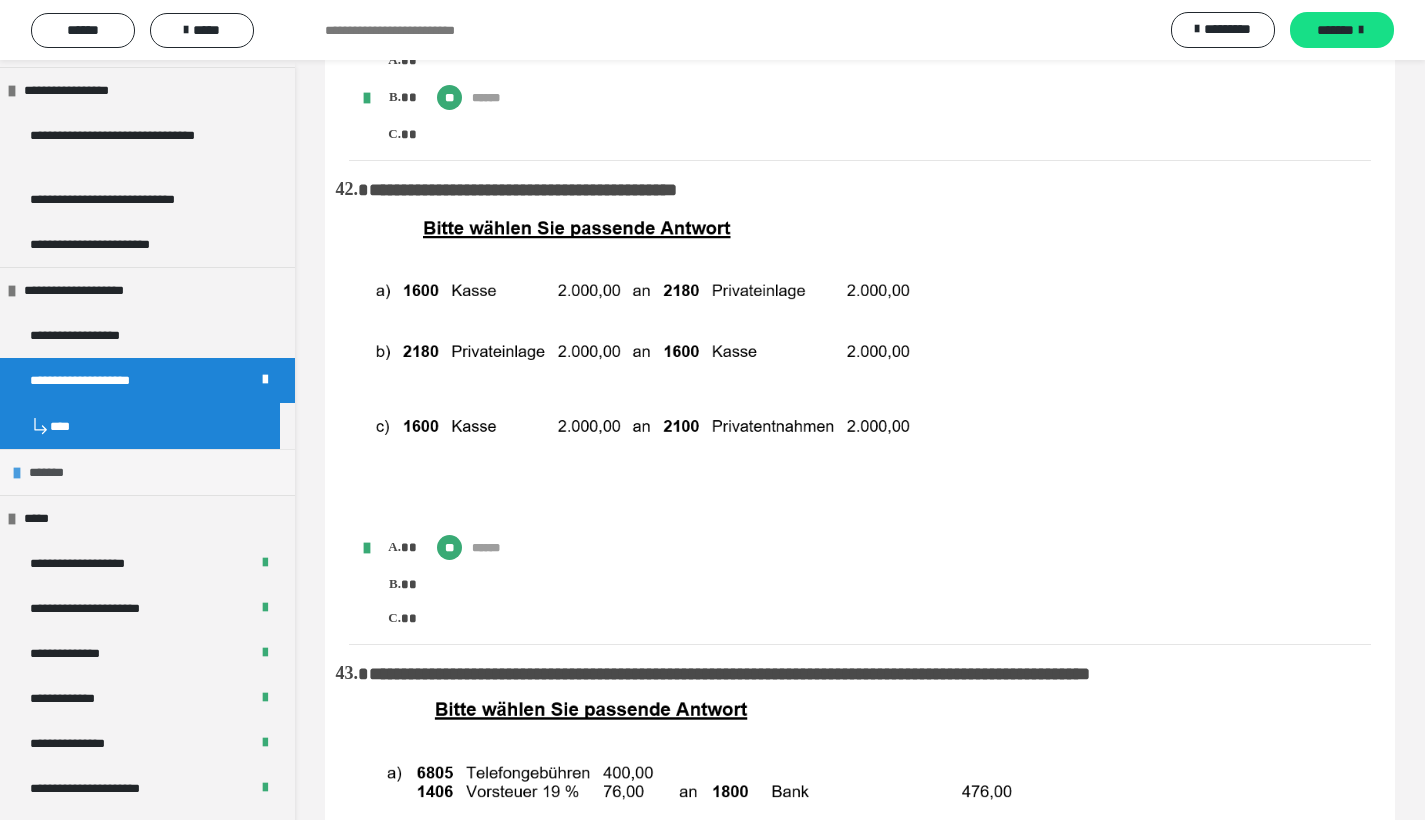 click on "*******" at bounding box center [53, 472] 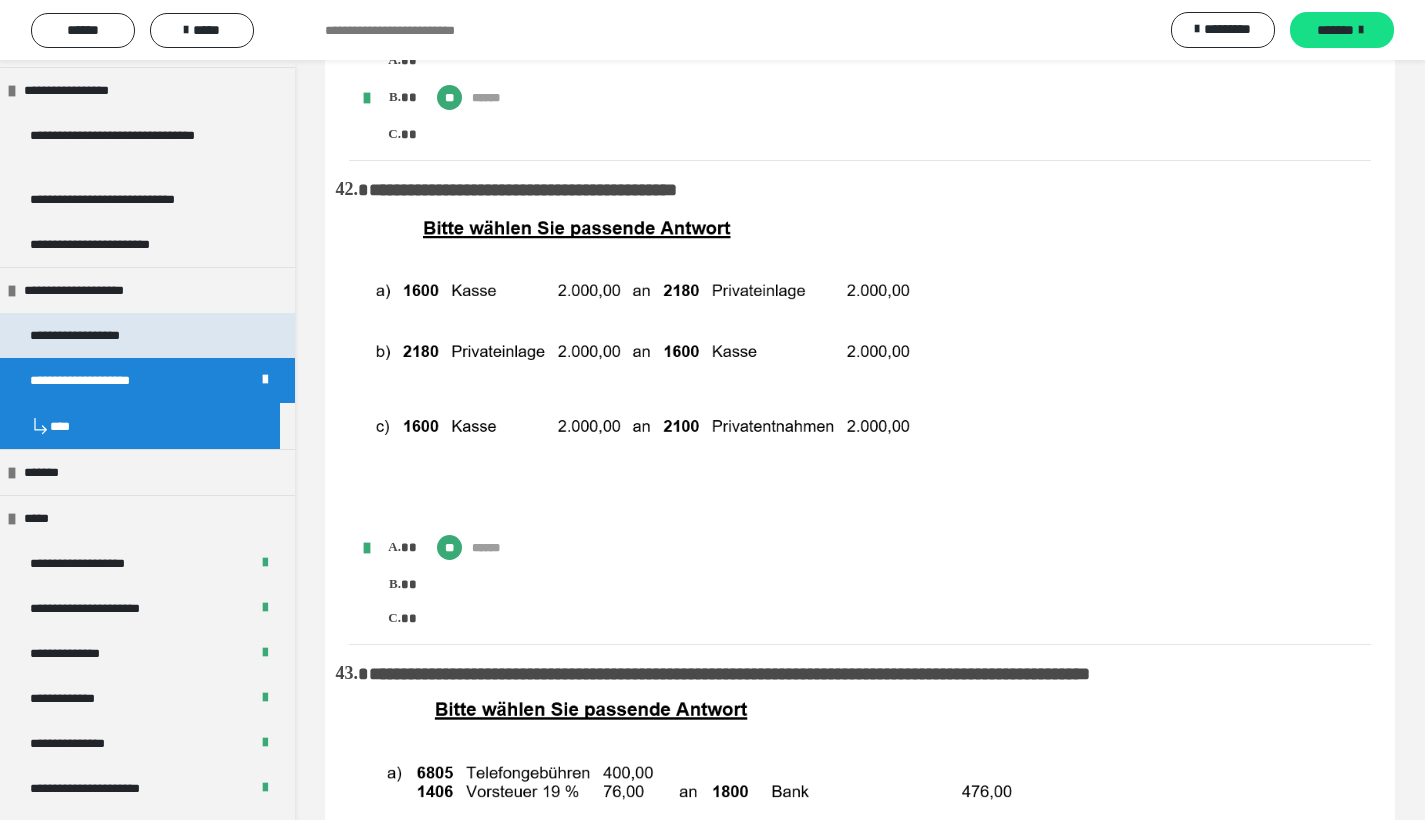 click on "**********" at bounding box center (147, 335) 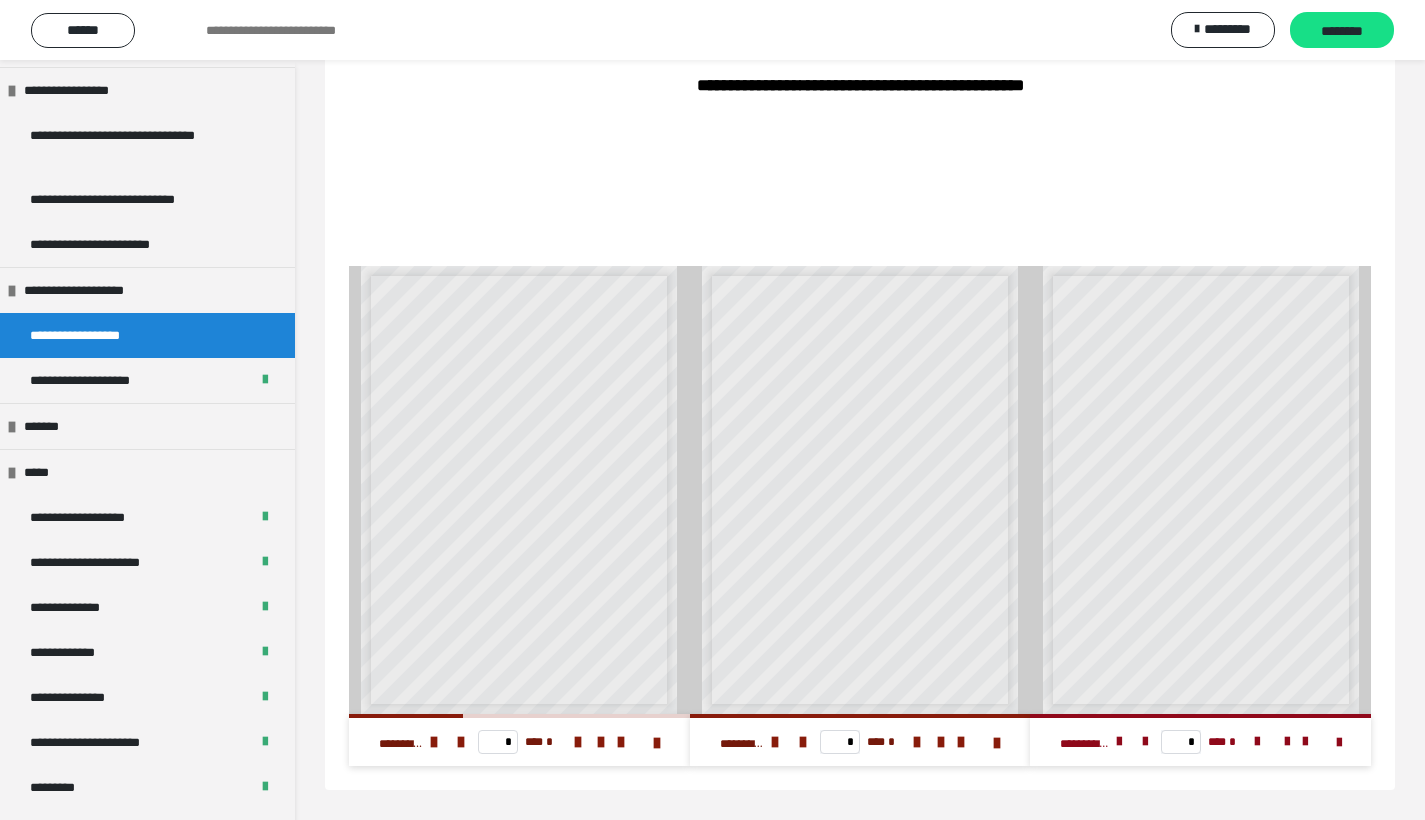 scroll, scrollTop: 347, scrollLeft: 0, axis: vertical 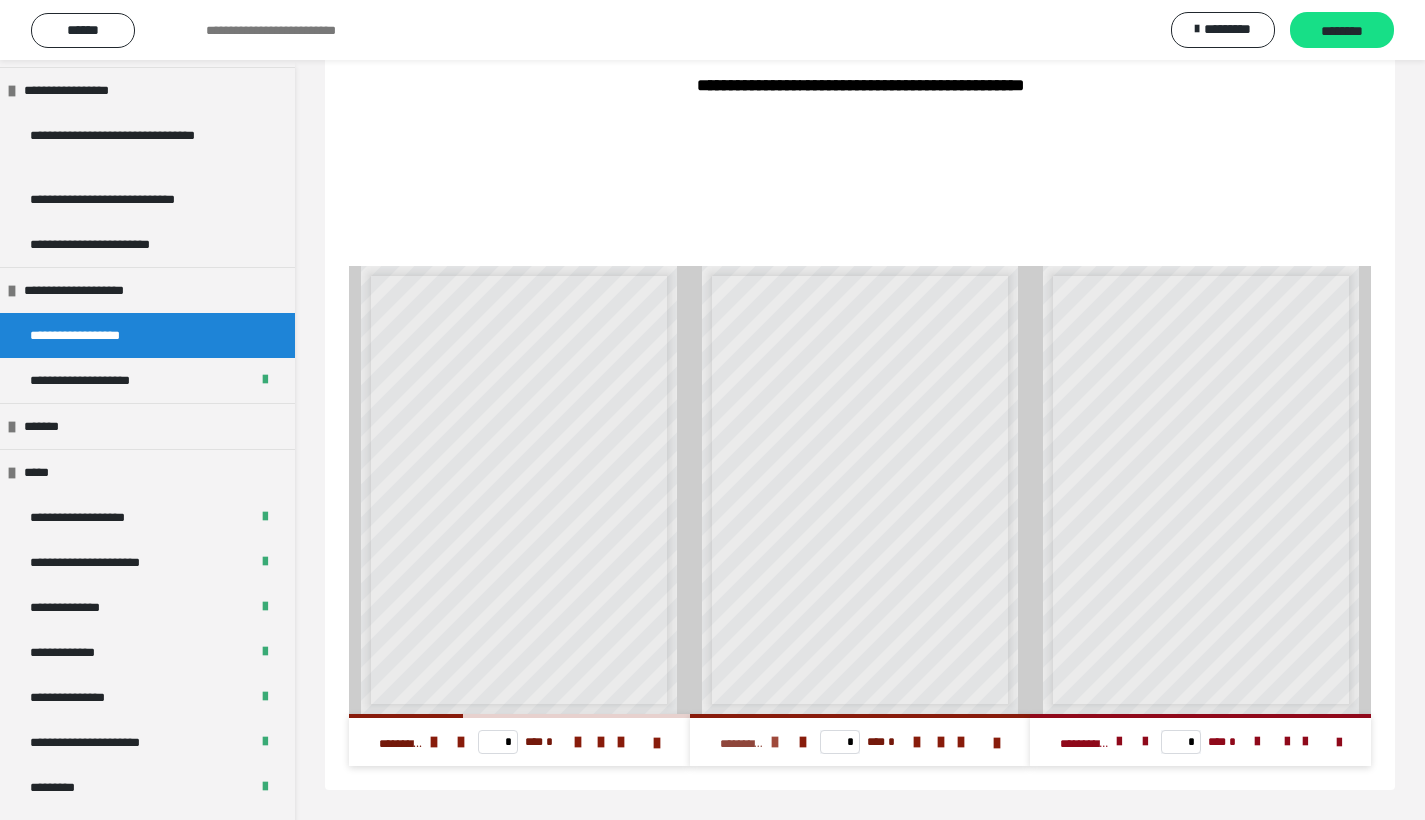 click at bounding box center [775, 742] 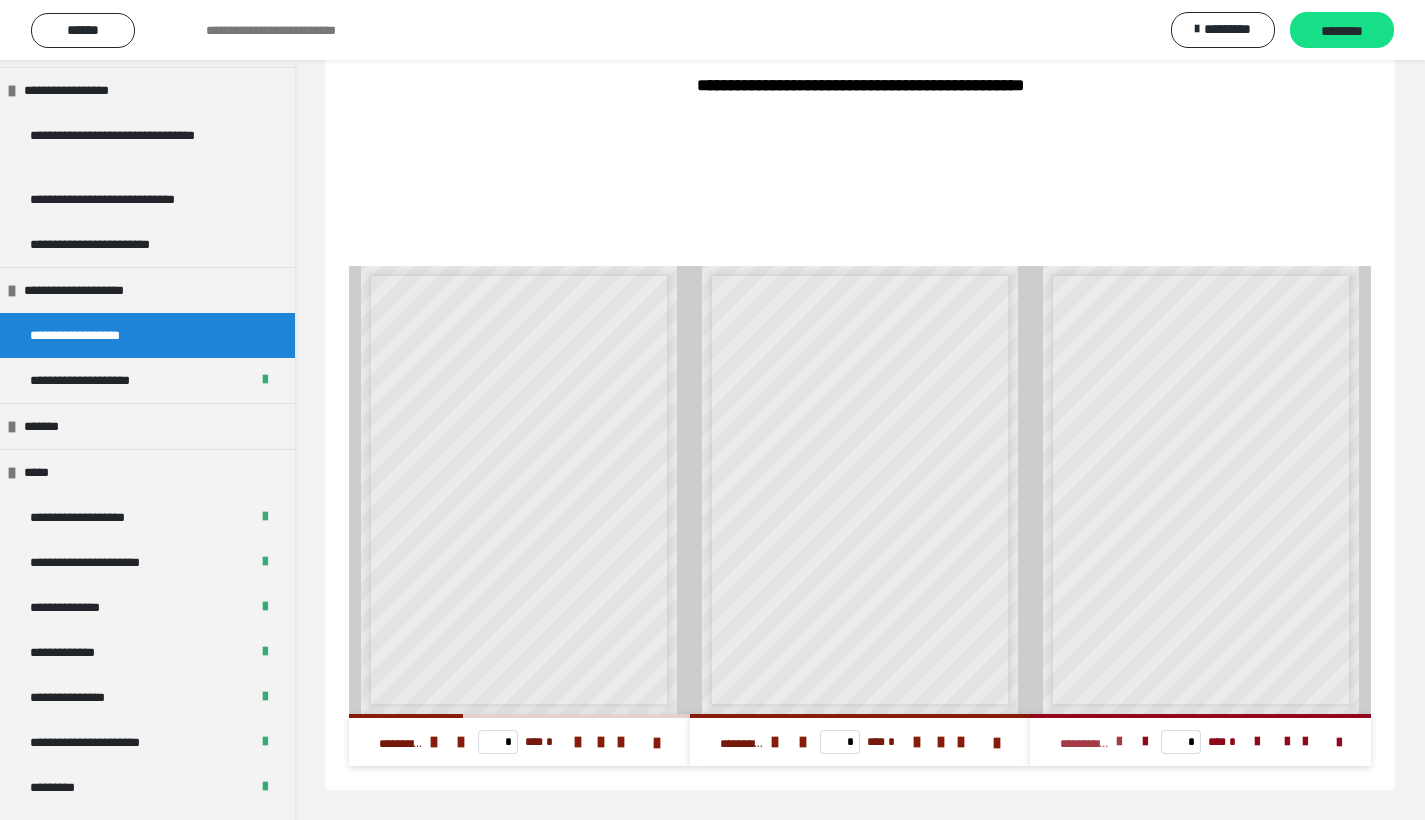 click at bounding box center [1119, 742] 